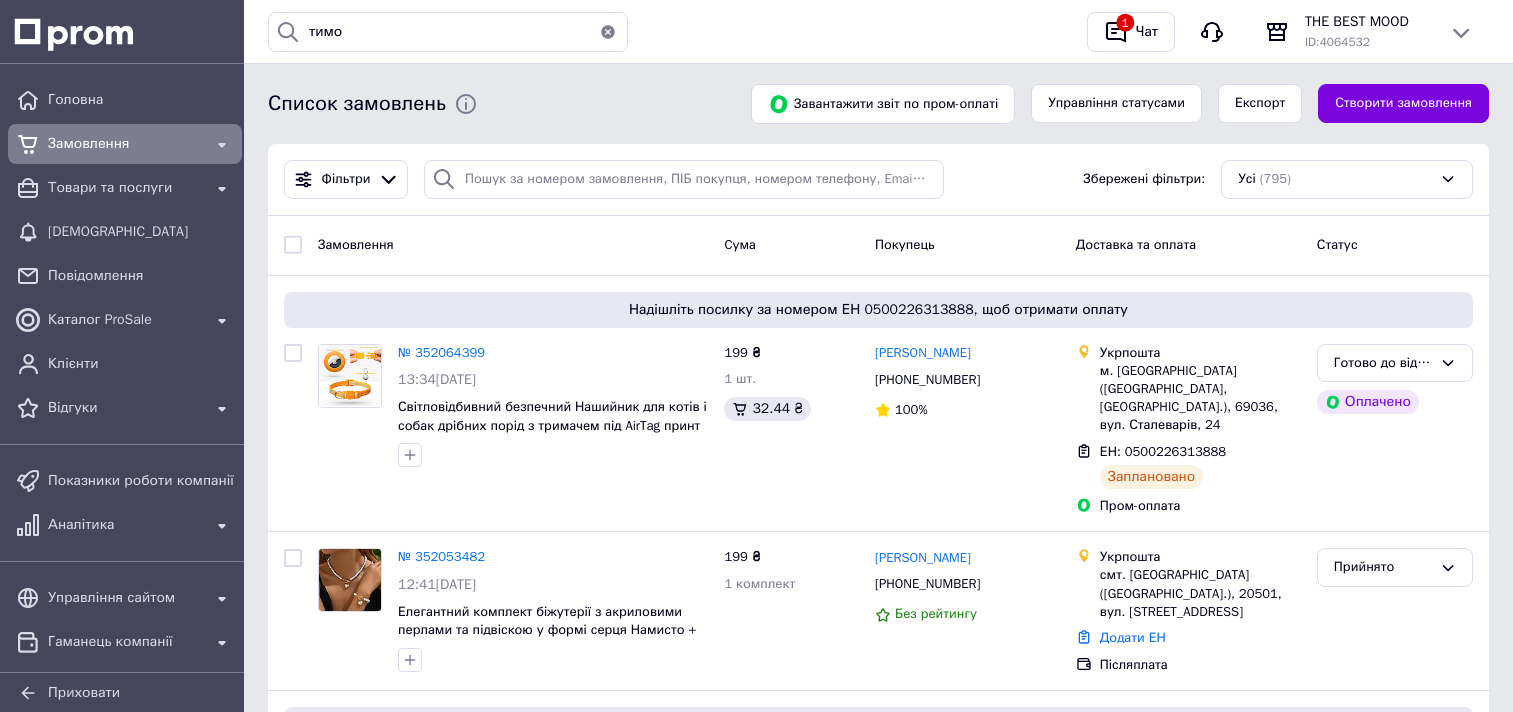 scroll, scrollTop: 0, scrollLeft: 0, axis: both 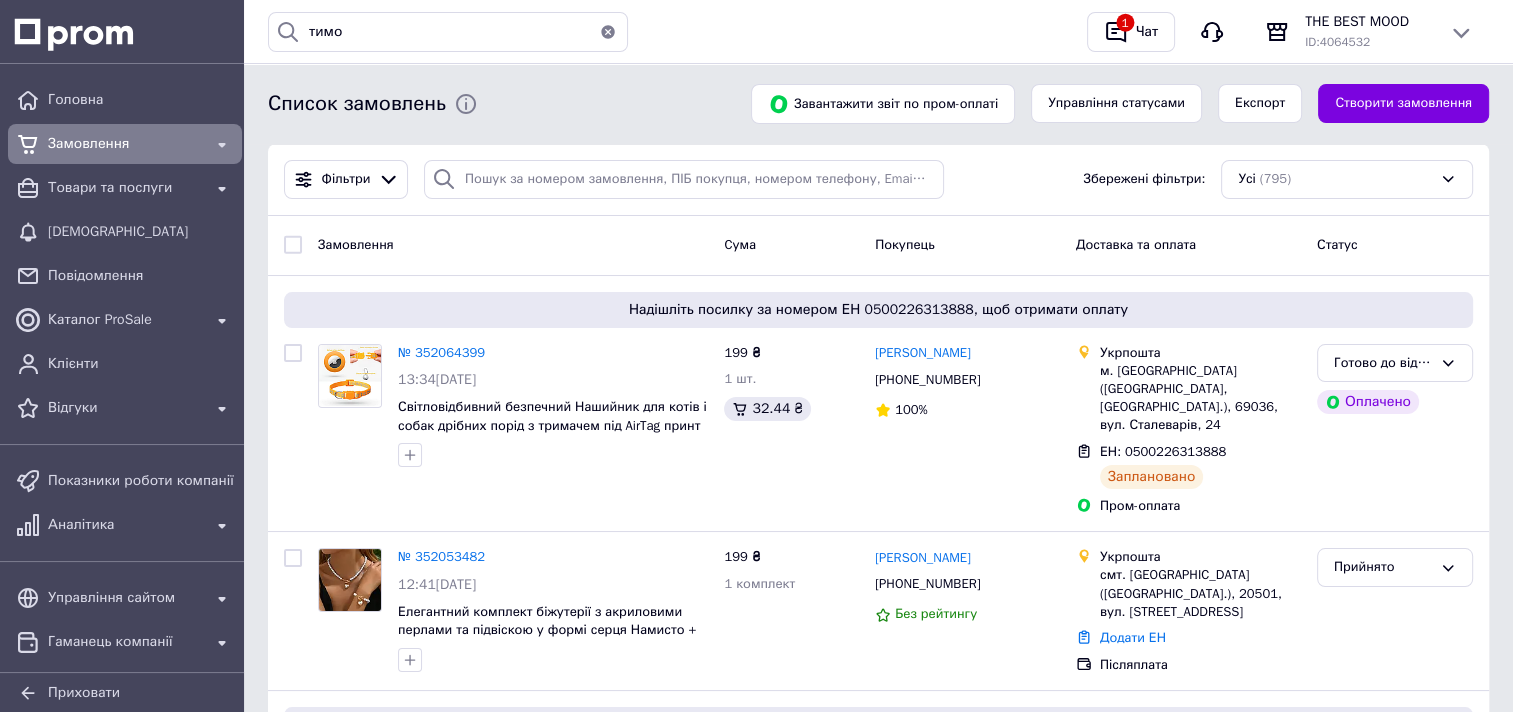 click on "Замовлення" at bounding box center [125, 144] 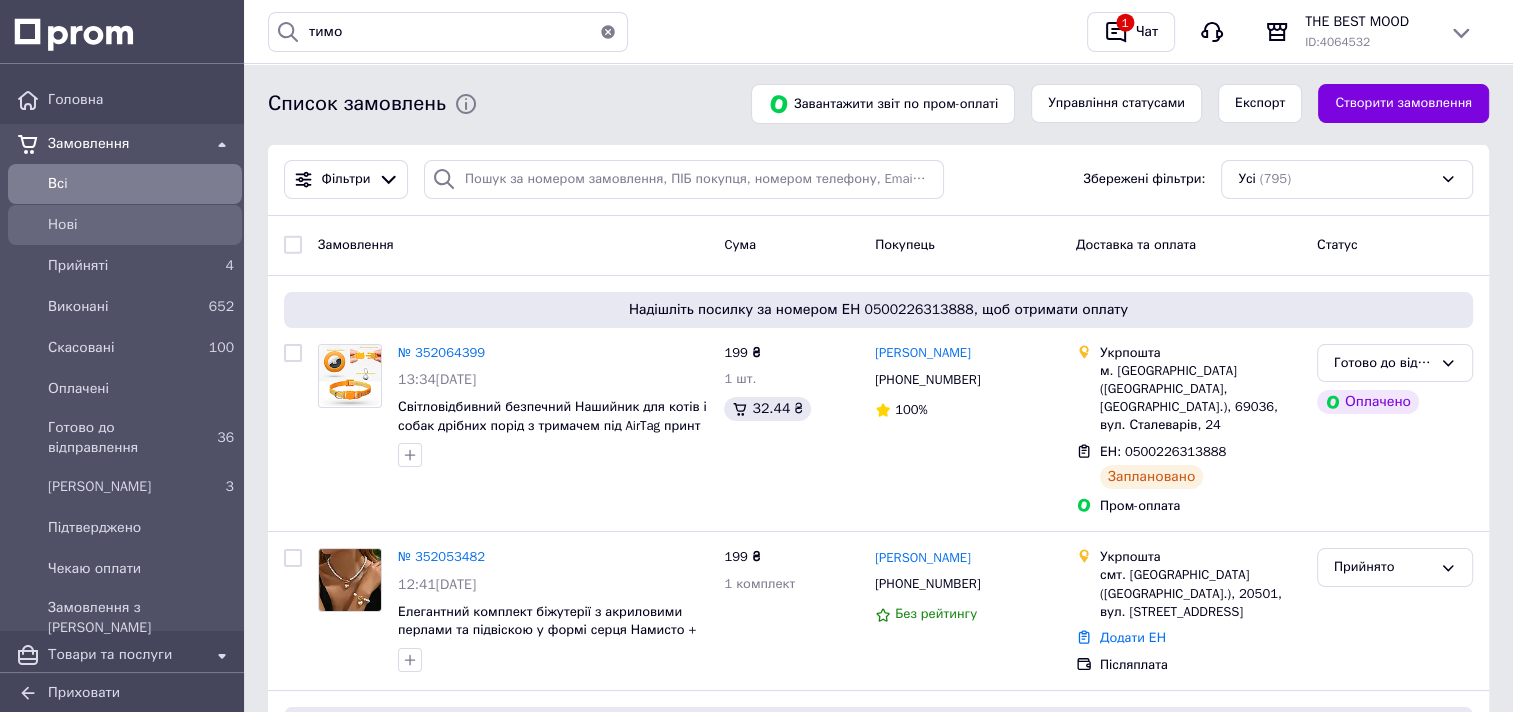 click on "Нові" at bounding box center [141, 225] 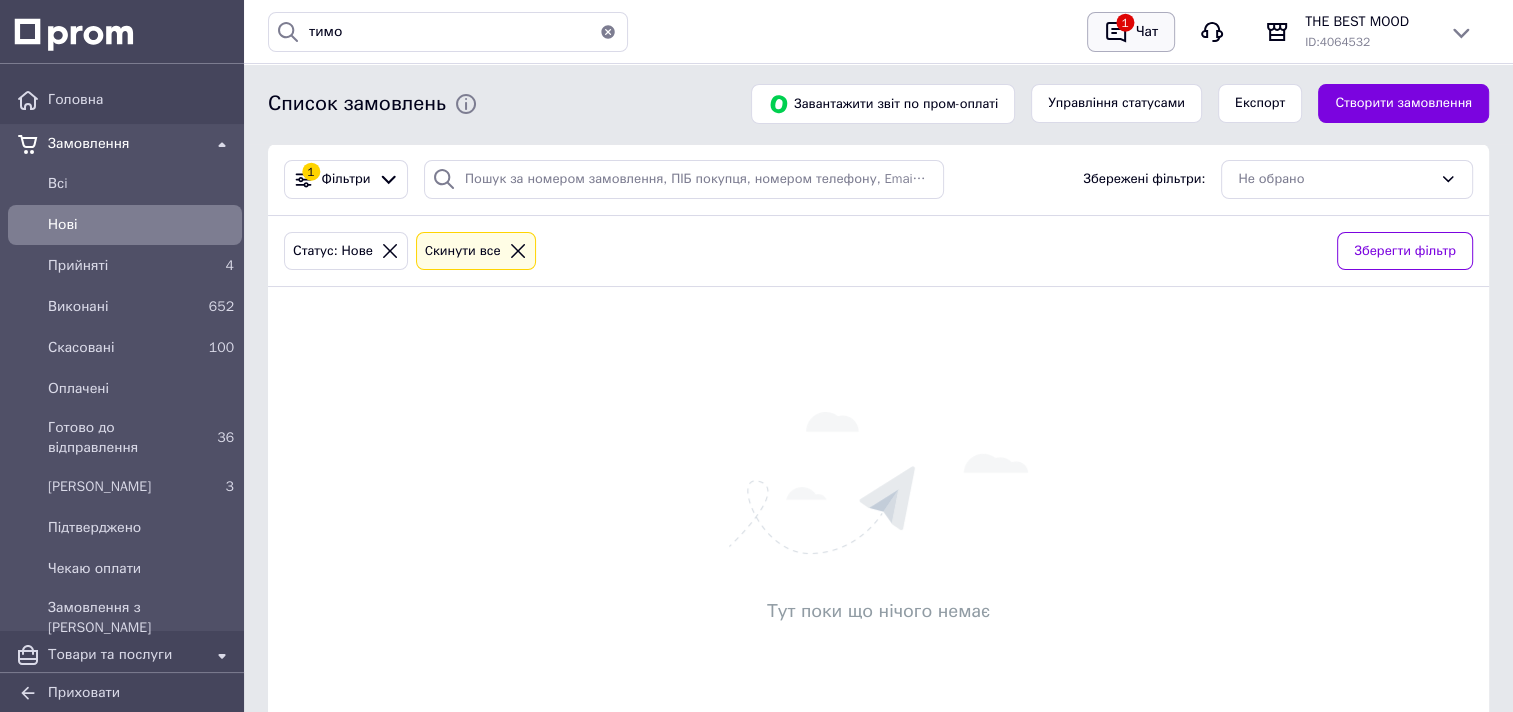 click on "1" at bounding box center (1116, 32) 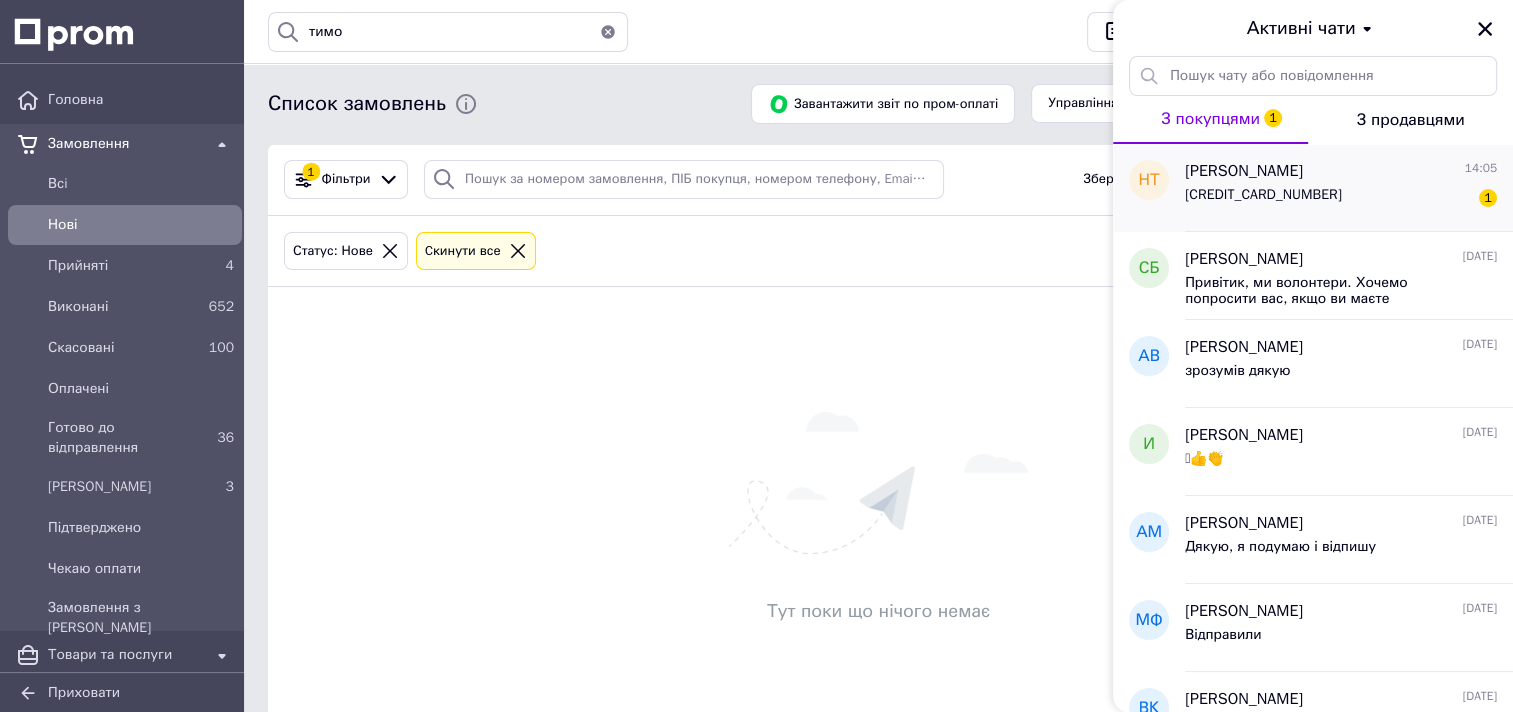 click on "[CREDIT_CARD_NUMBER]" at bounding box center (1263, 195) 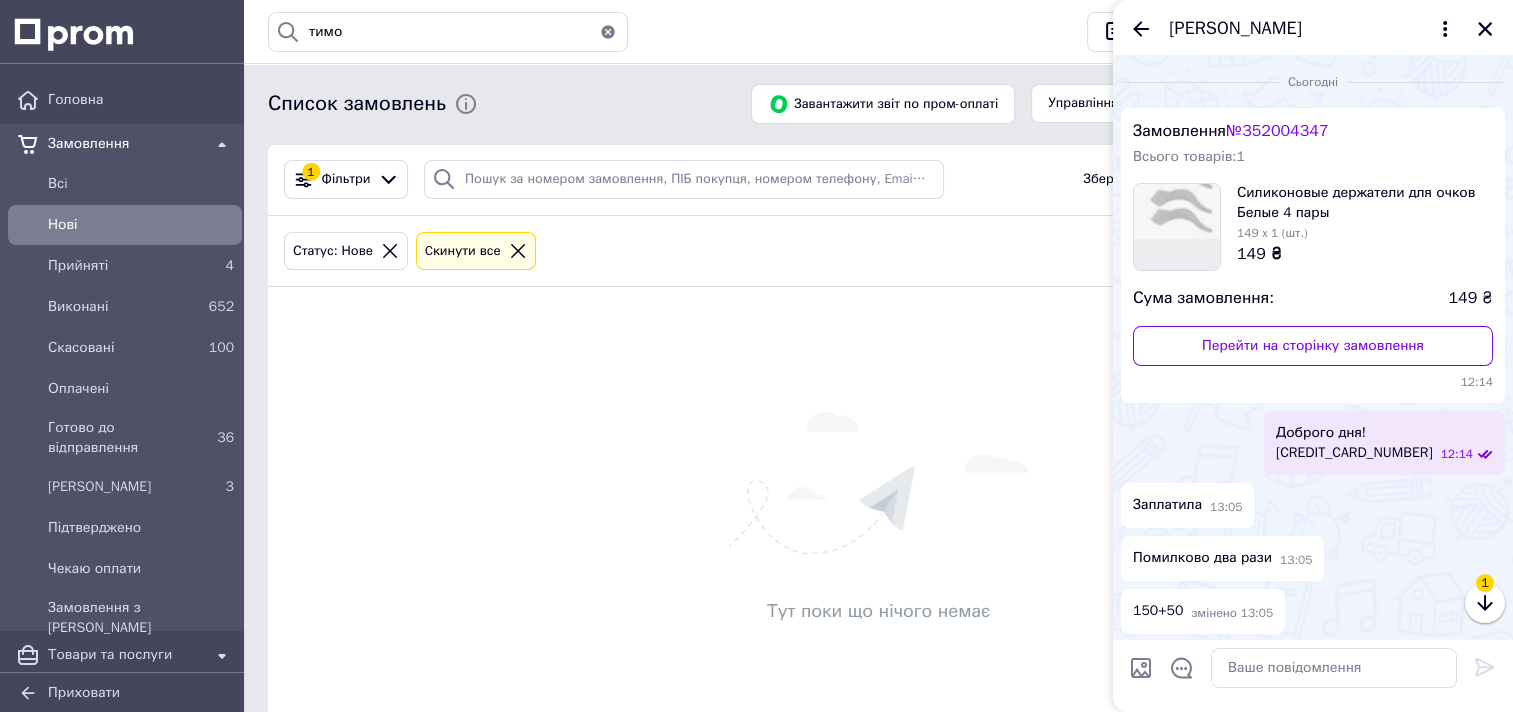 scroll, scrollTop: 145, scrollLeft: 0, axis: vertical 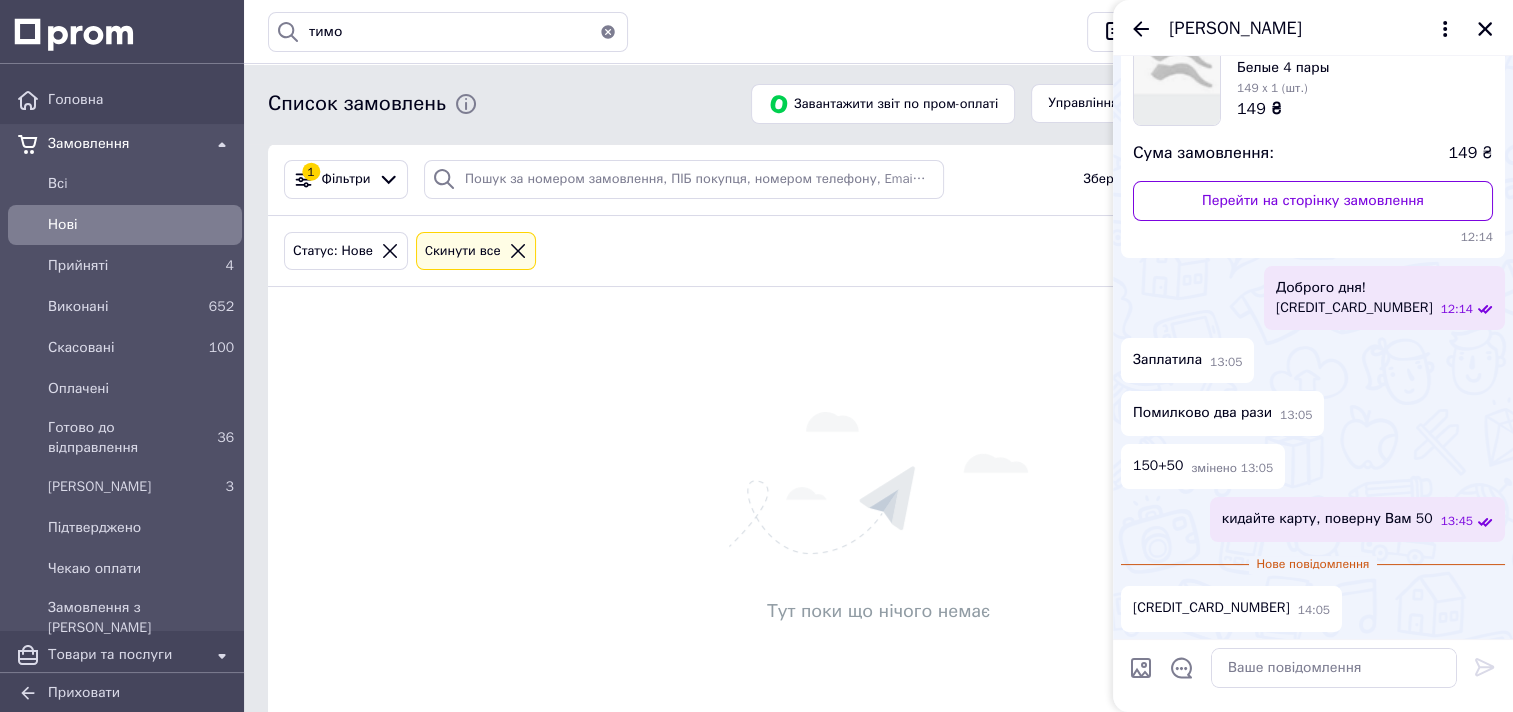 click on "Доброго дня! [CREDIT_CARD_NUMBER]" at bounding box center (1354, 298) 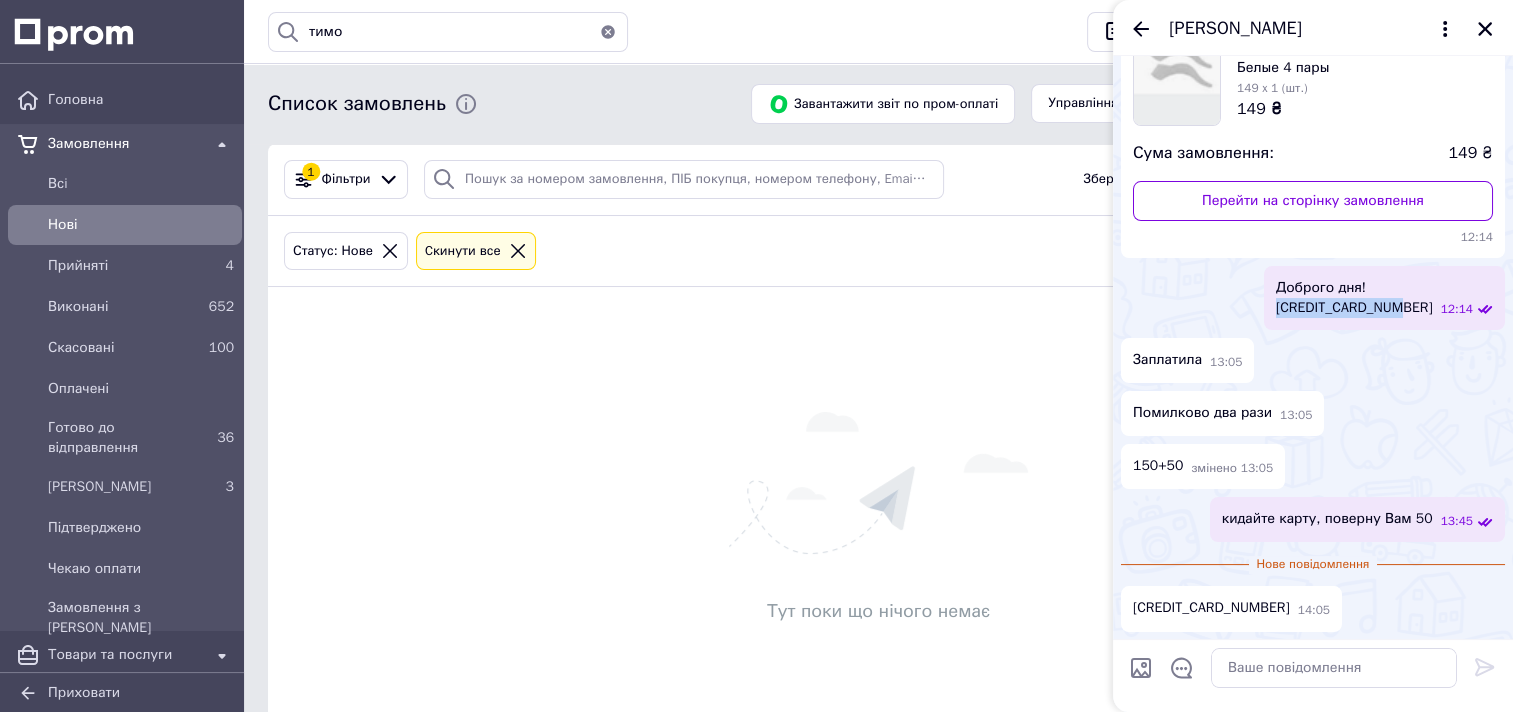 click on "Доброго дня! [CREDIT_CARD_NUMBER]" at bounding box center (1354, 298) 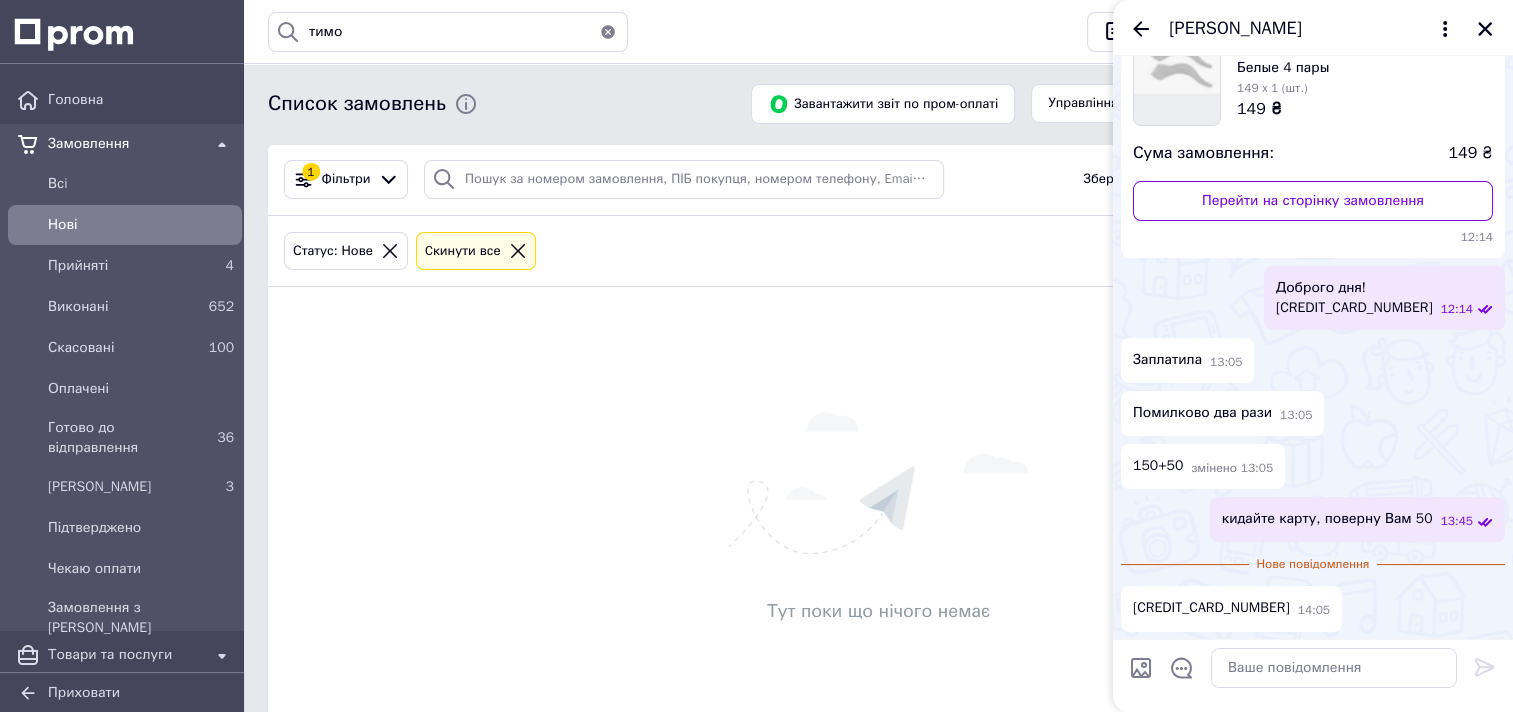 click on "[CREDIT_CARD_NUMBER]" at bounding box center (1211, 608) 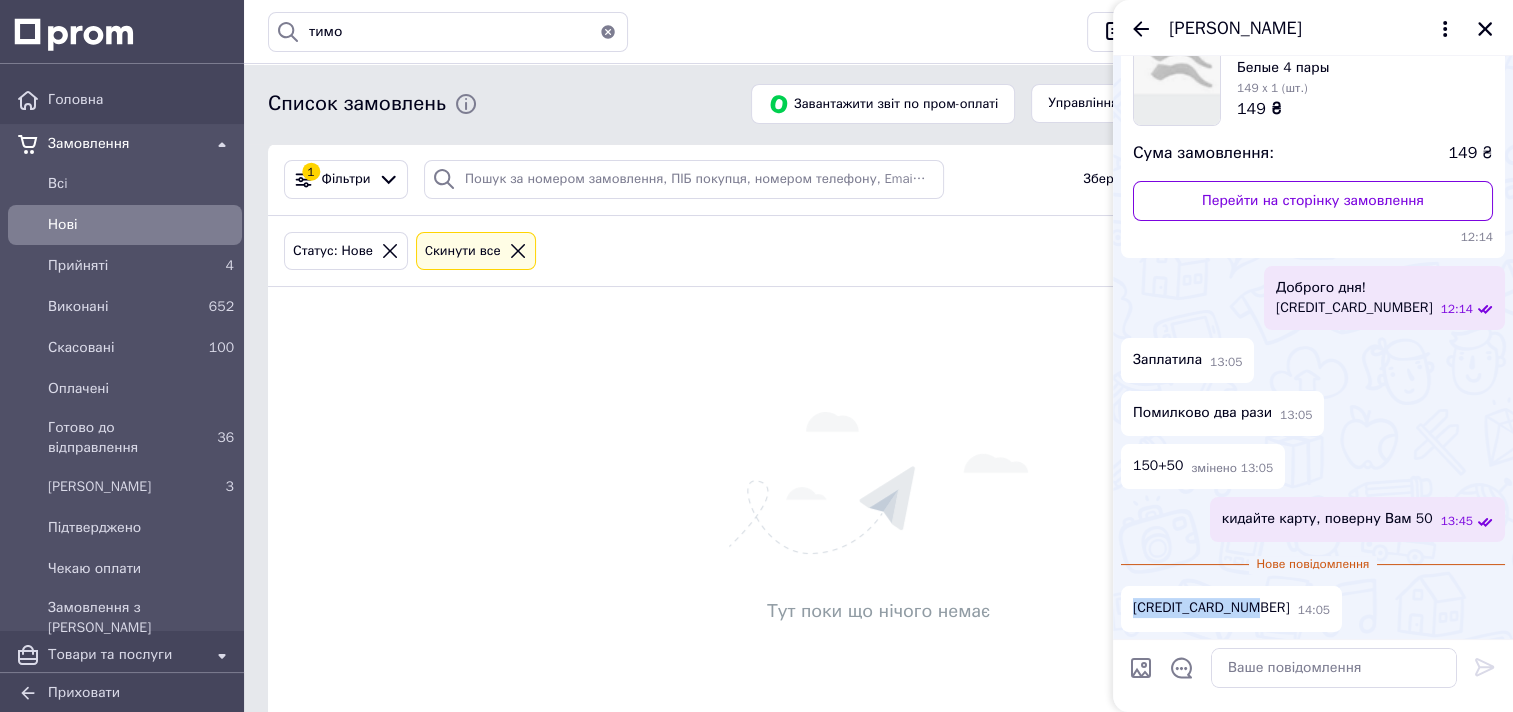 click on "[CREDIT_CARD_NUMBER]" at bounding box center [1211, 608] 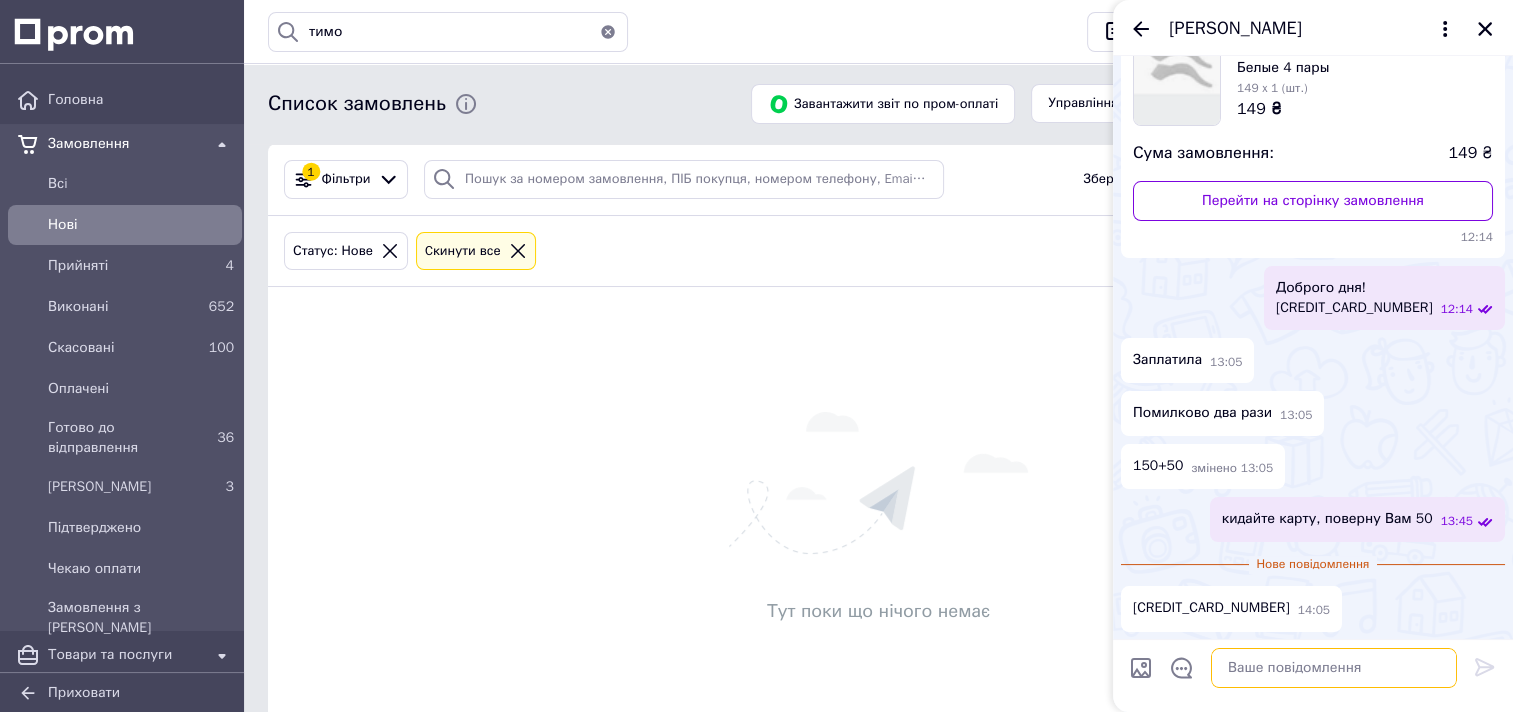 drag, startPoint x: 1288, startPoint y: 668, endPoint x: 1336, endPoint y: 656, distance: 49.47727 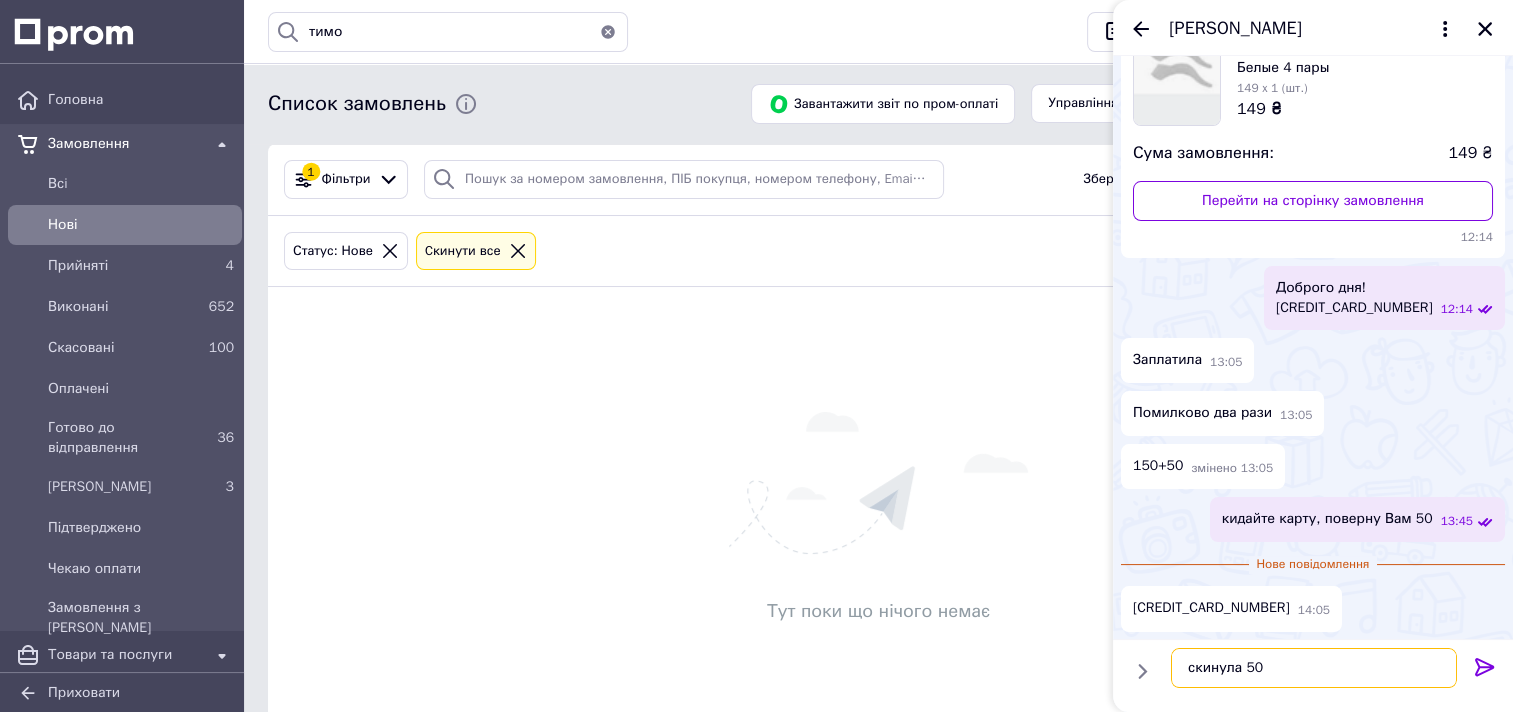 type on "скинула 50" 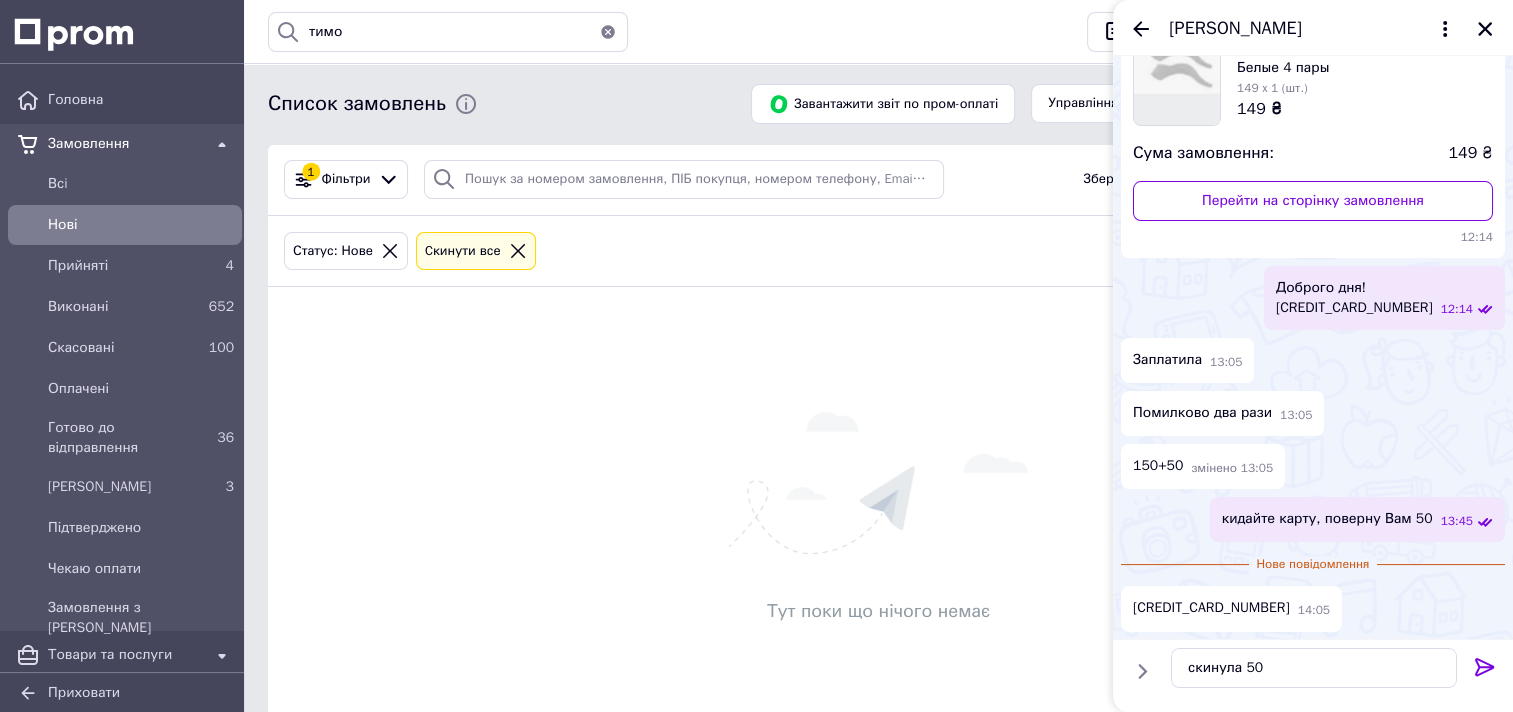 click 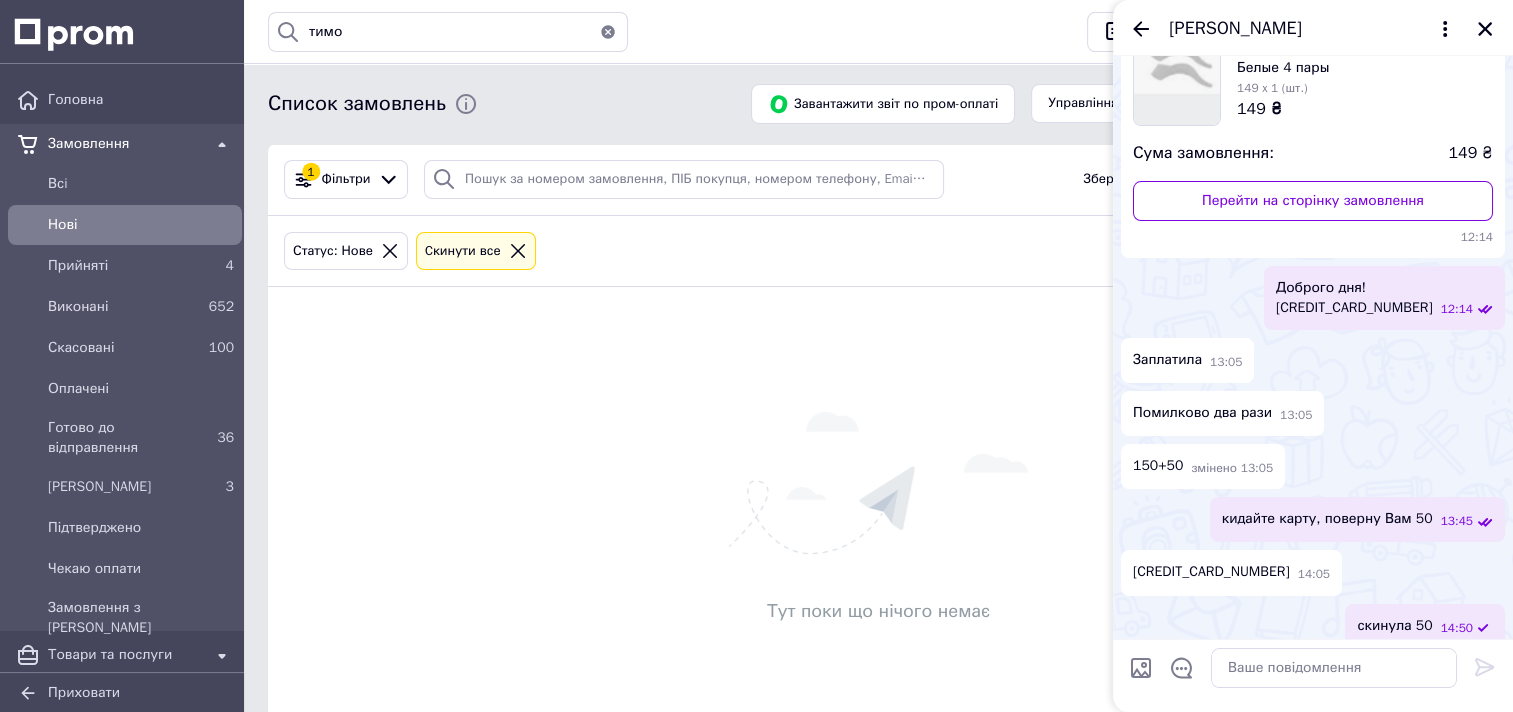 scroll, scrollTop: 162, scrollLeft: 0, axis: vertical 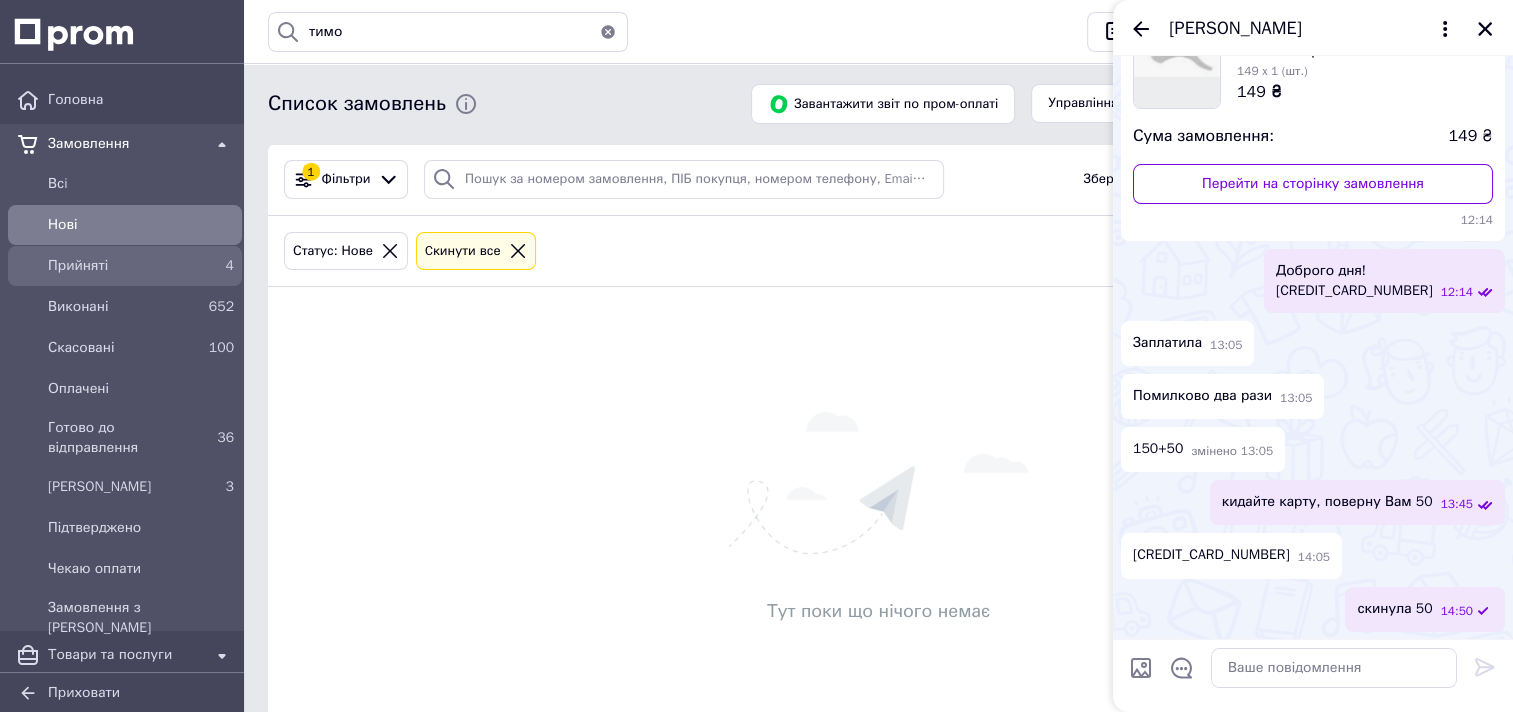 click on "Прийняті" at bounding box center (121, 266) 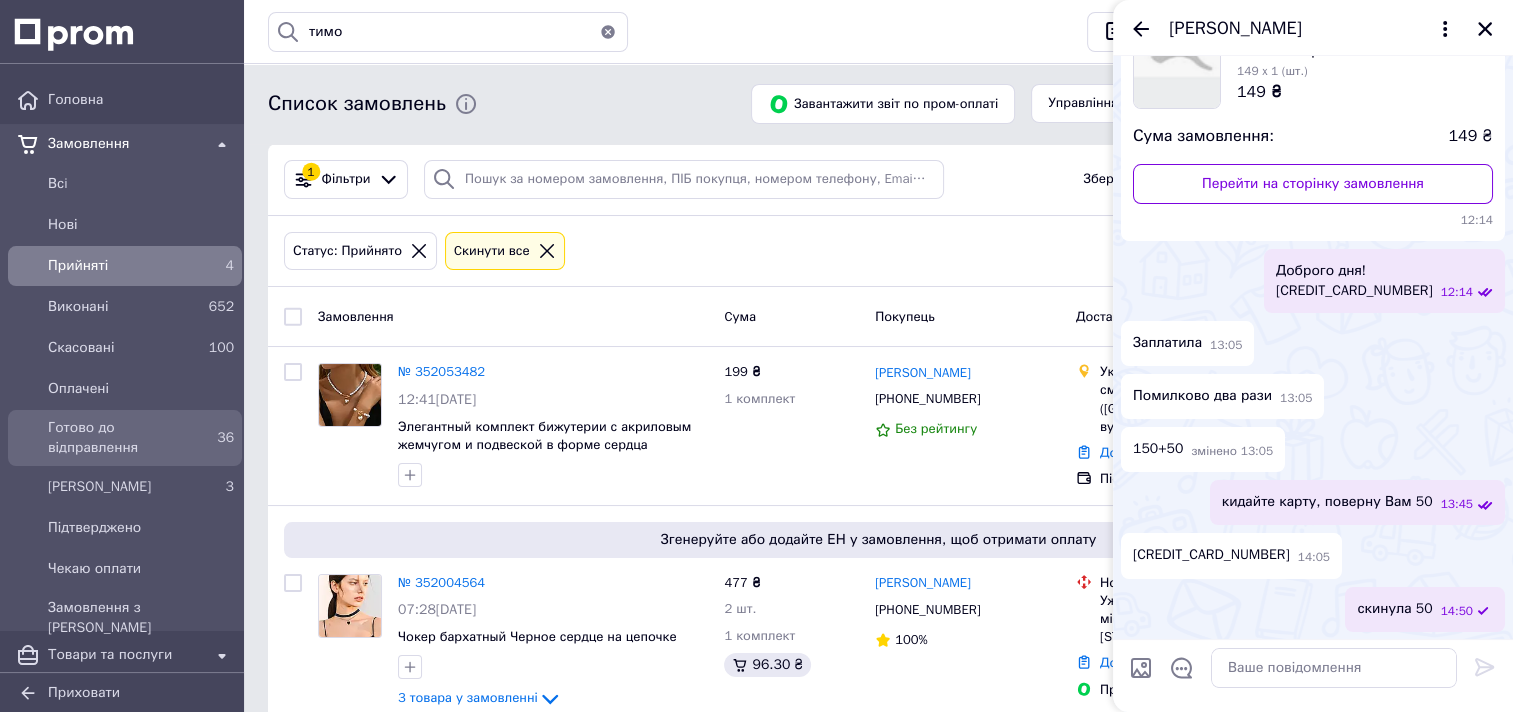 click on "Готово до відправлення" at bounding box center (121, 438) 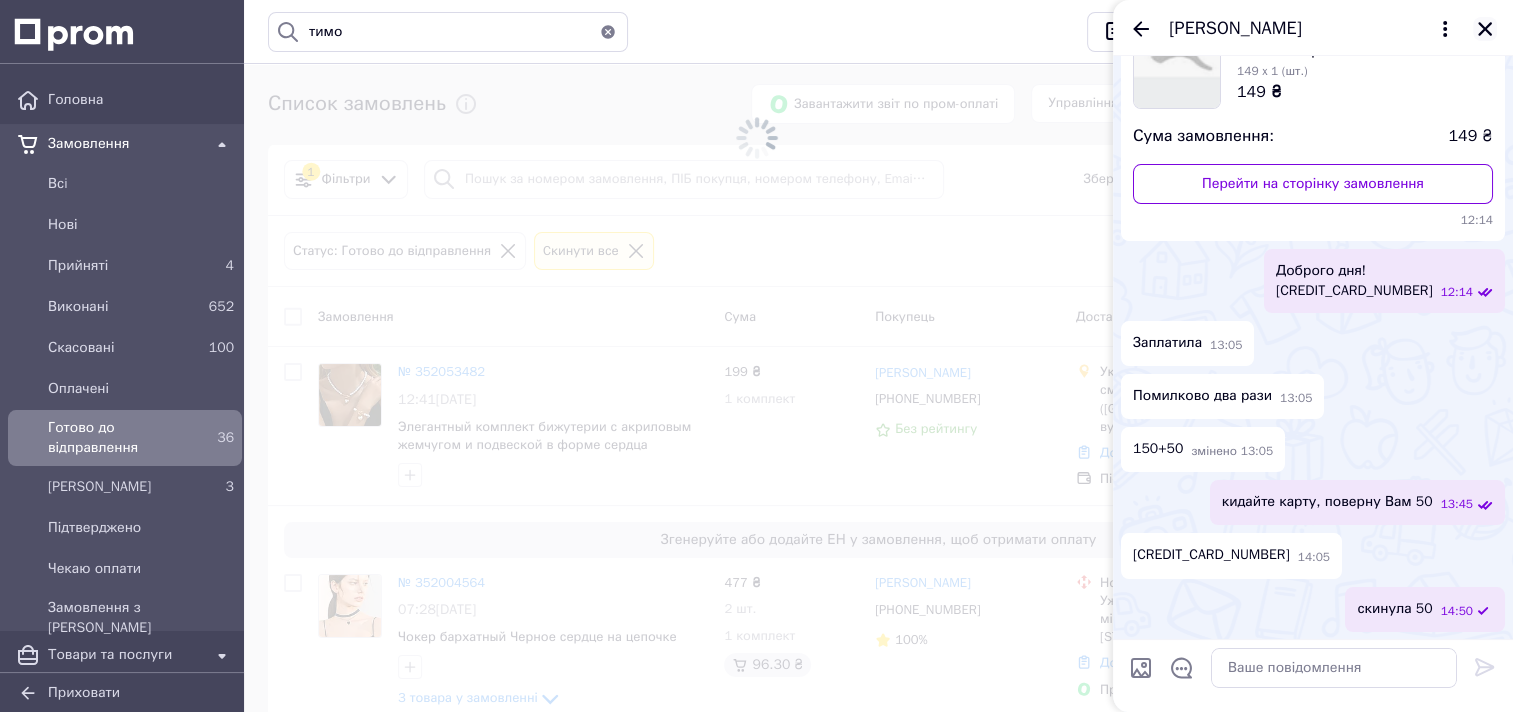 click 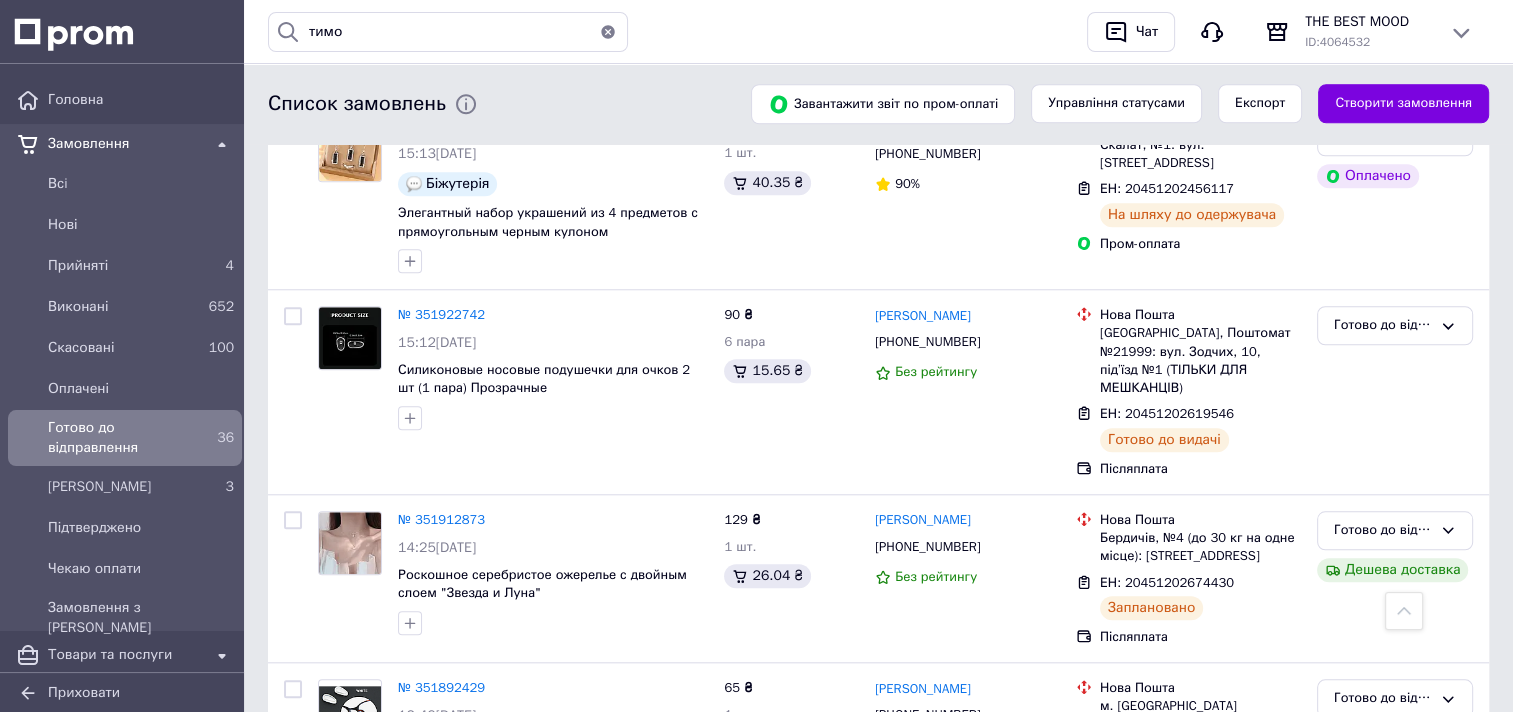 scroll, scrollTop: 1800, scrollLeft: 0, axis: vertical 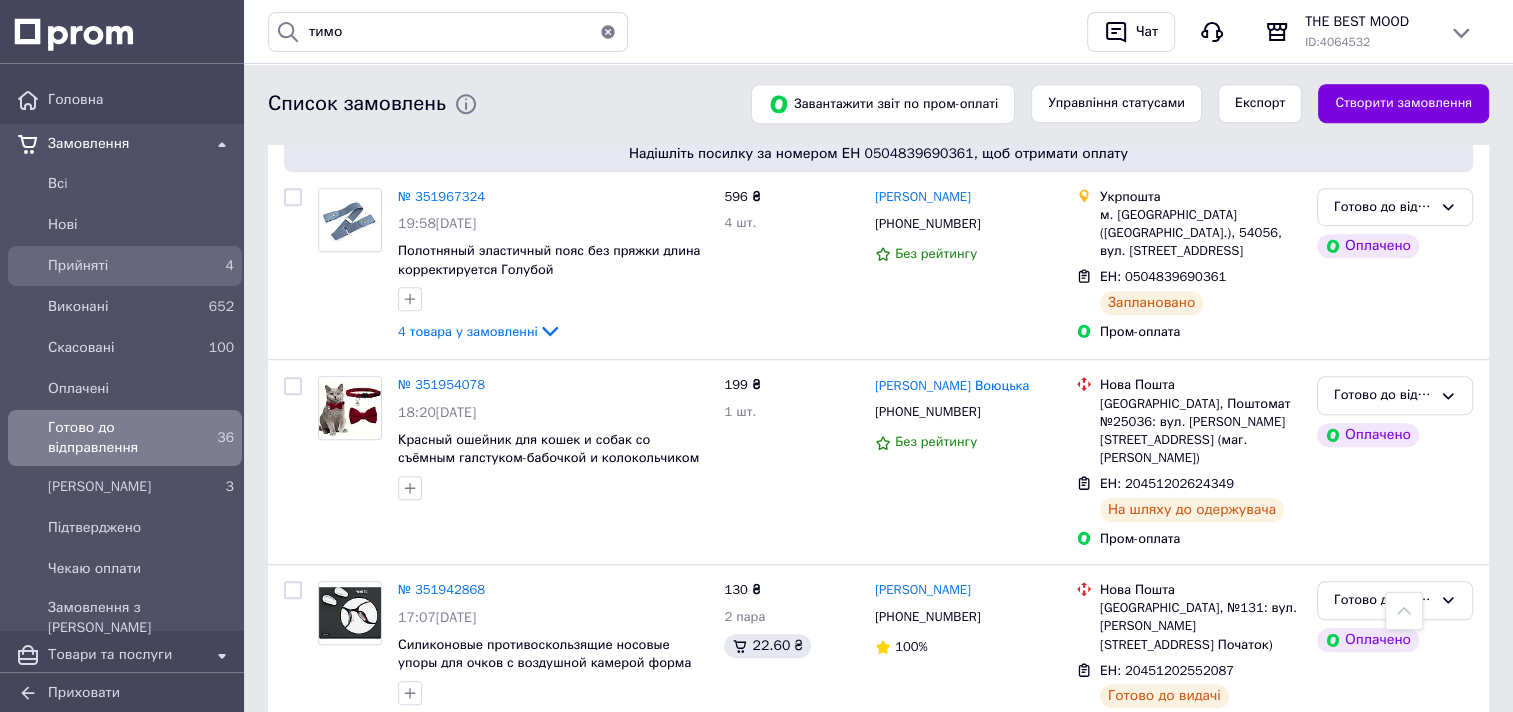 click on "Прийняті" at bounding box center (121, 266) 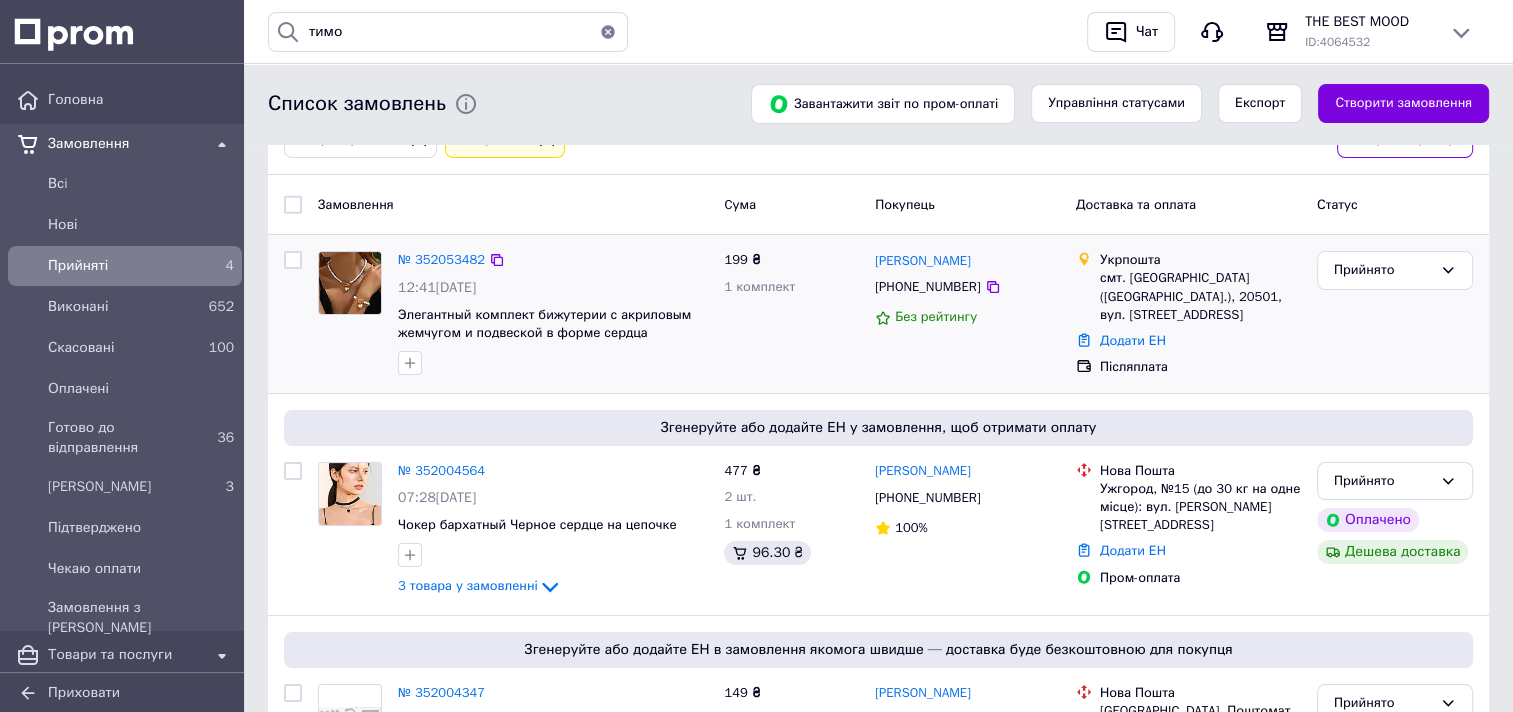 scroll, scrollTop: 462, scrollLeft: 0, axis: vertical 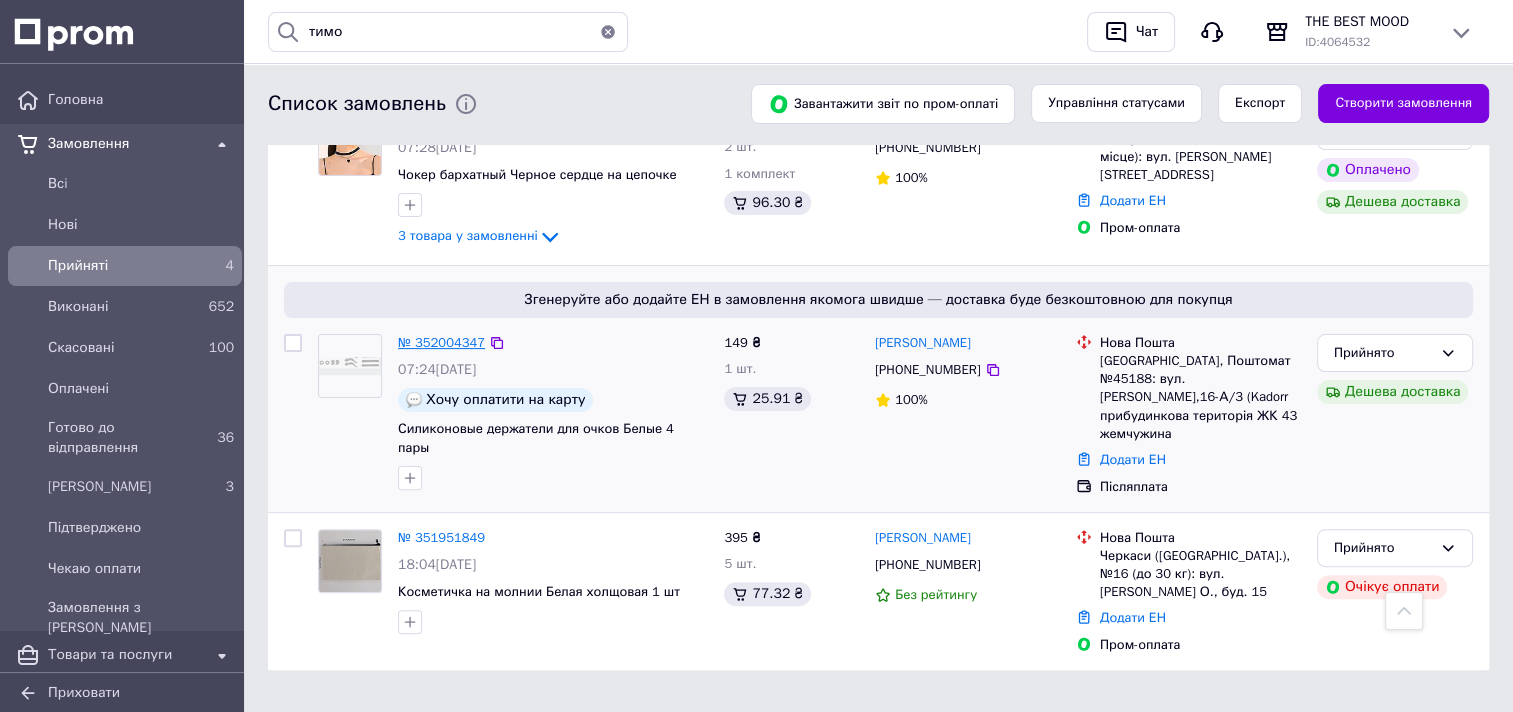click on "№ 352004347" at bounding box center (441, 342) 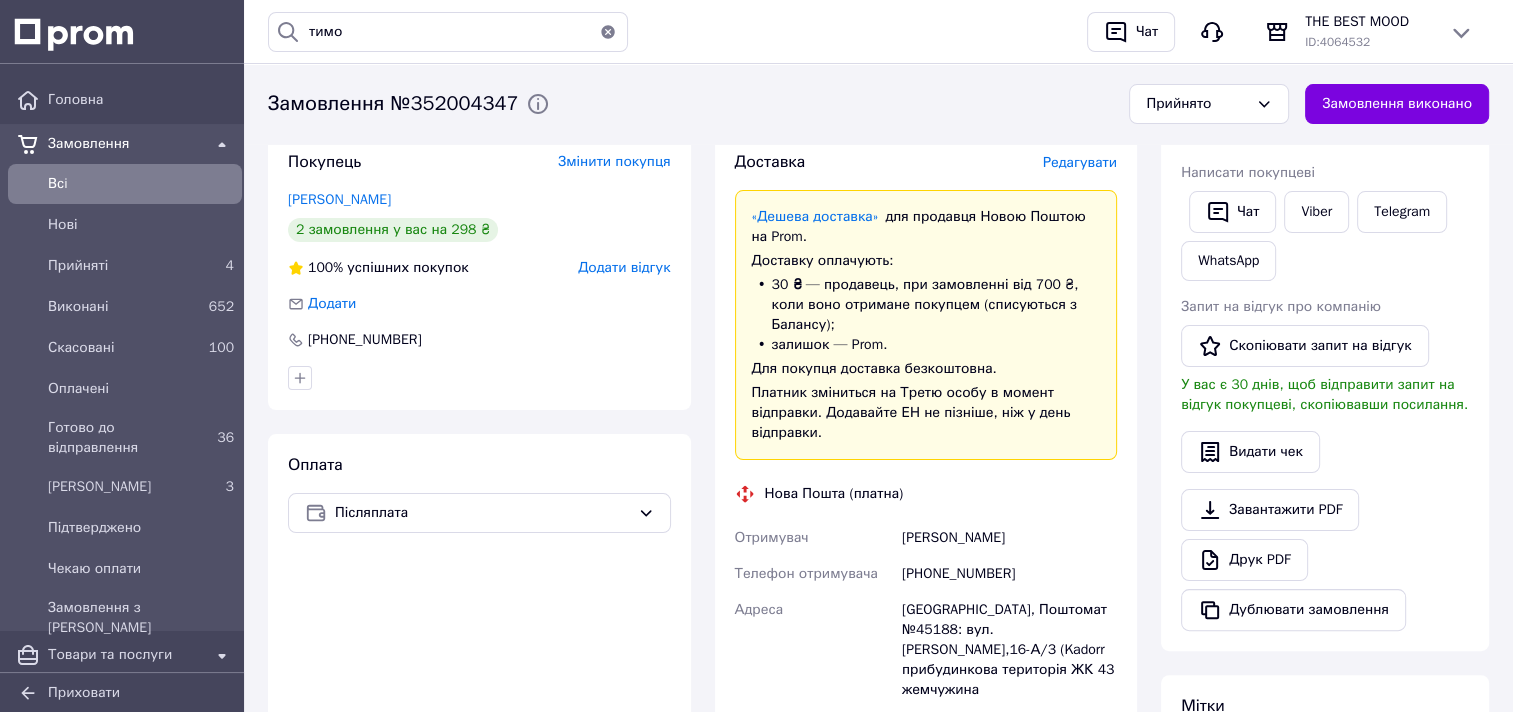 scroll, scrollTop: 400, scrollLeft: 0, axis: vertical 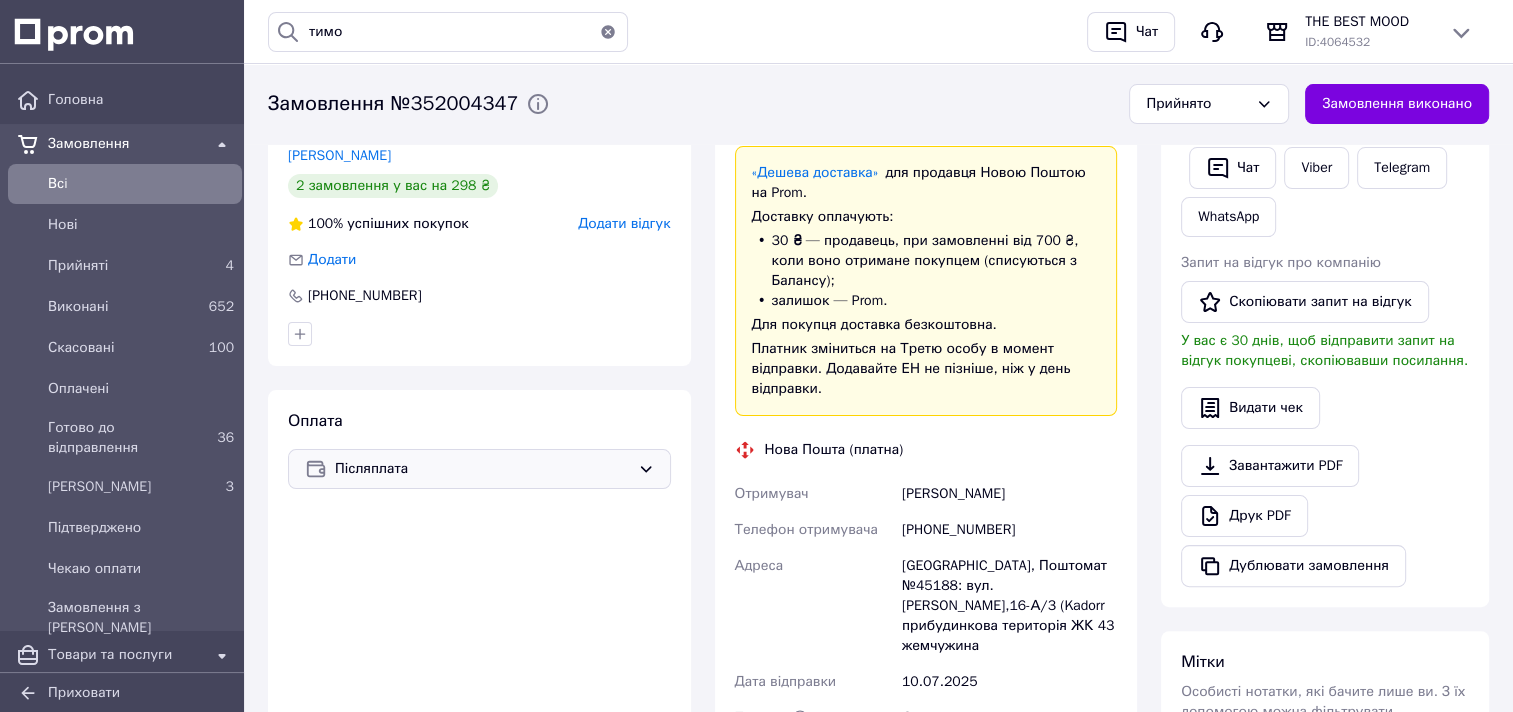 click 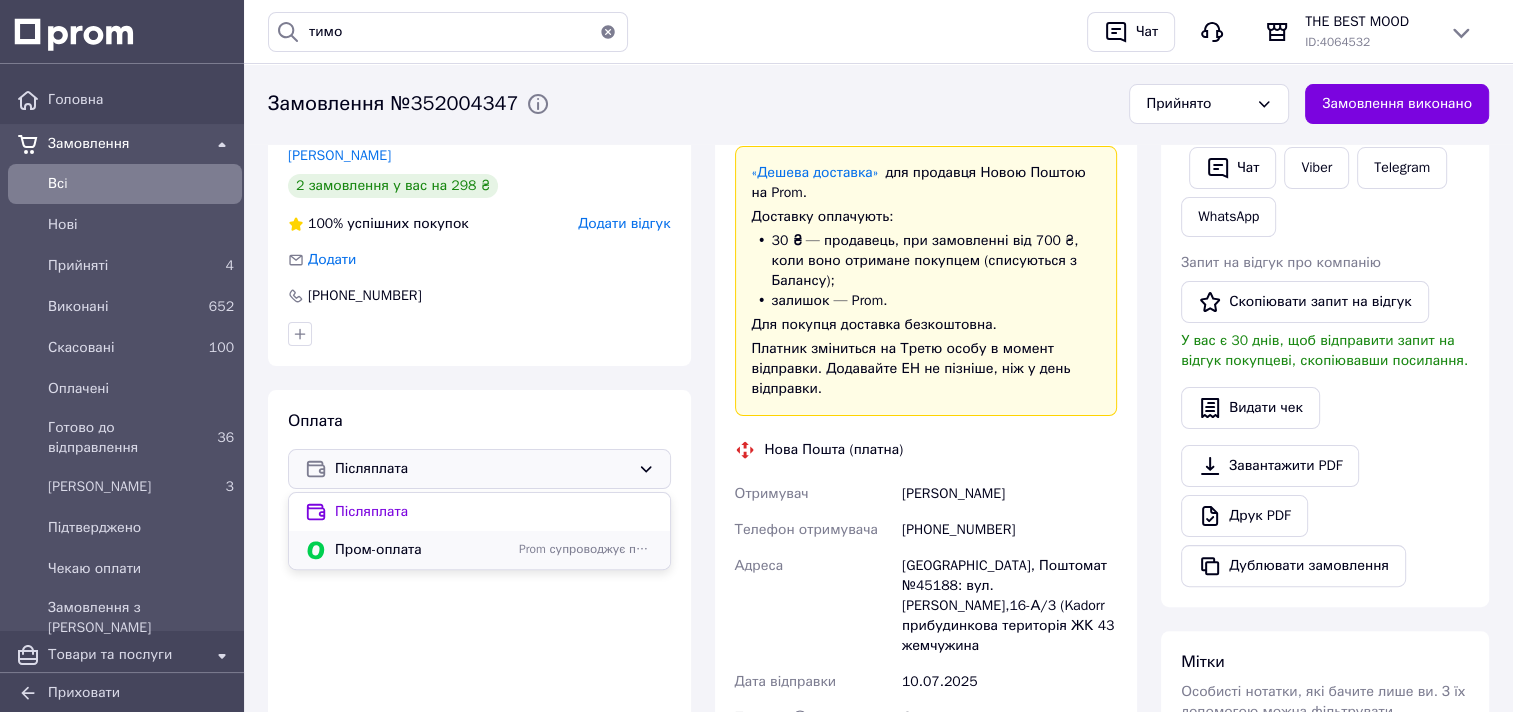 click on "Пром-оплата" at bounding box center [423, 550] 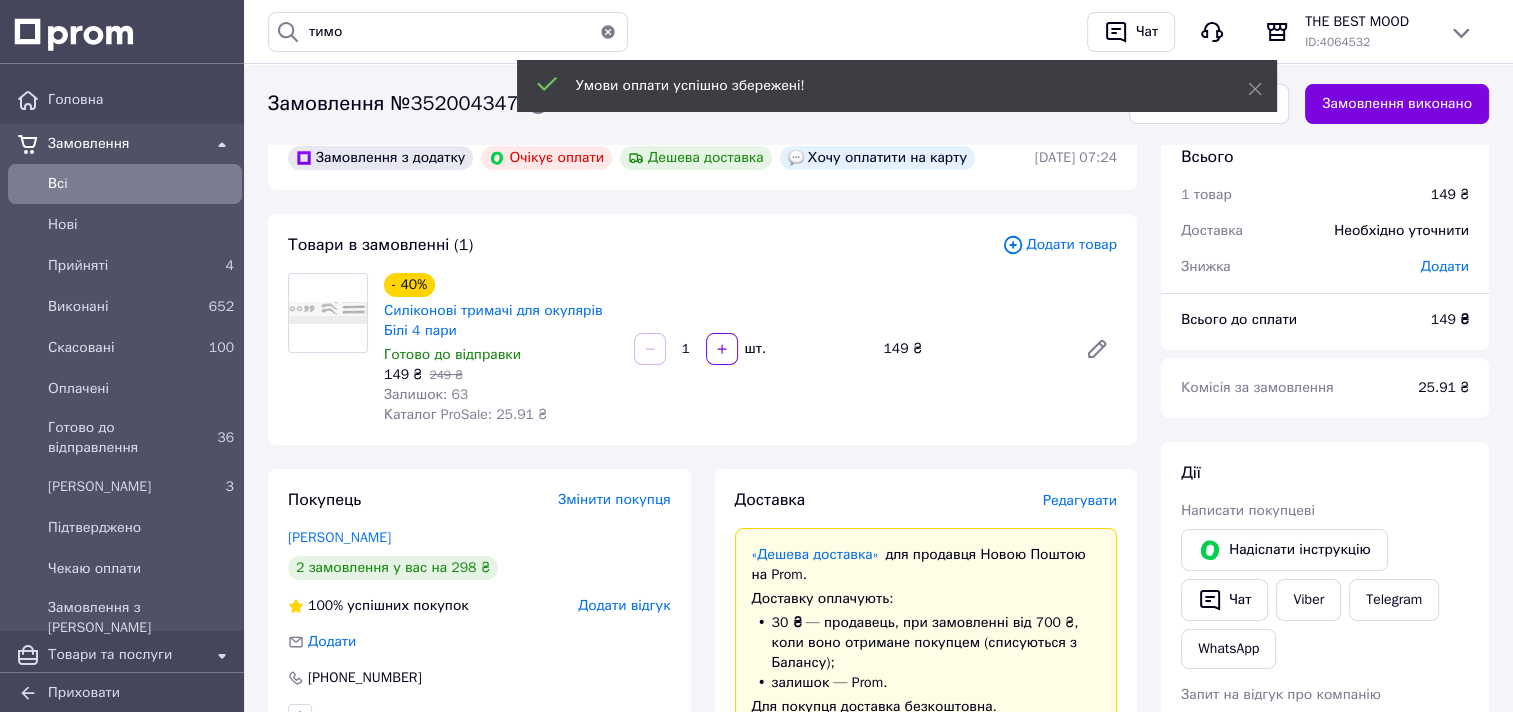 scroll, scrollTop: 0, scrollLeft: 0, axis: both 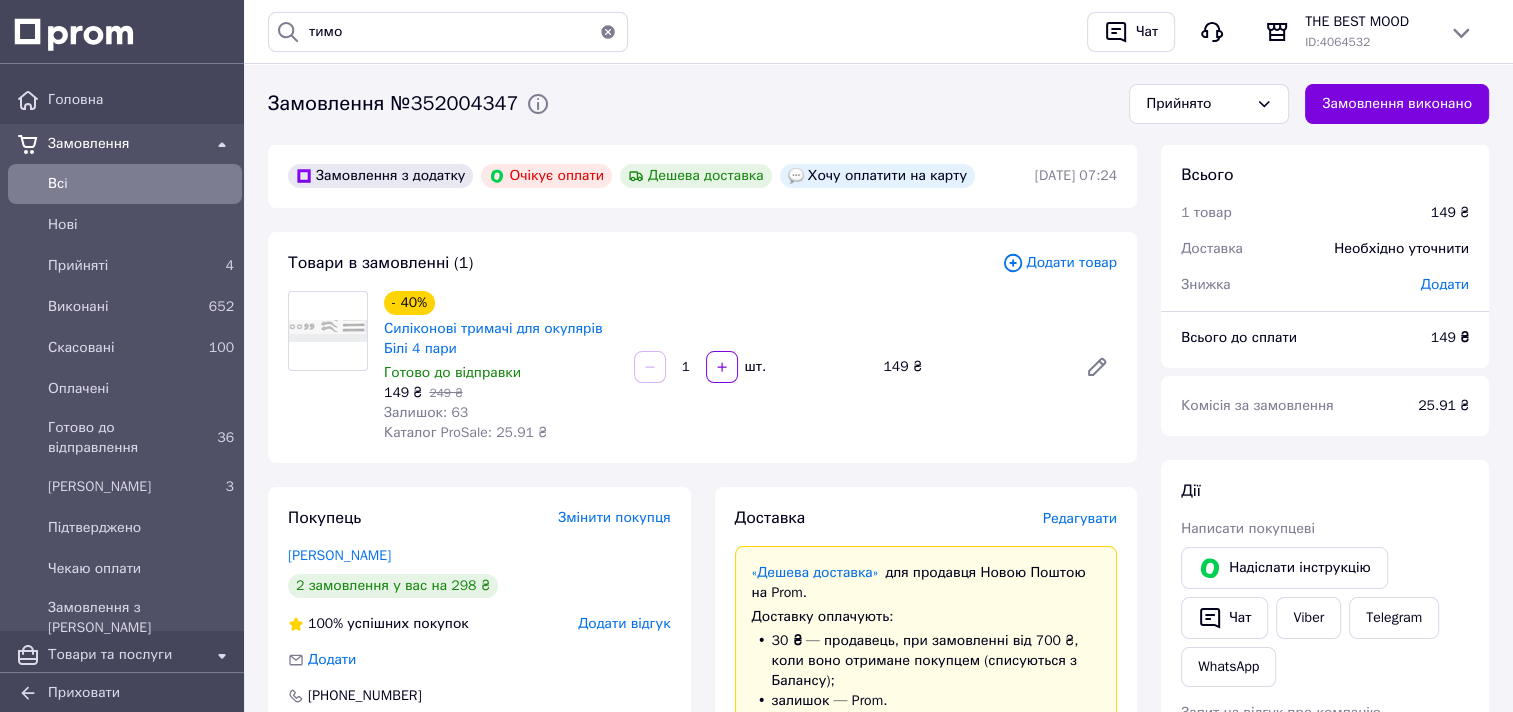 click on "Додати" at bounding box center (1445, 284) 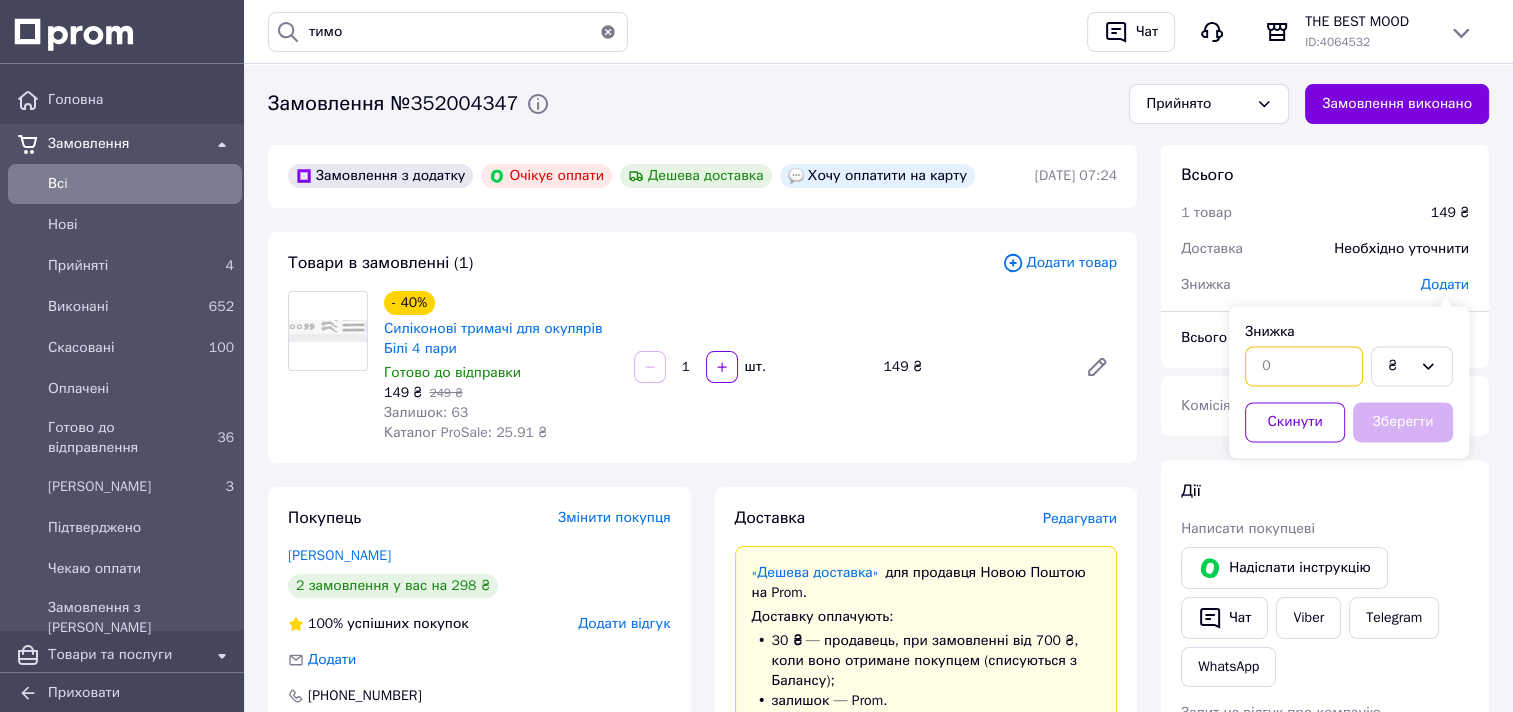 click at bounding box center [1304, 366] 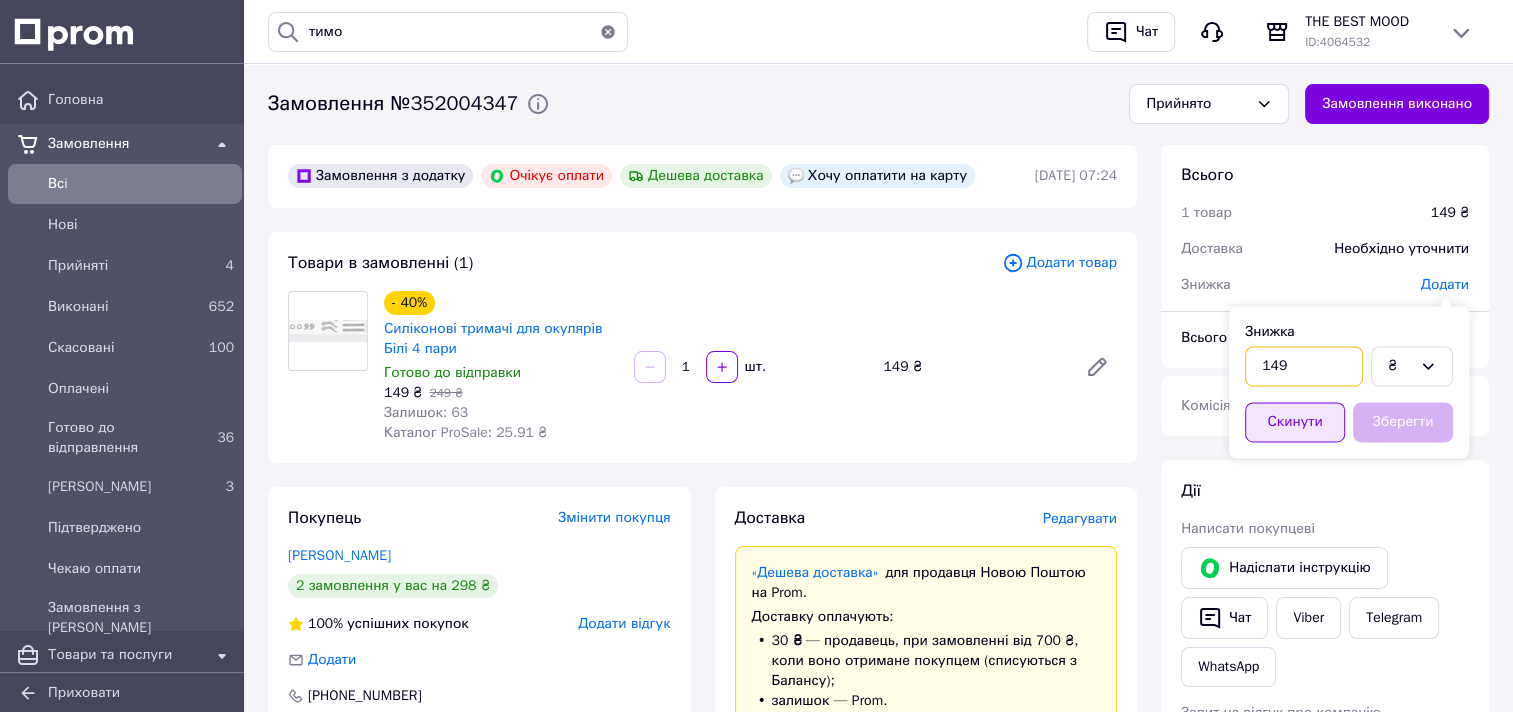 type on "149" 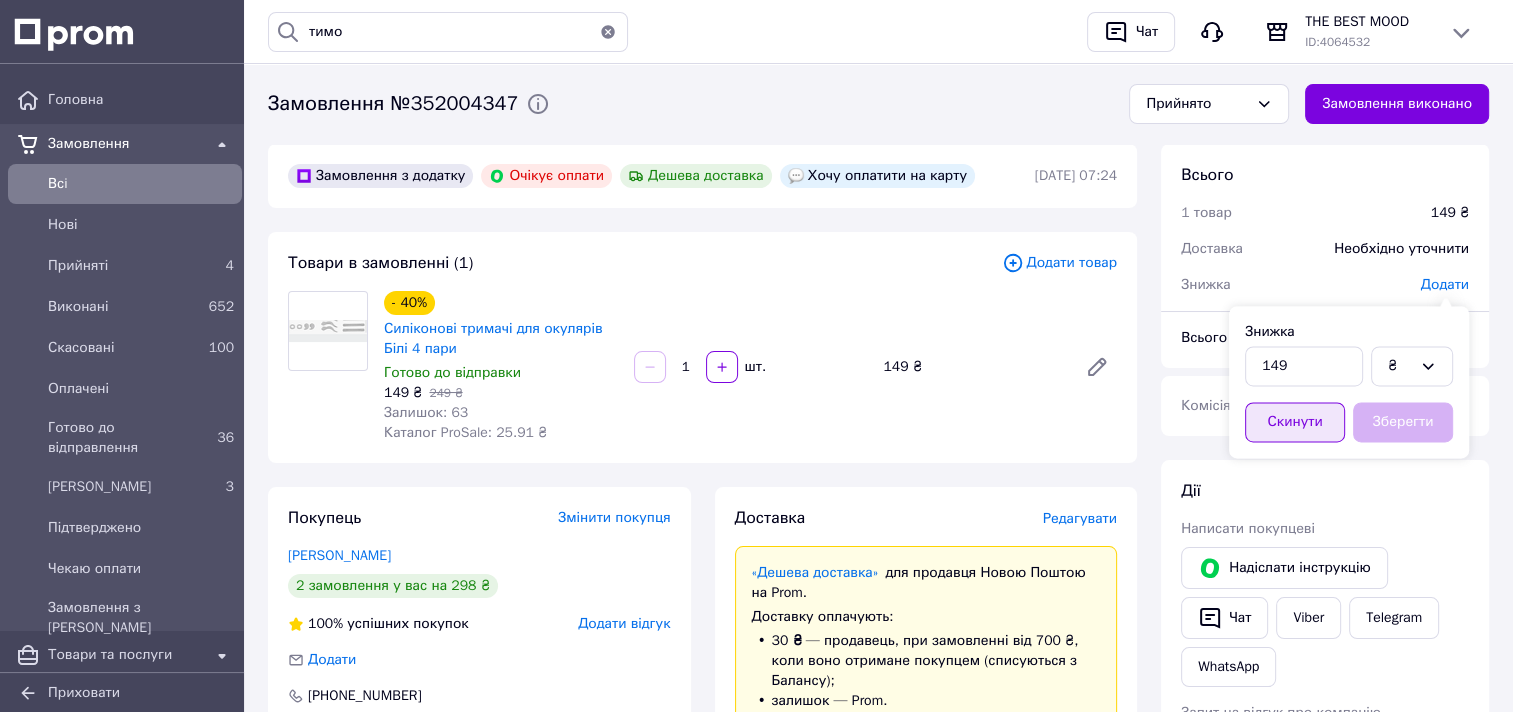 click on "Скинути" at bounding box center [1295, 422] 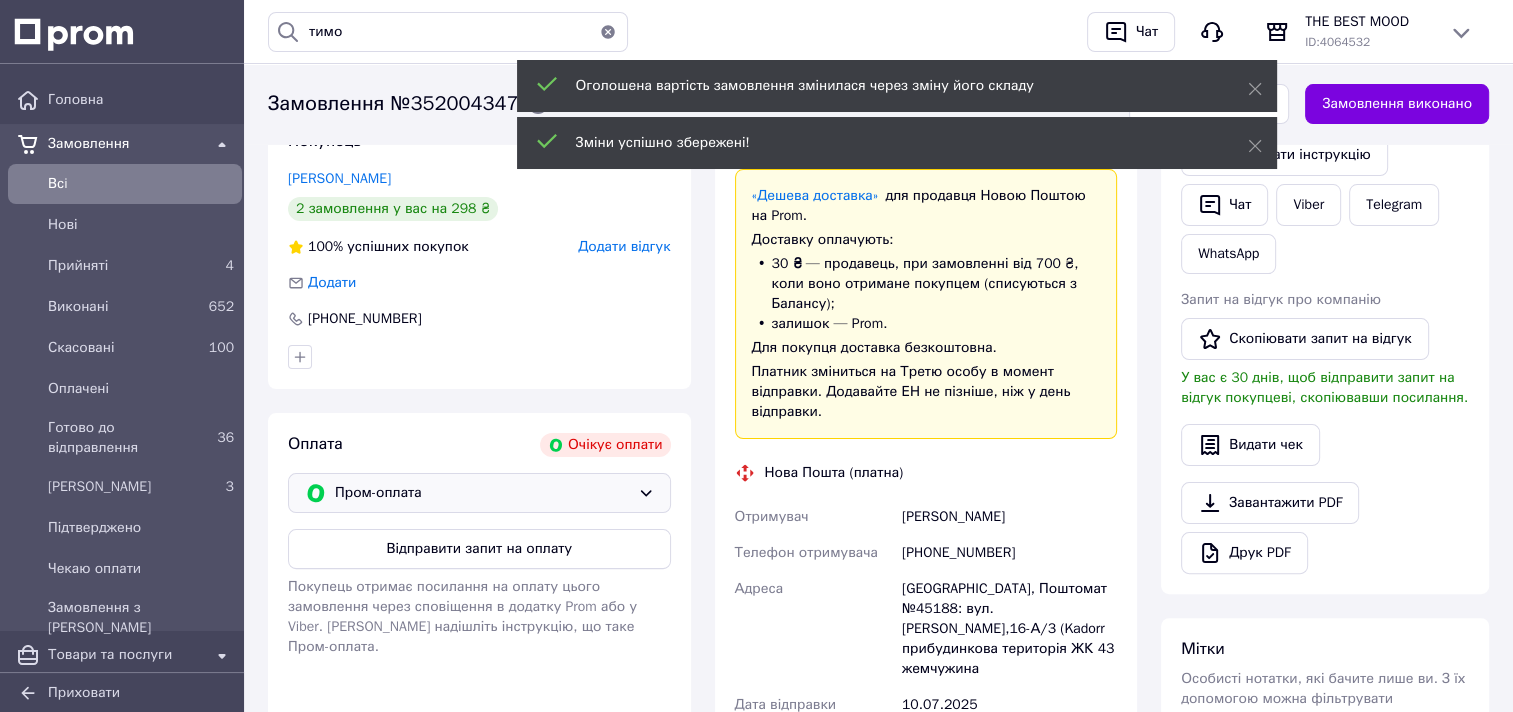 scroll, scrollTop: 400, scrollLeft: 0, axis: vertical 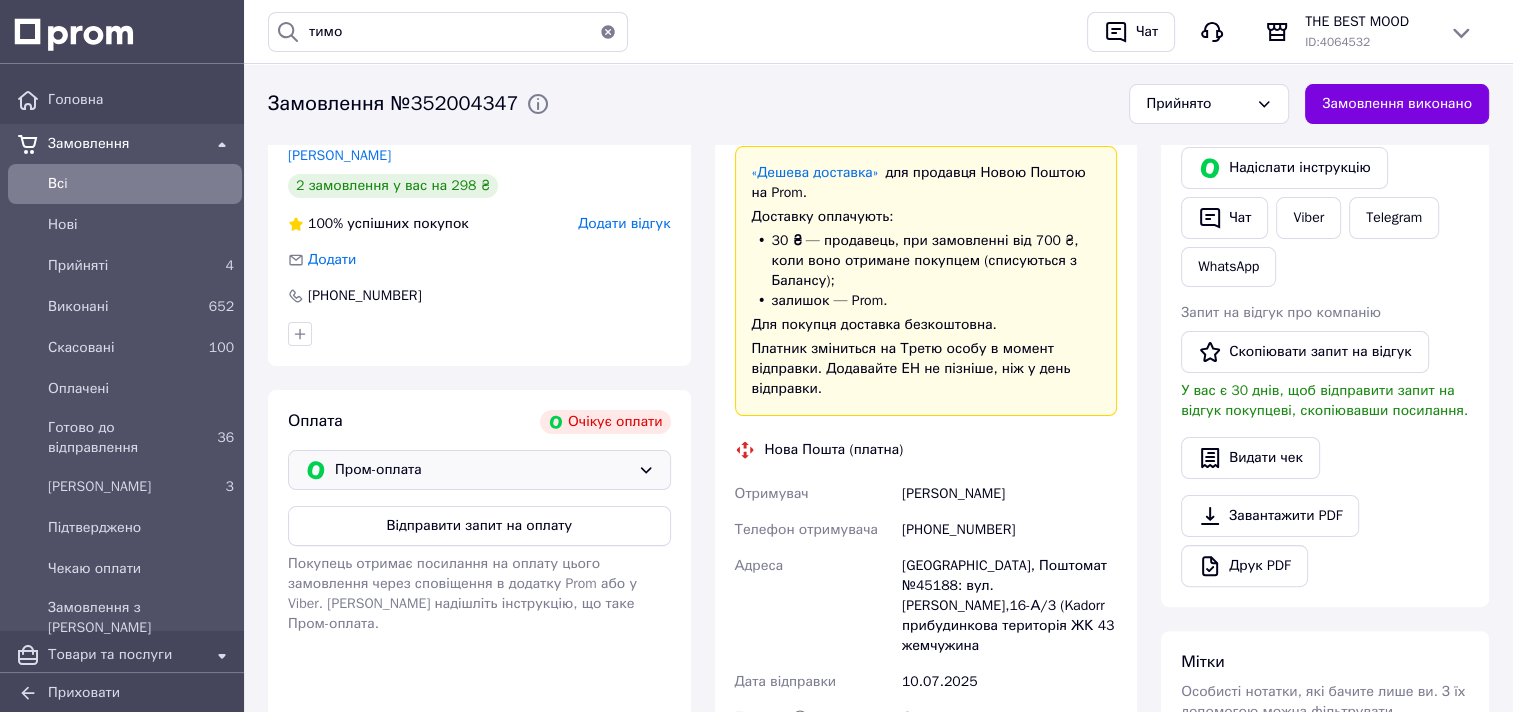 click on "Пром-оплата" at bounding box center [479, 470] 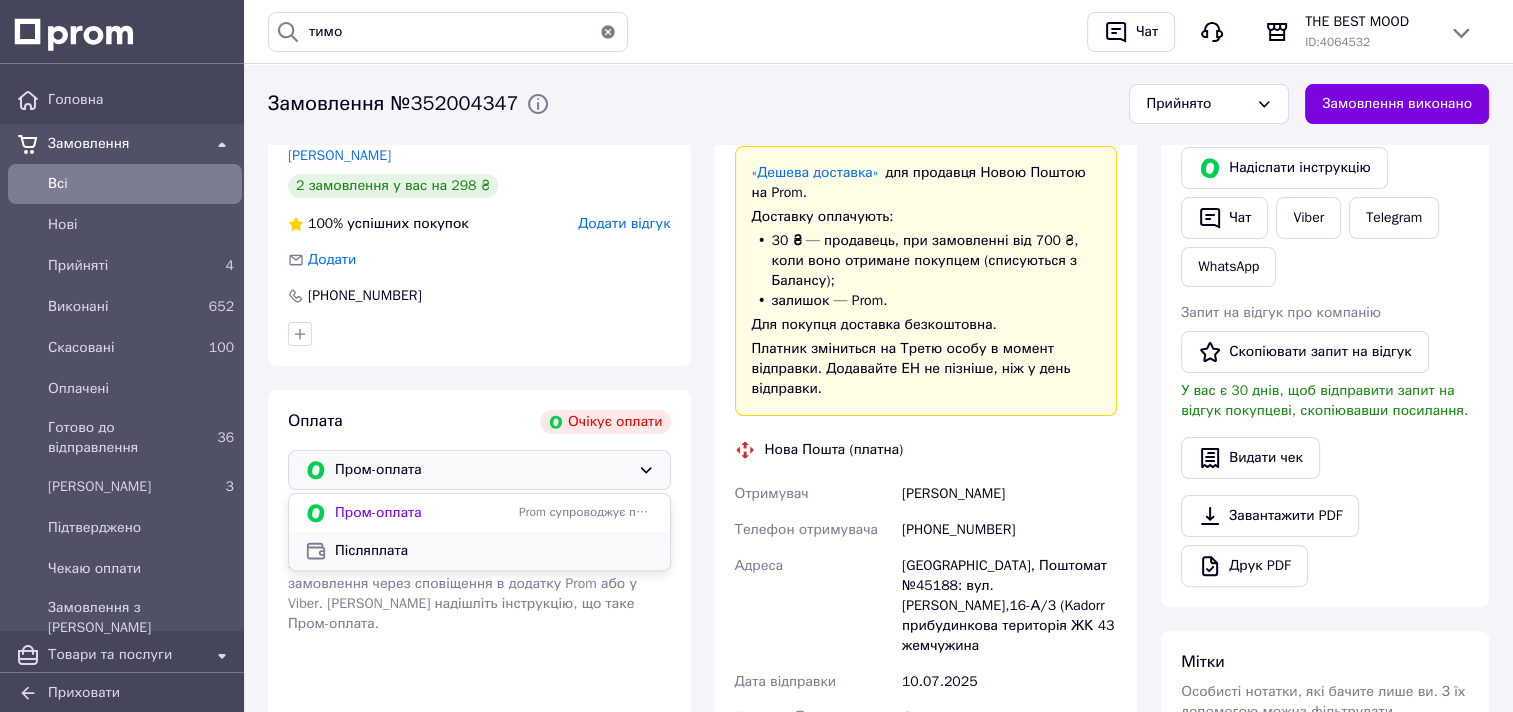 click on "Післяплата" at bounding box center (494, 551) 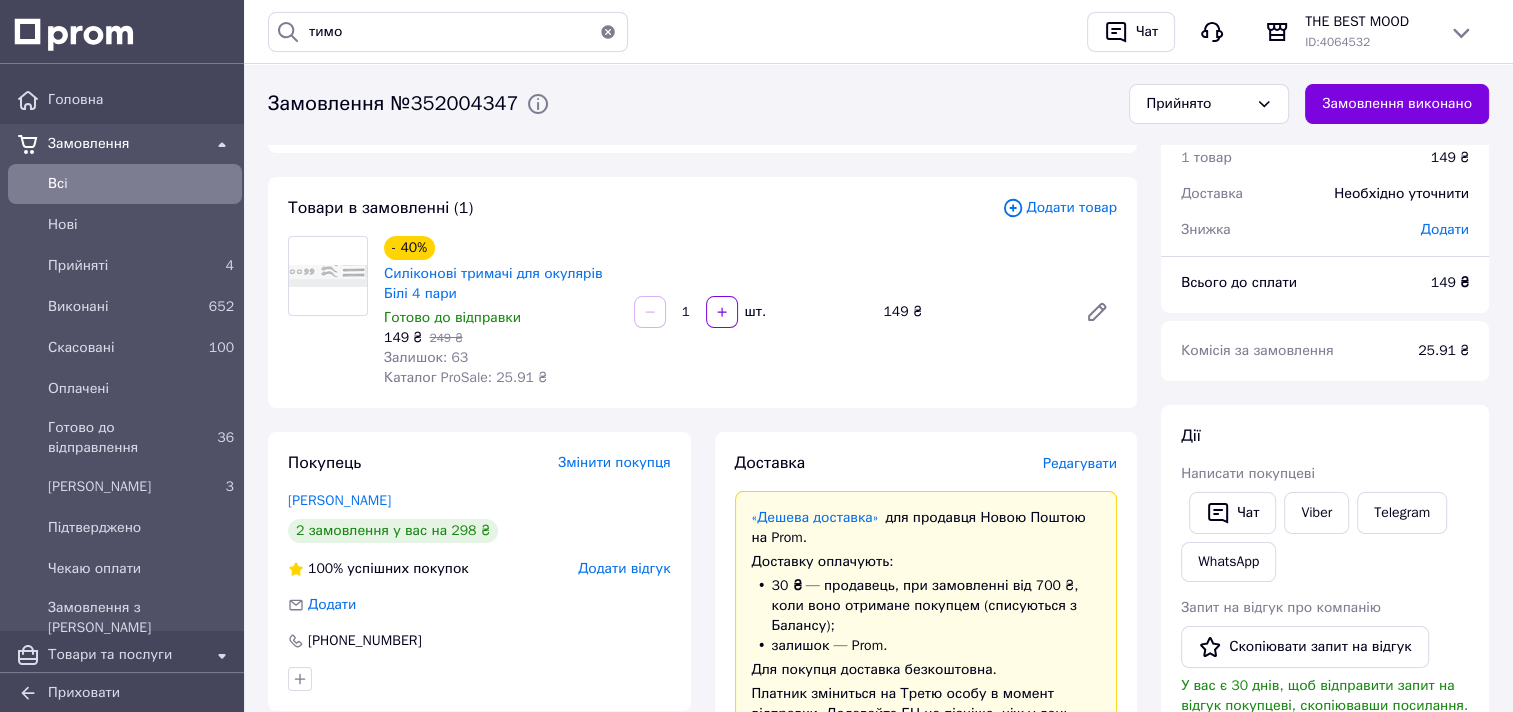scroll, scrollTop: 0, scrollLeft: 0, axis: both 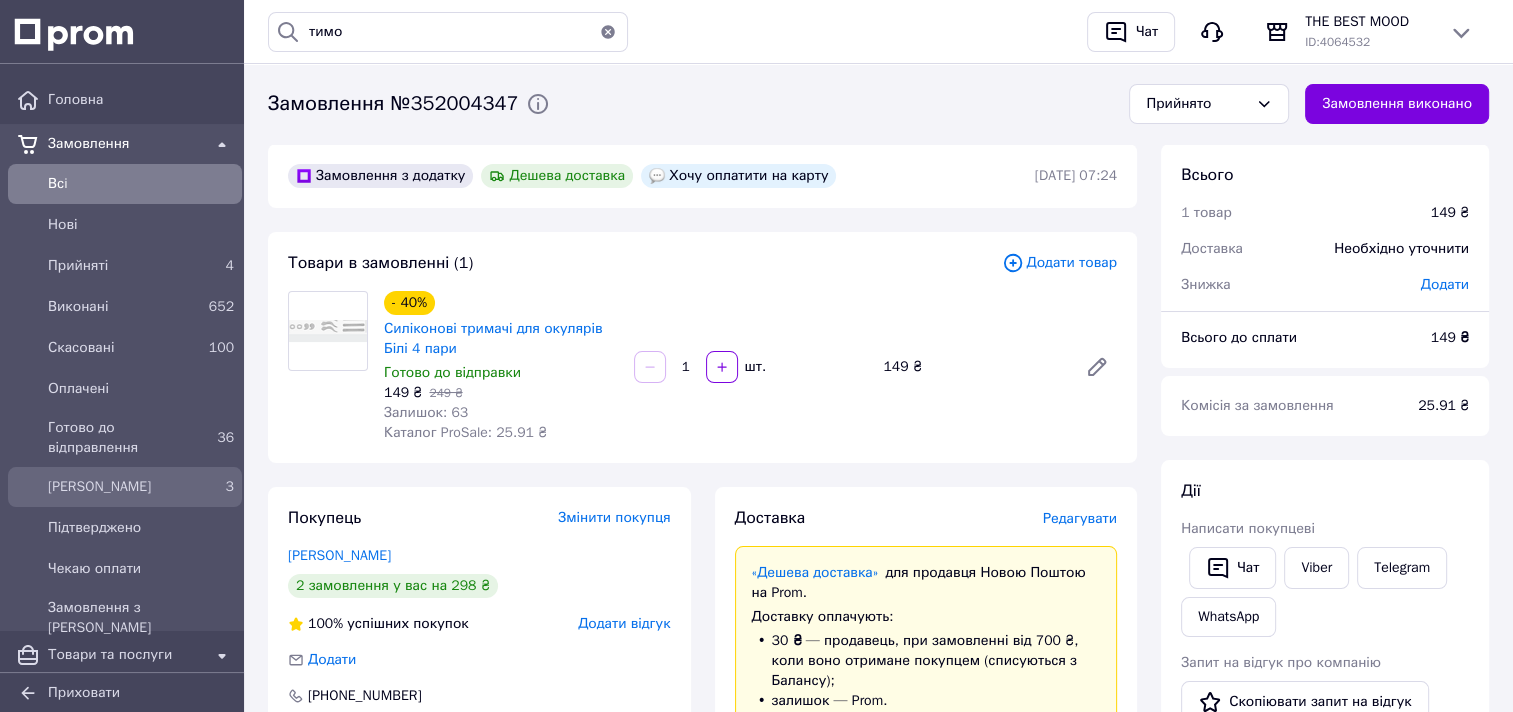 click on "[PERSON_NAME]" at bounding box center [121, 487] 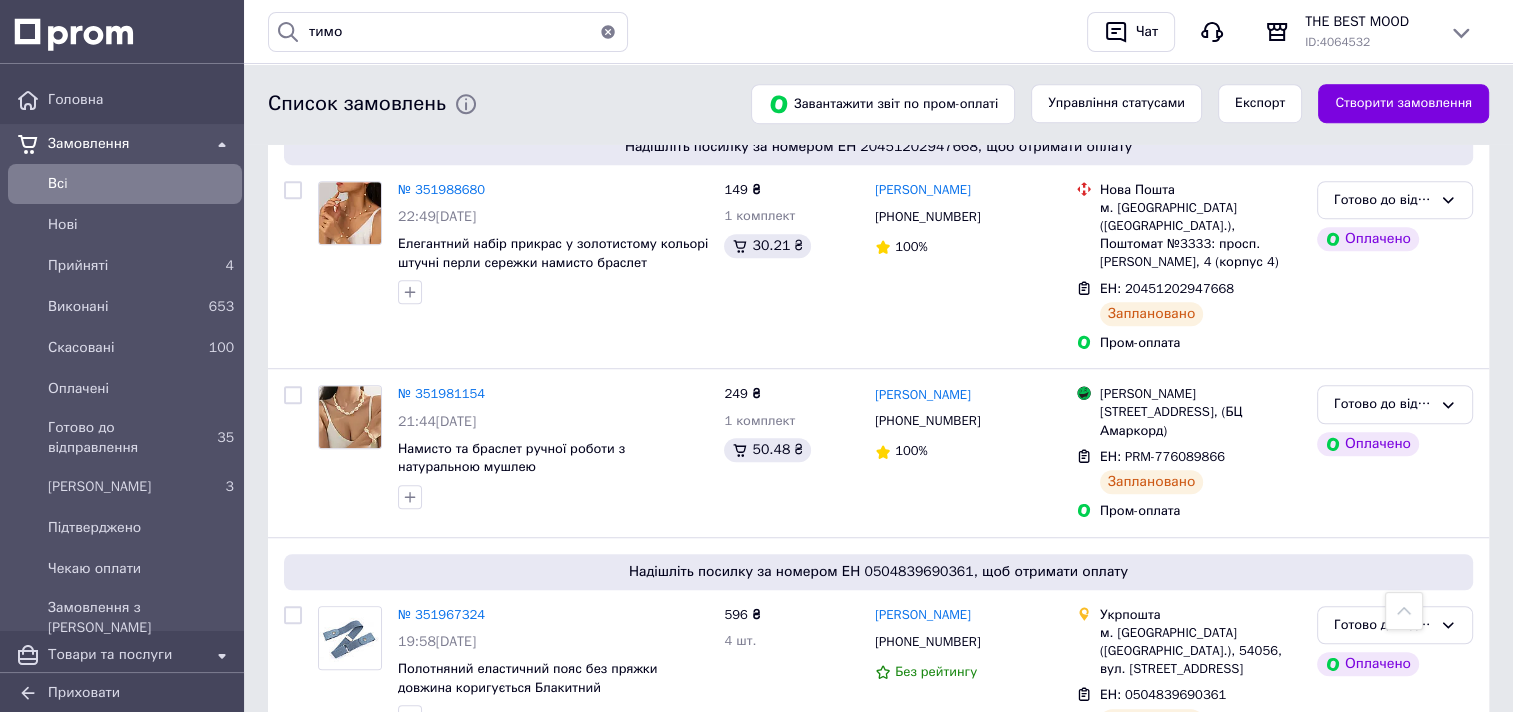scroll, scrollTop: 1300, scrollLeft: 0, axis: vertical 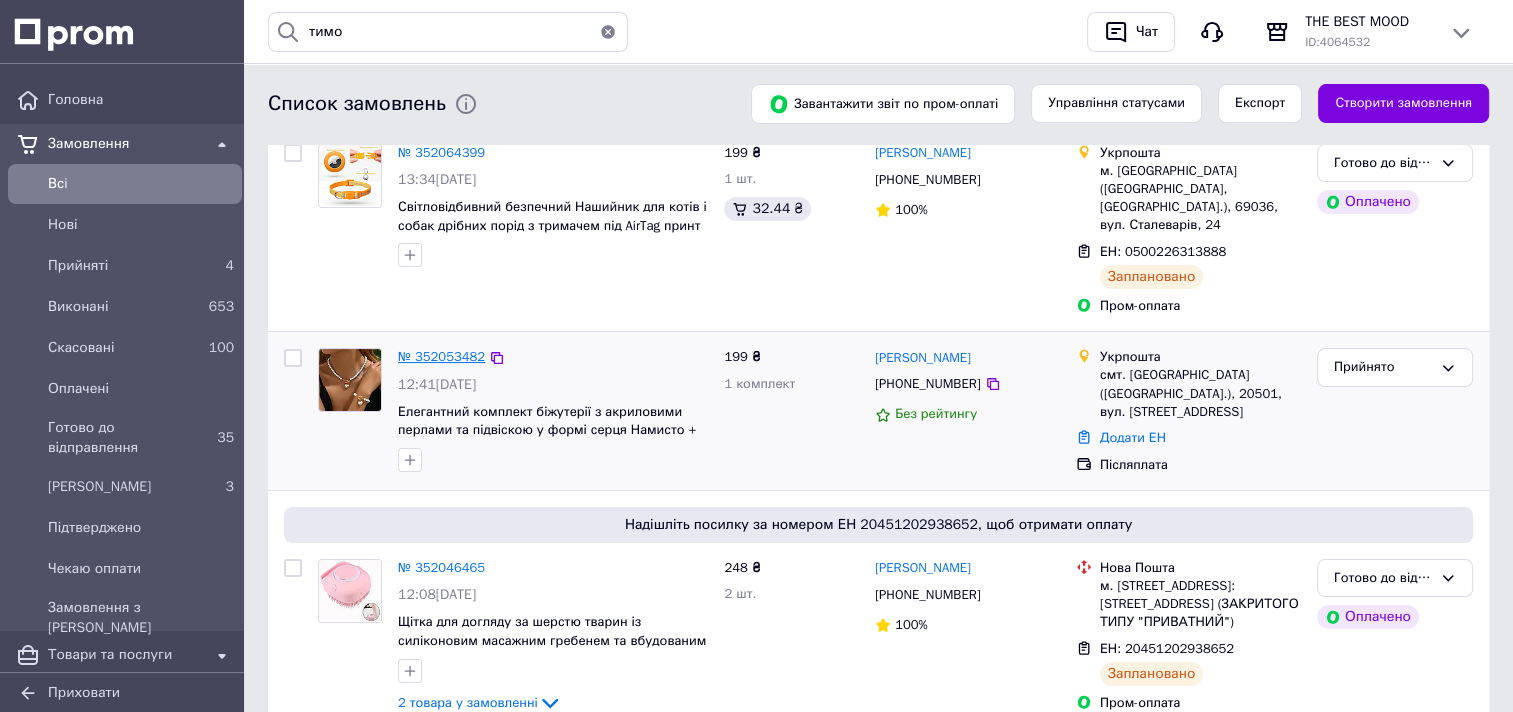 click on "№ 352053482" at bounding box center [441, 356] 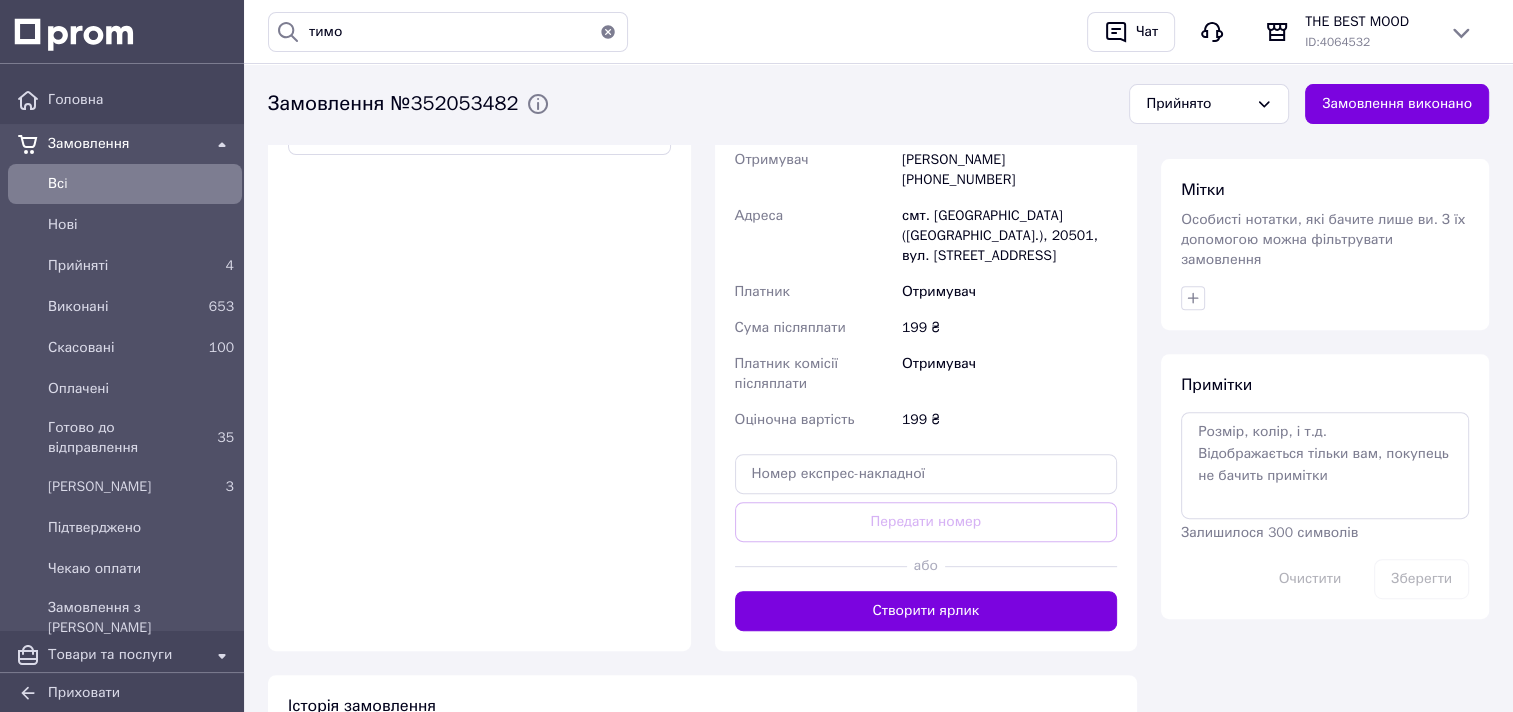 scroll, scrollTop: 800, scrollLeft: 0, axis: vertical 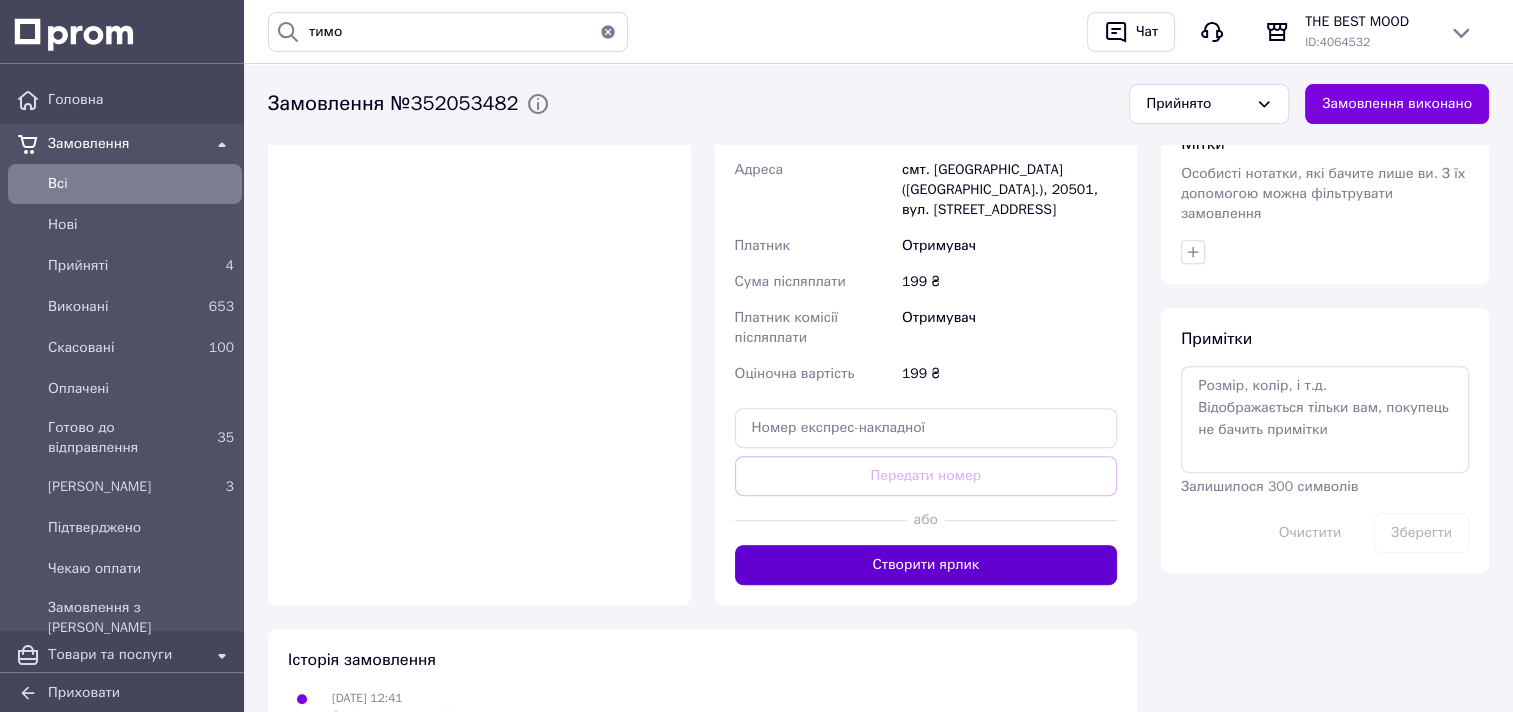 click on "Створити ярлик" at bounding box center [926, 565] 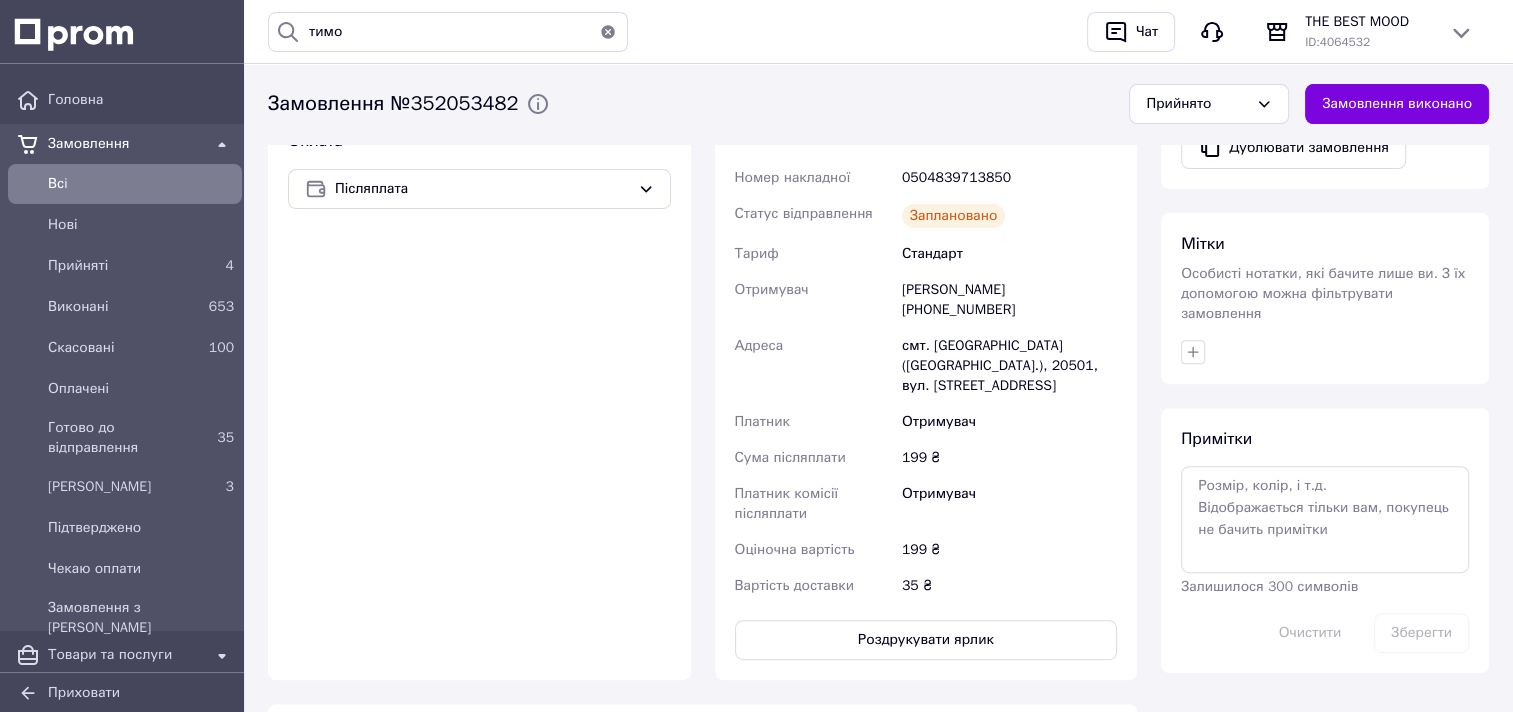 scroll, scrollTop: 600, scrollLeft: 0, axis: vertical 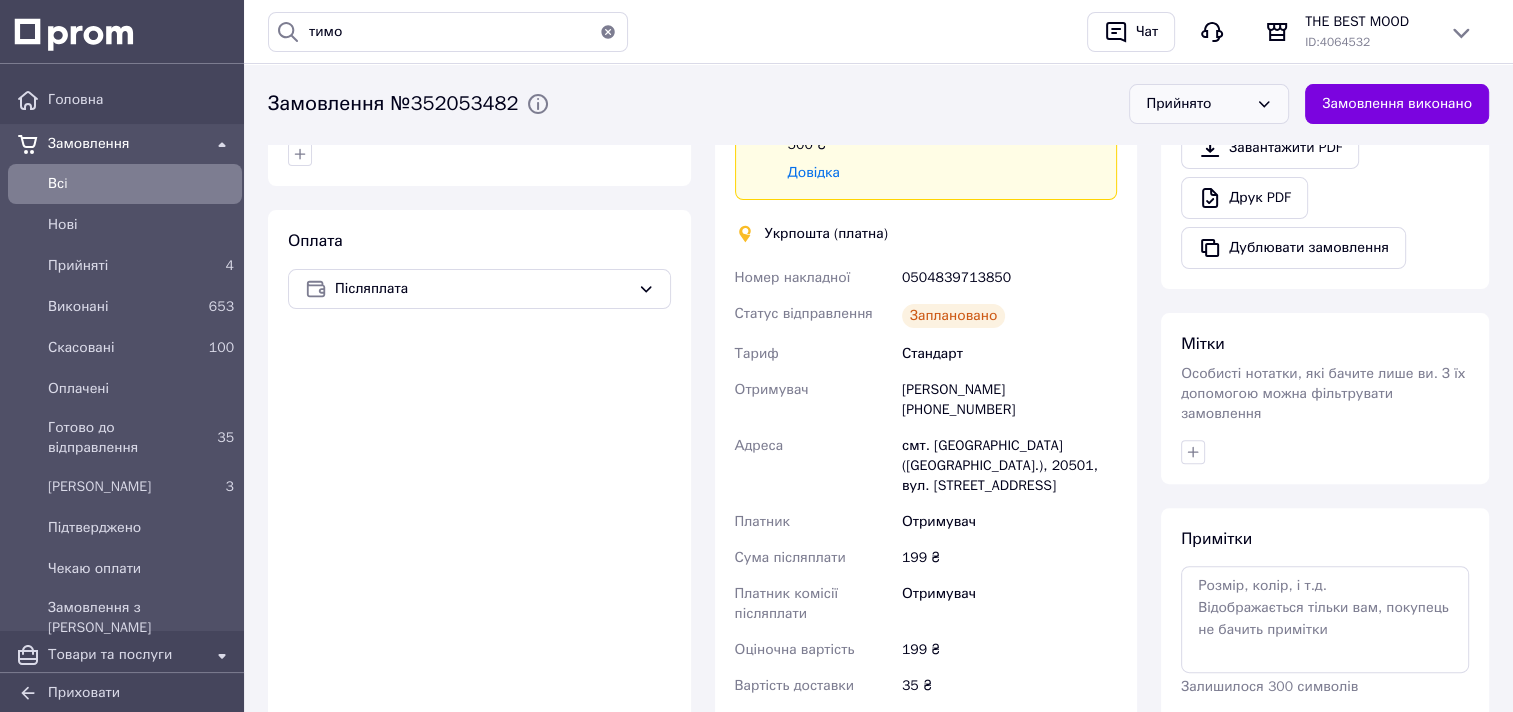 click 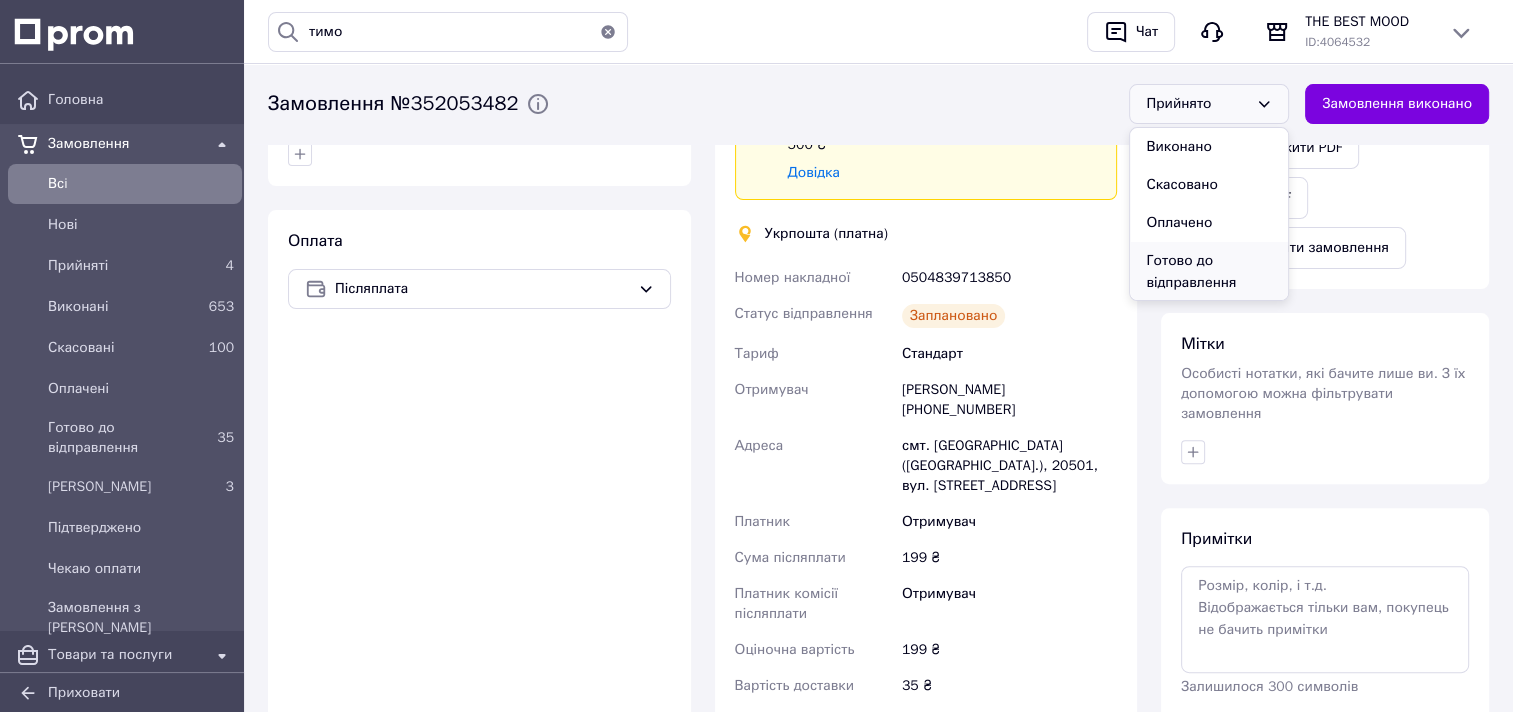 click on "Готово до відправлення" at bounding box center [1209, 272] 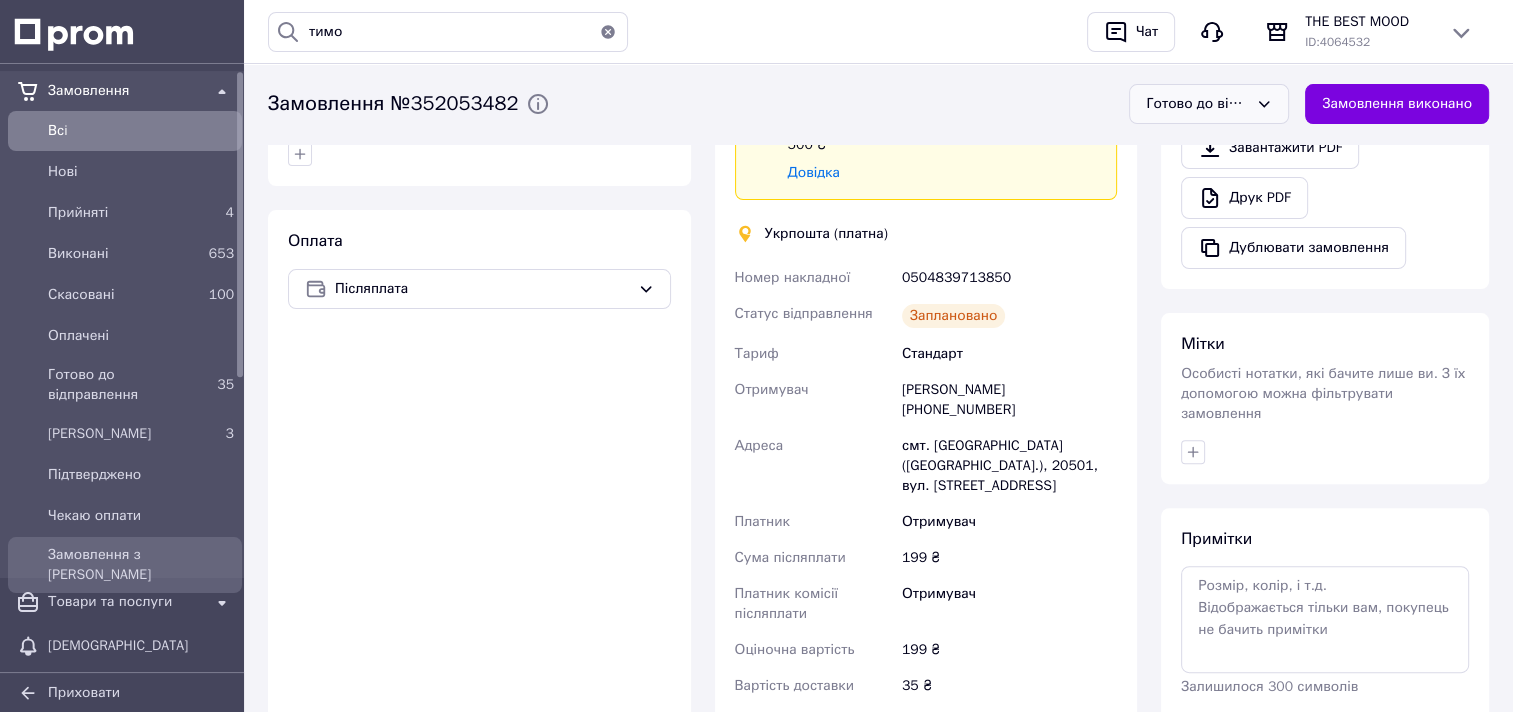 scroll, scrollTop: 100, scrollLeft: 0, axis: vertical 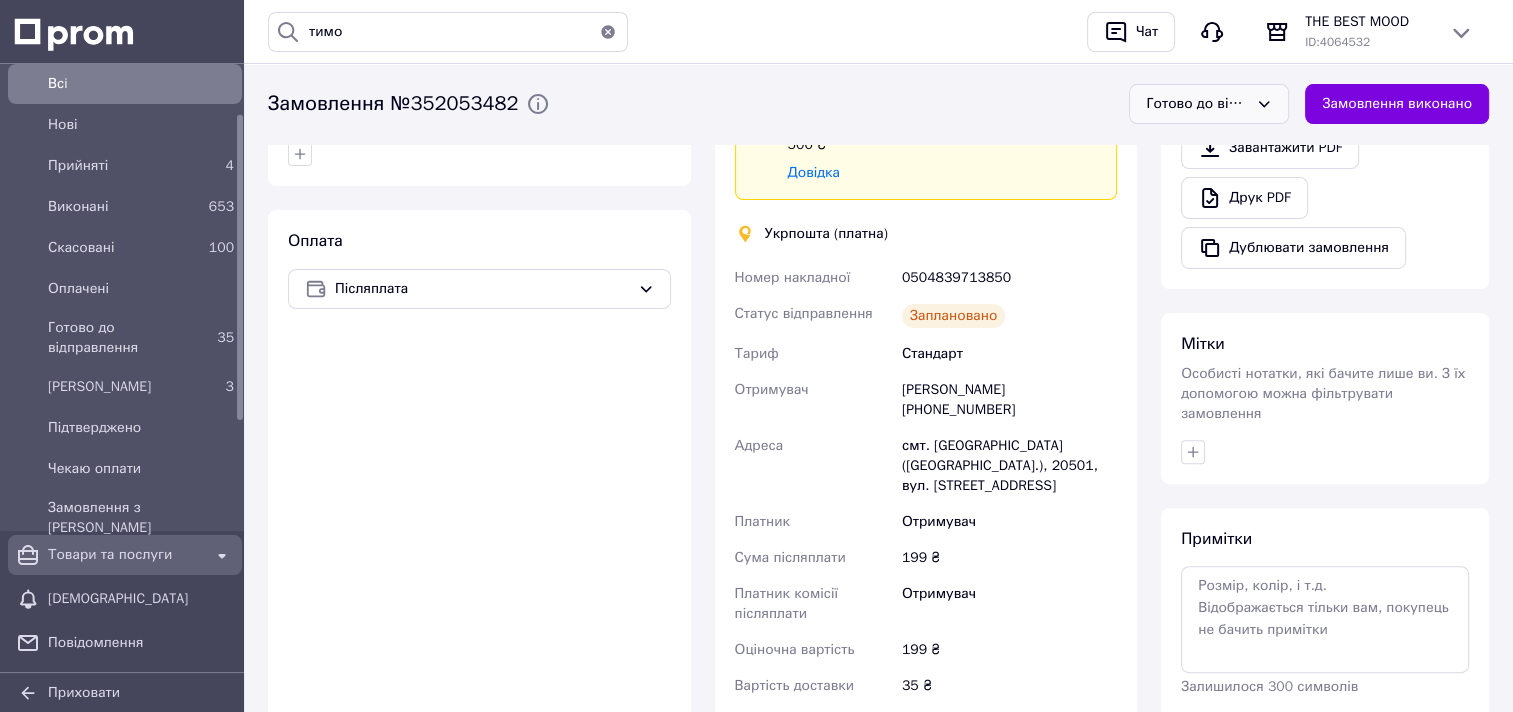 click on "Товари та послуги" at bounding box center [125, 555] 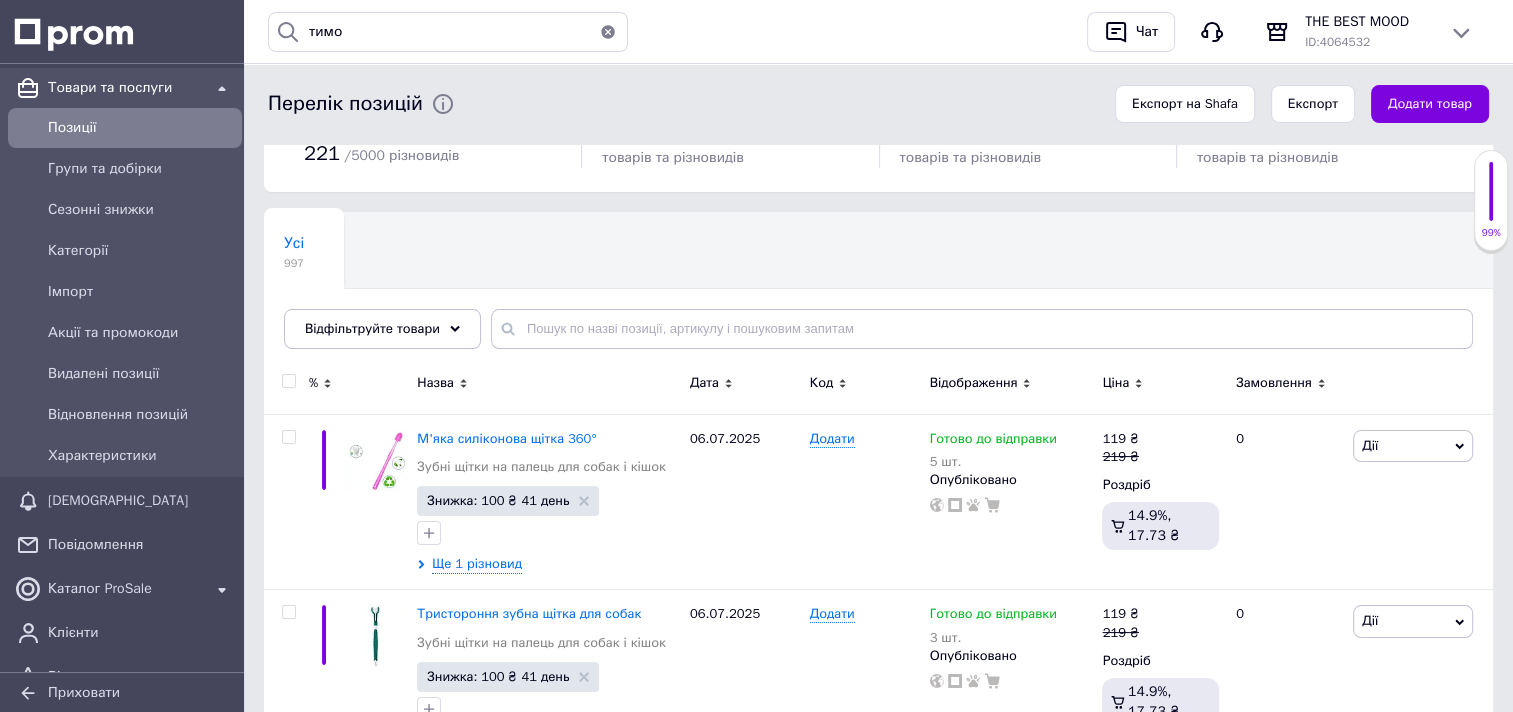 scroll, scrollTop: 0, scrollLeft: 0, axis: both 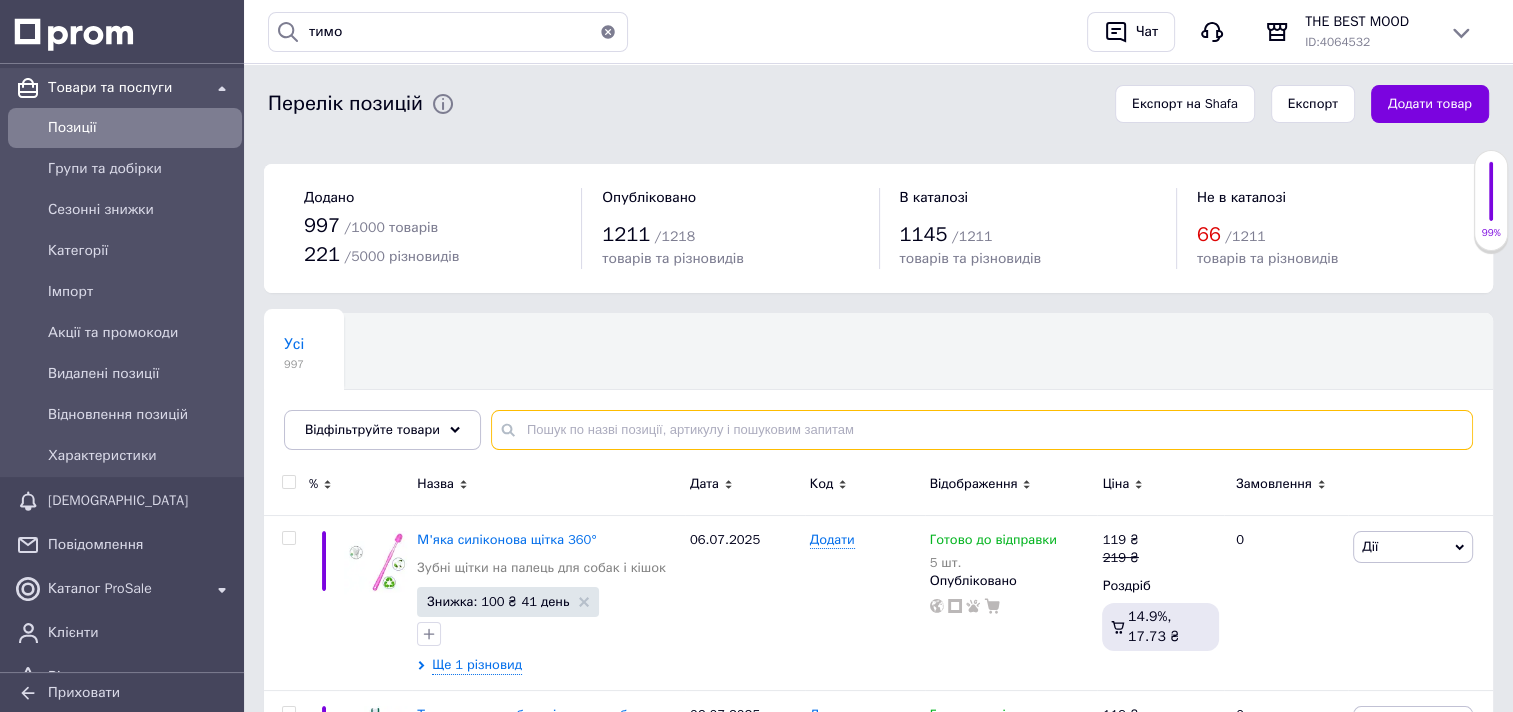 click at bounding box center [982, 430] 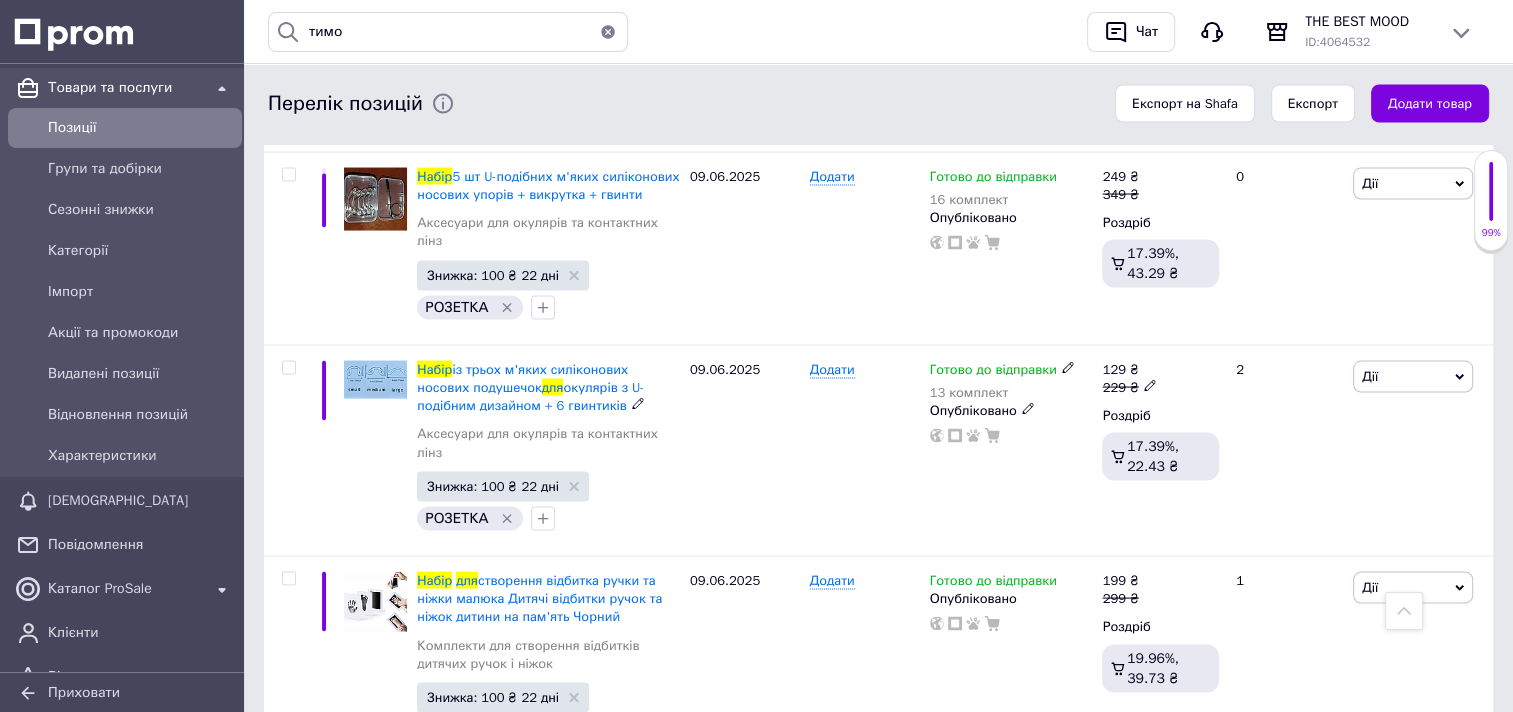 scroll, scrollTop: 11086, scrollLeft: 0, axis: vertical 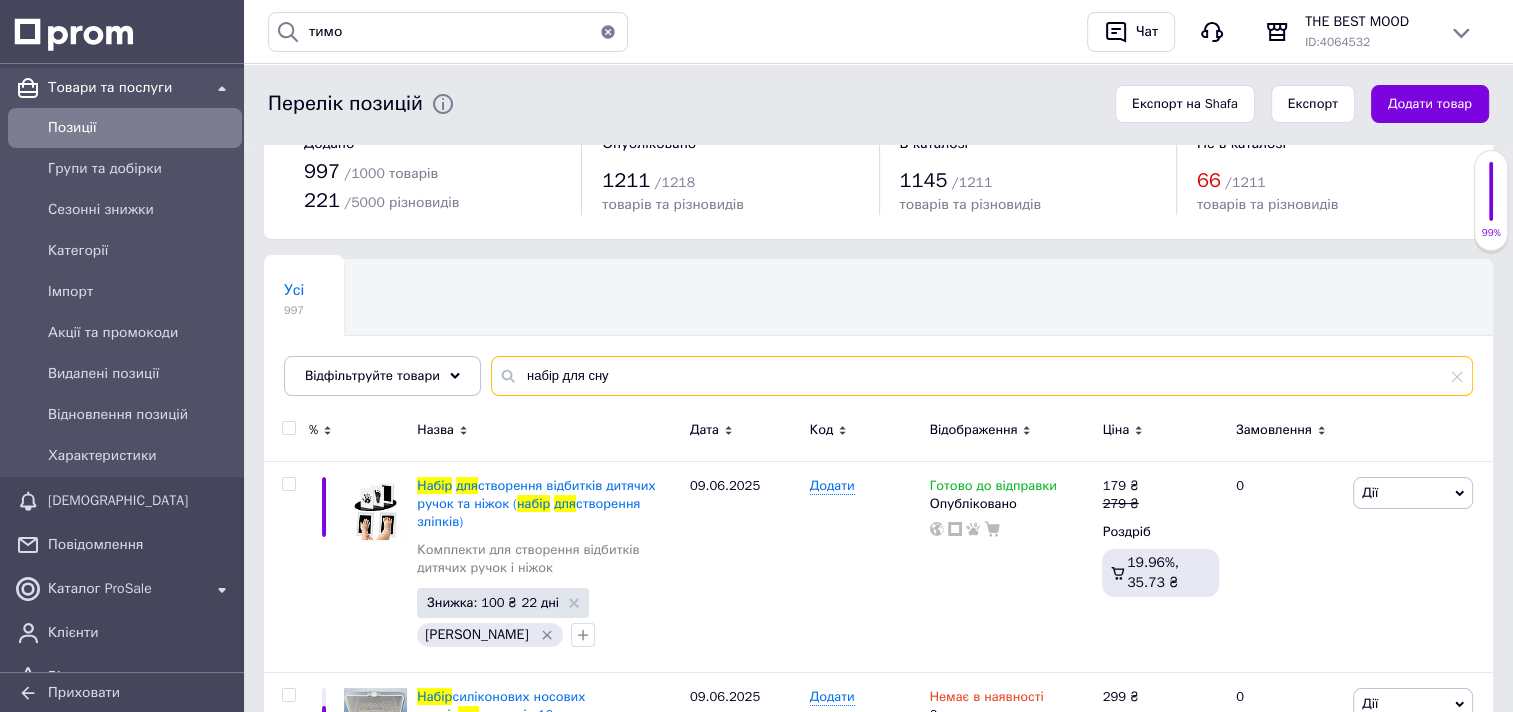 drag, startPoint x: 519, startPoint y: 381, endPoint x: 556, endPoint y: 382, distance: 37.01351 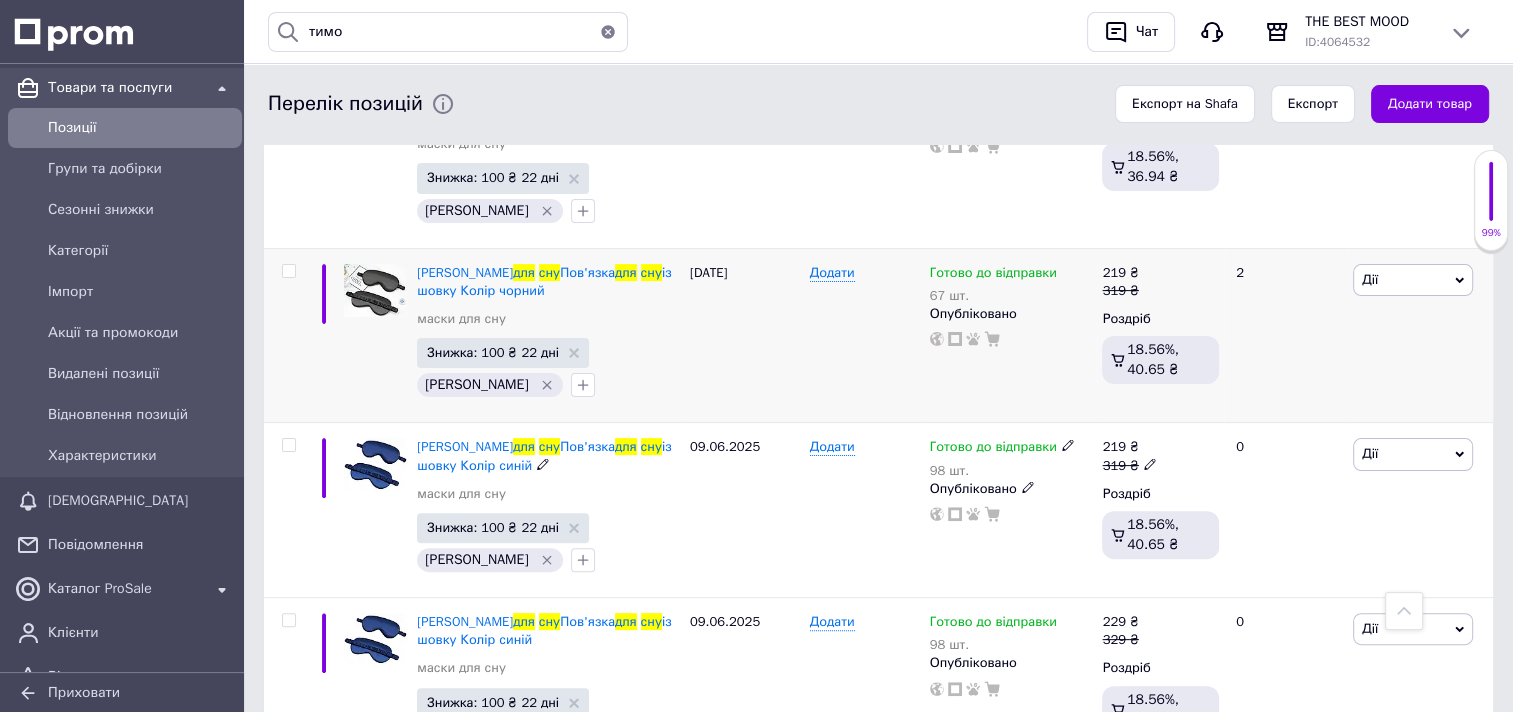 scroll, scrollTop: 0, scrollLeft: 0, axis: both 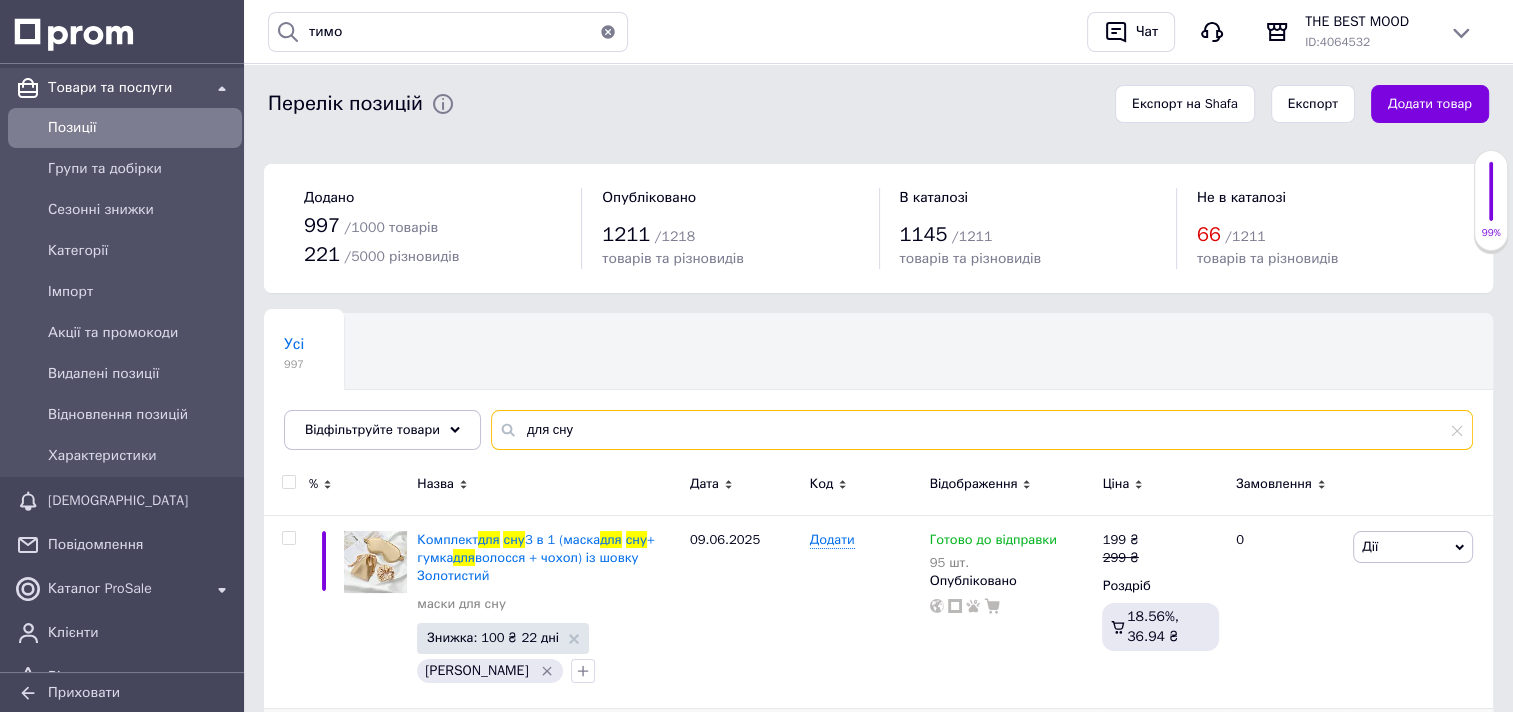 type on "для сну" 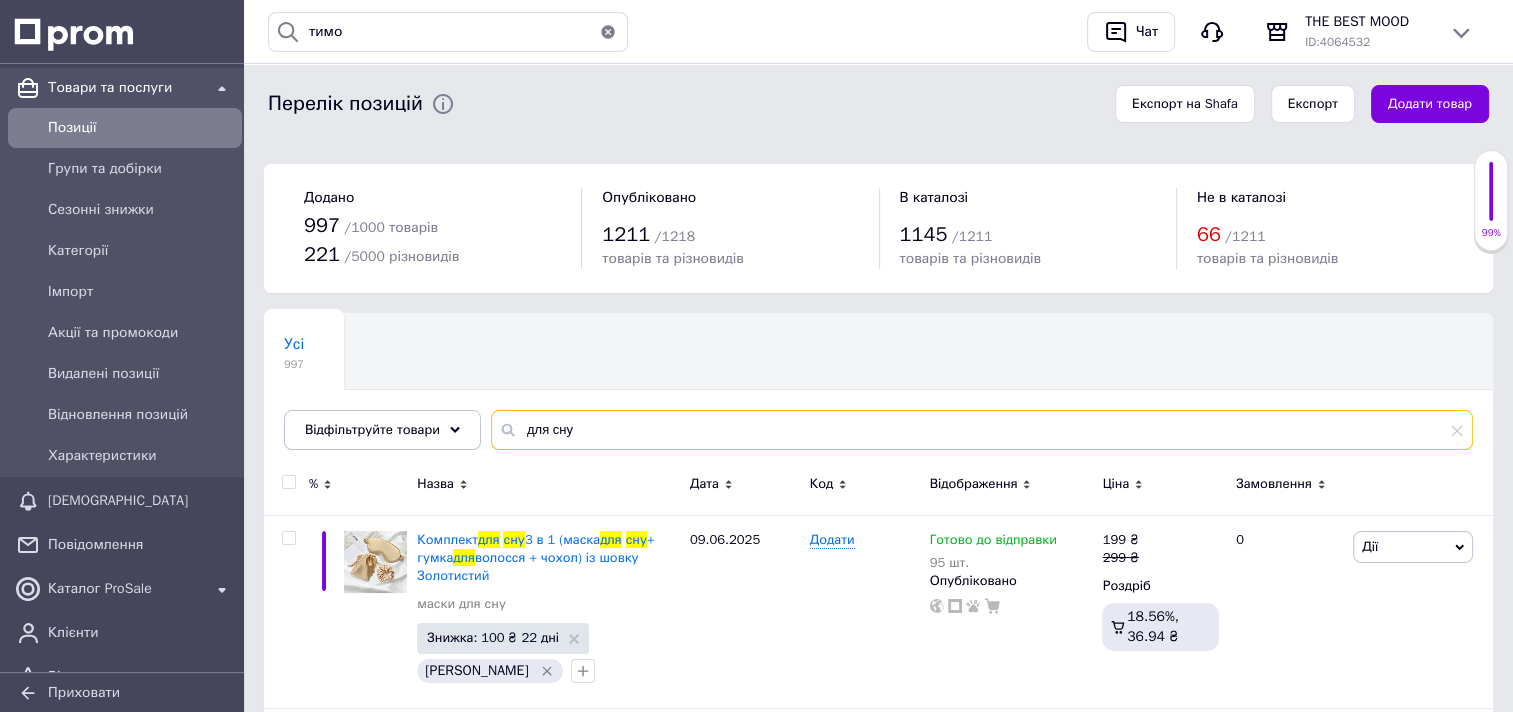 drag, startPoint x: 572, startPoint y: 432, endPoint x: 511, endPoint y: 439, distance: 61.400326 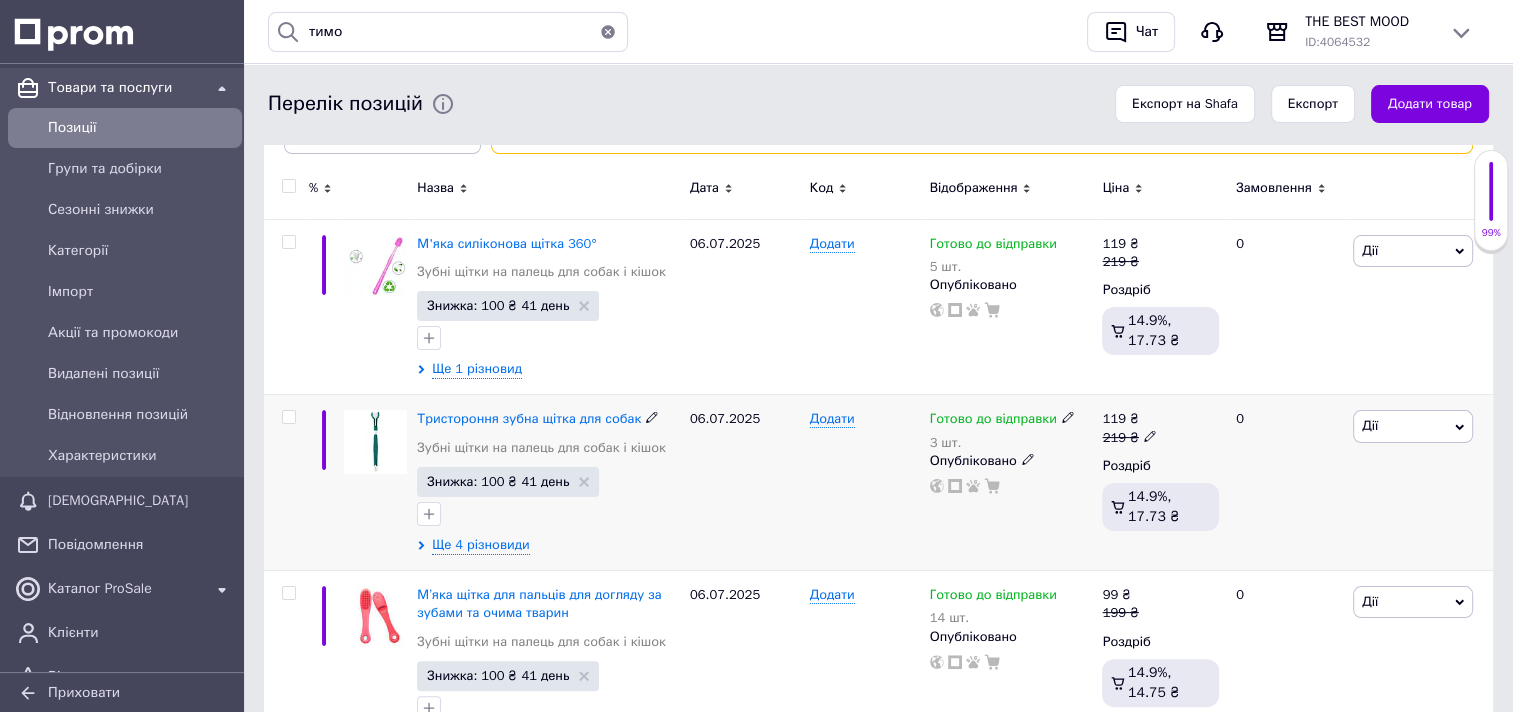 scroll, scrollTop: 300, scrollLeft: 0, axis: vertical 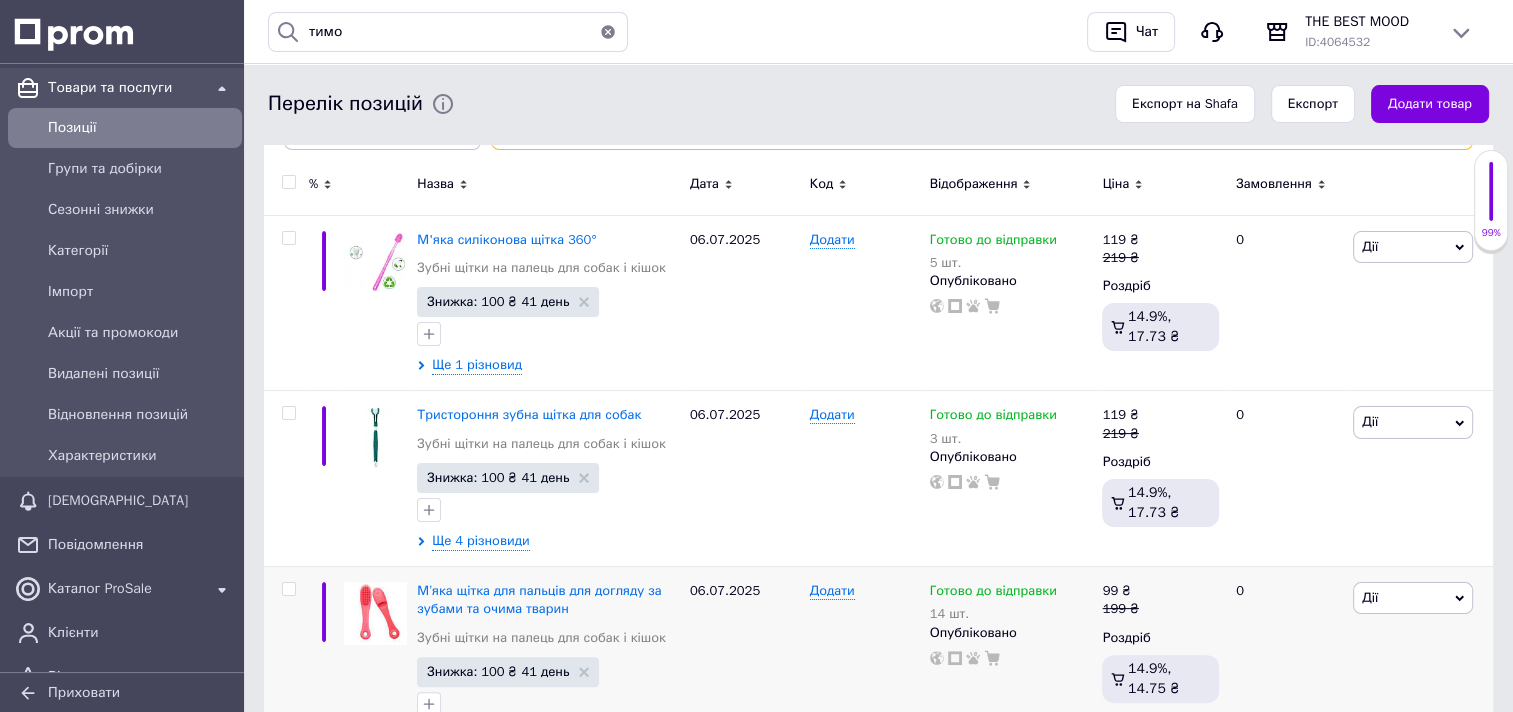 type 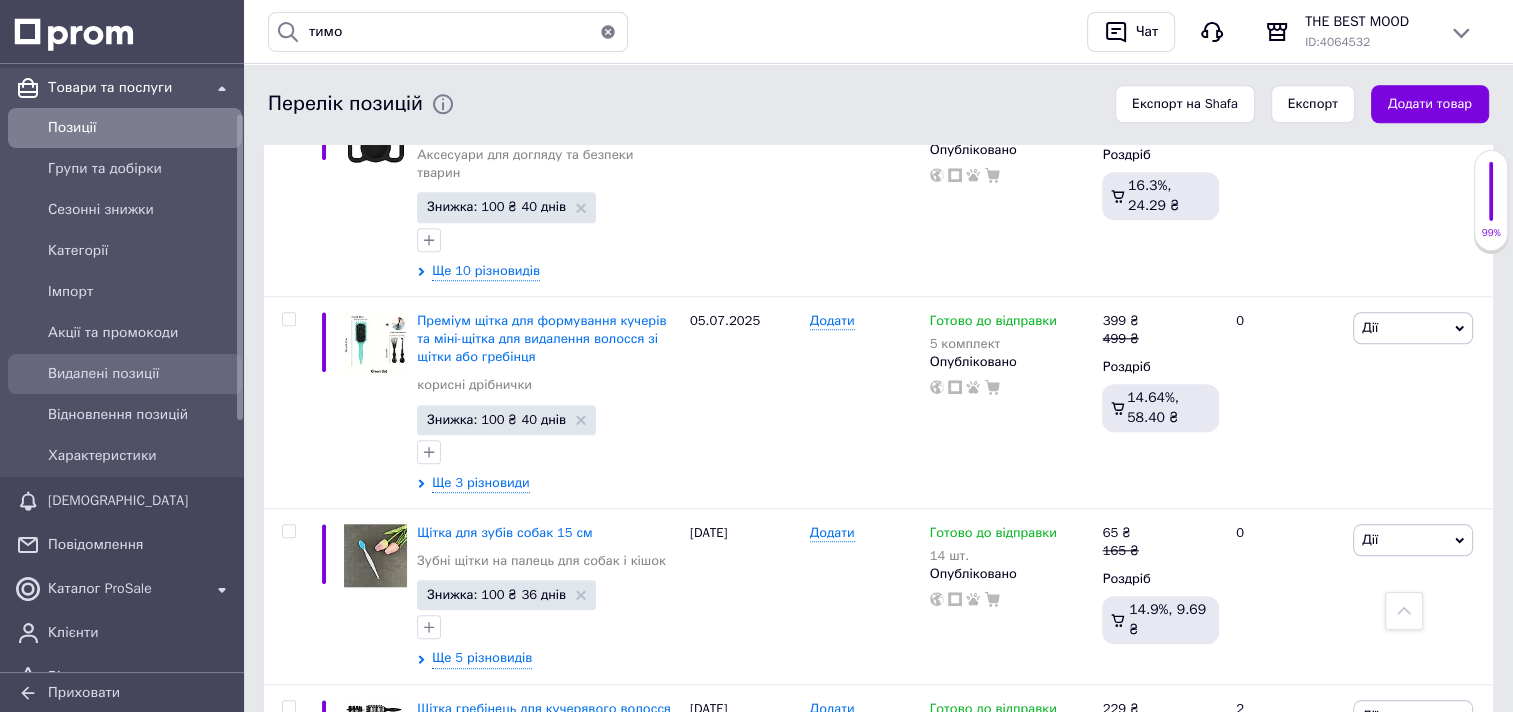 scroll, scrollTop: 1600, scrollLeft: 0, axis: vertical 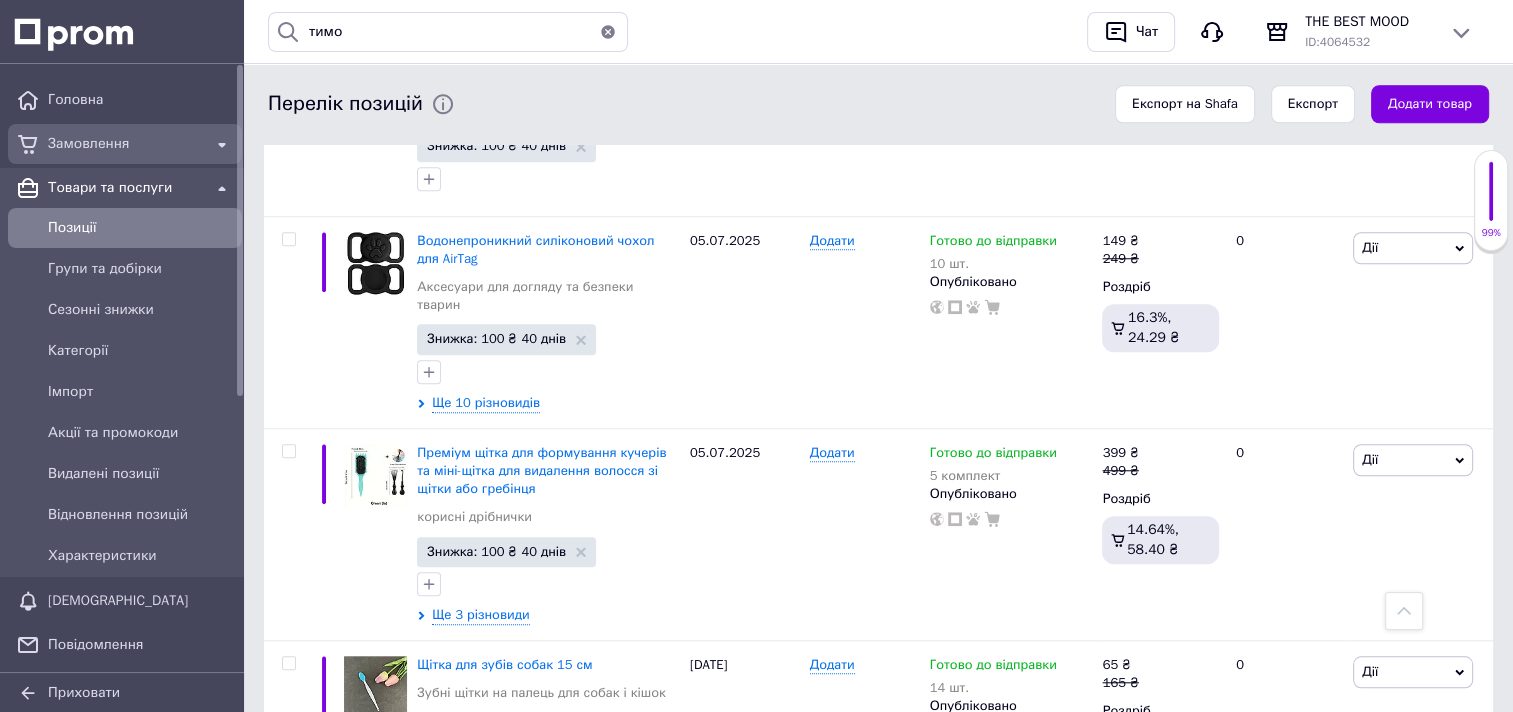 click on "Замовлення" at bounding box center [125, 144] 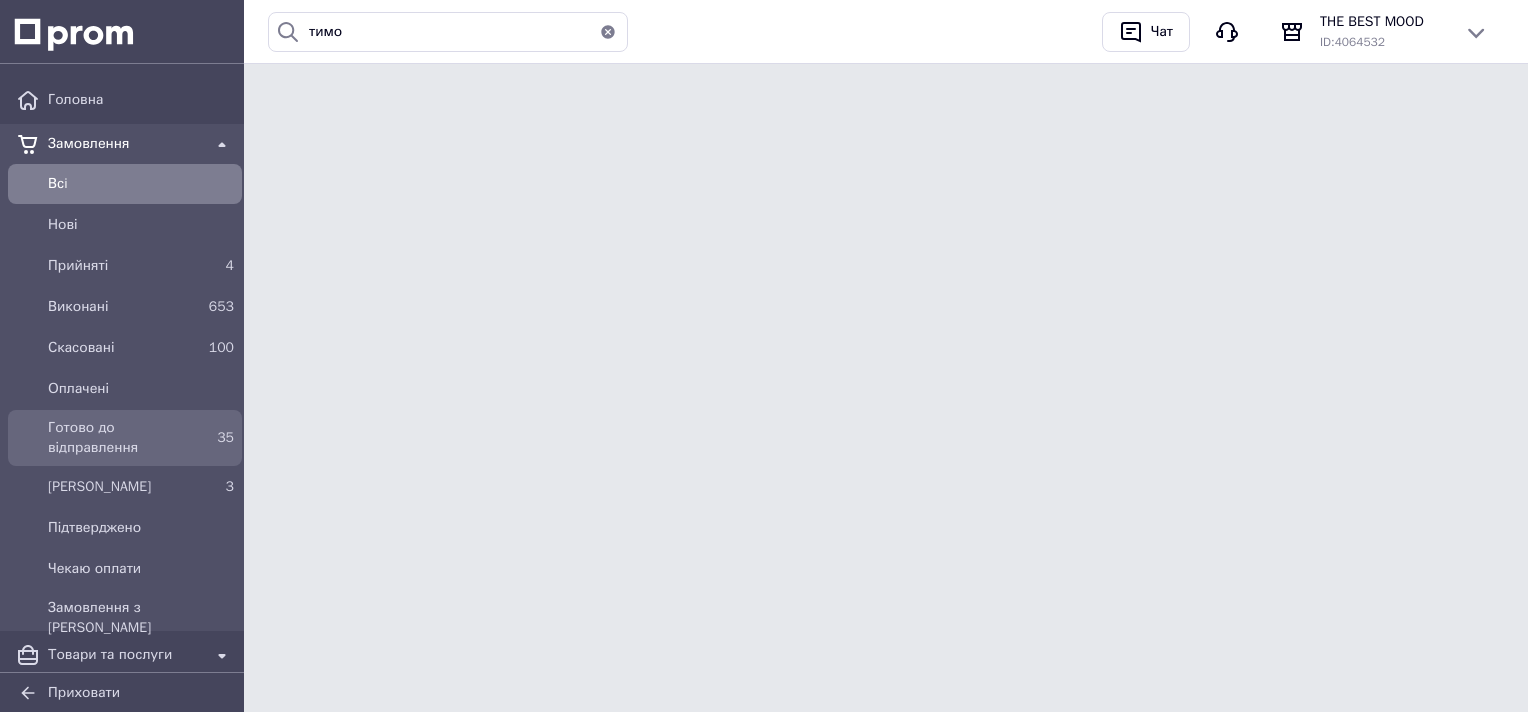 click on "Готово до відправлення" at bounding box center [121, 438] 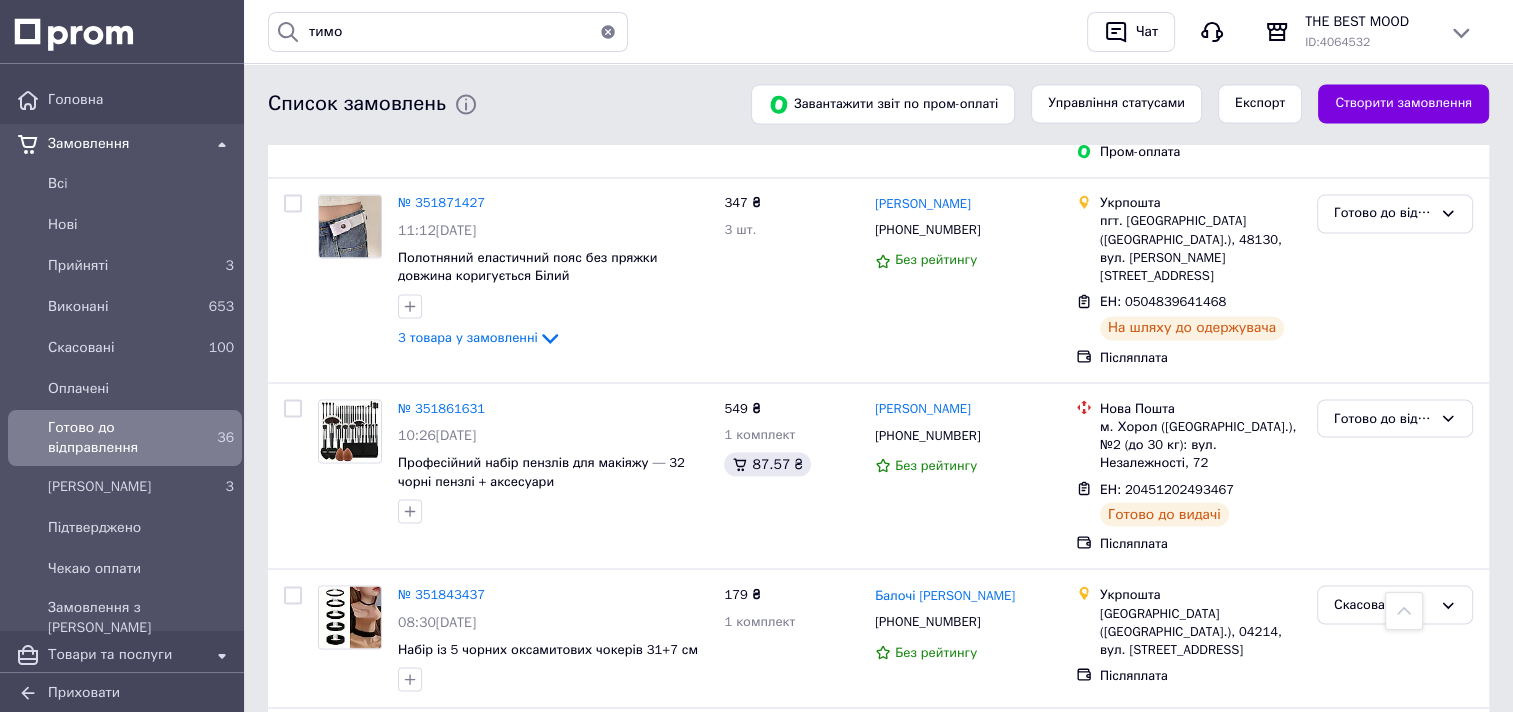 scroll, scrollTop: 3500, scrollLeft: 0, axis: vertical 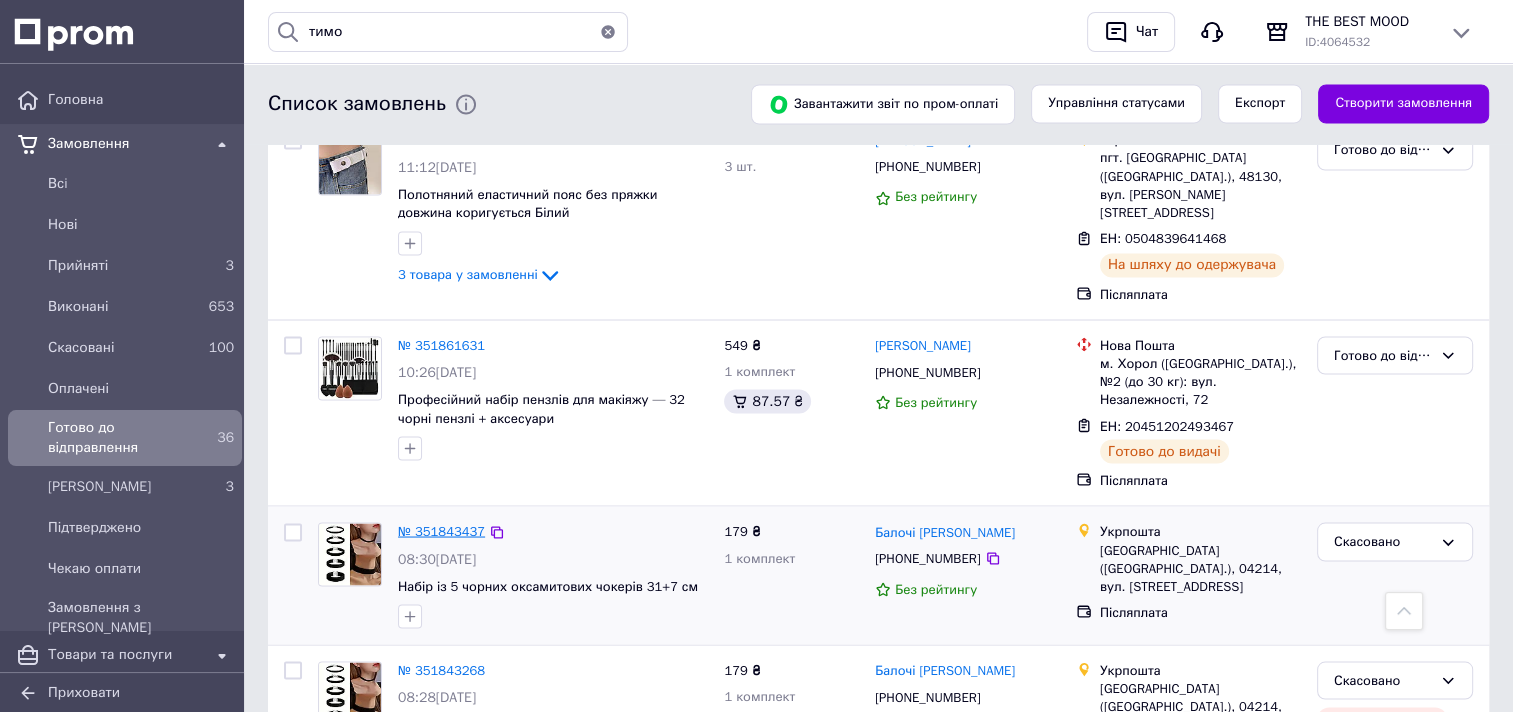 click on "№ 351843437" at bounding box center [441, 530] 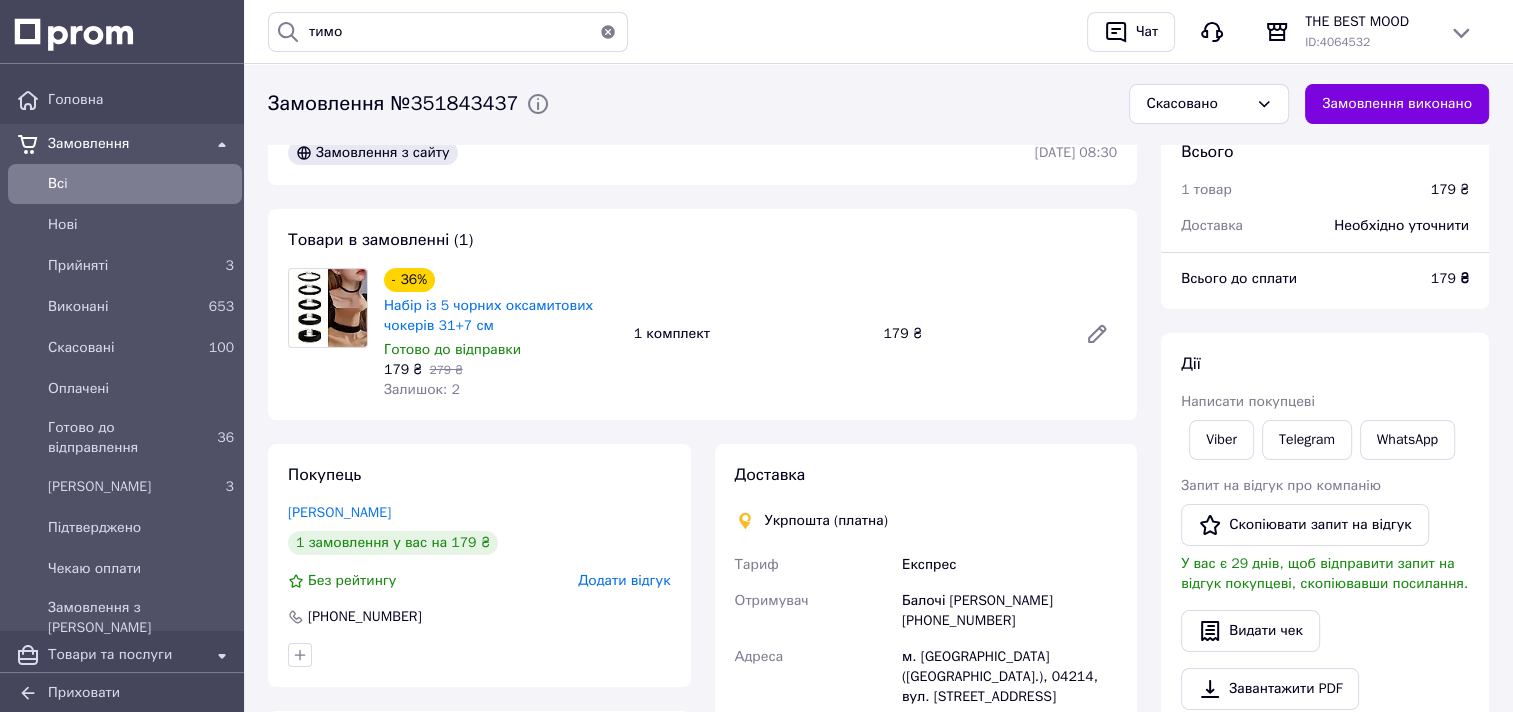 scroll, scrollTop: 0, scrollLeft: 0, axis: both 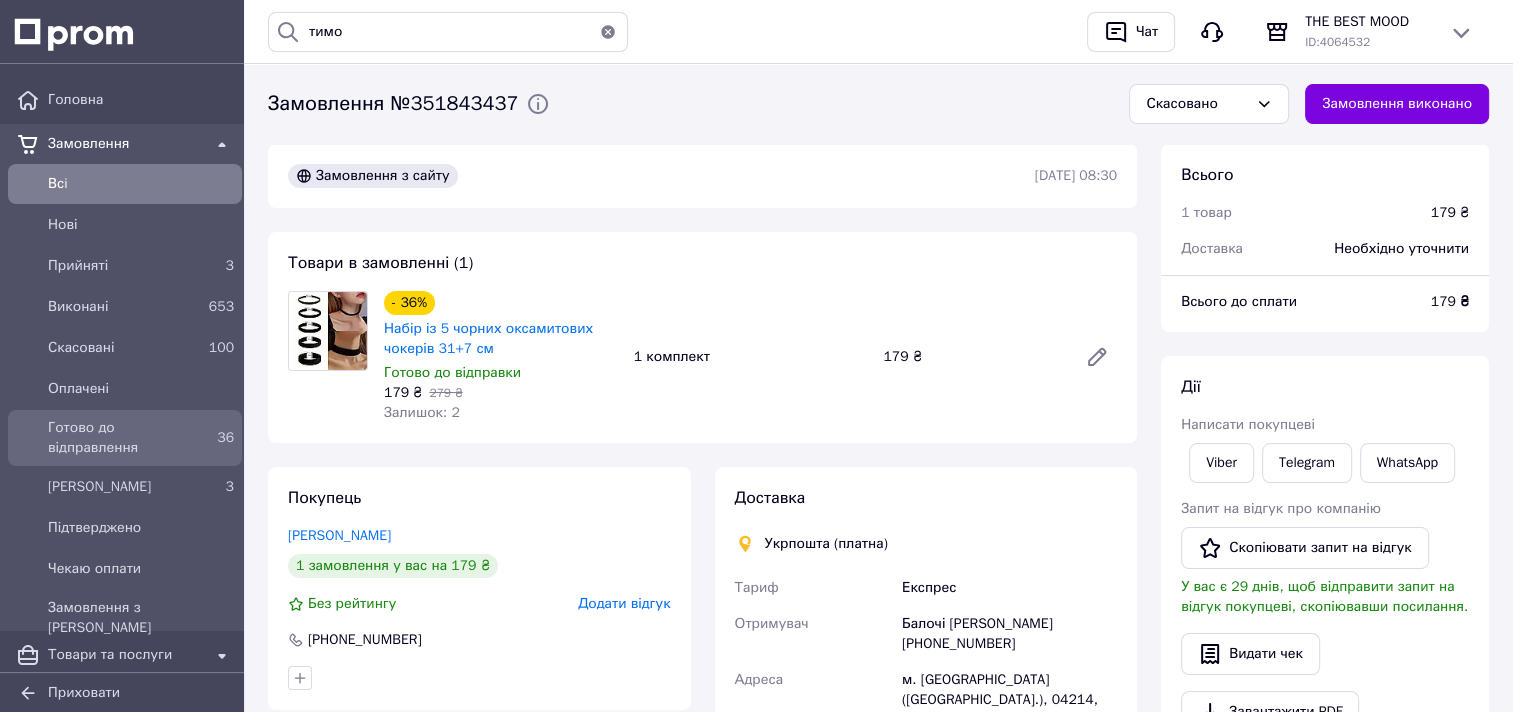 click on "Готово до відправлення" at bounding box center [121, 438] 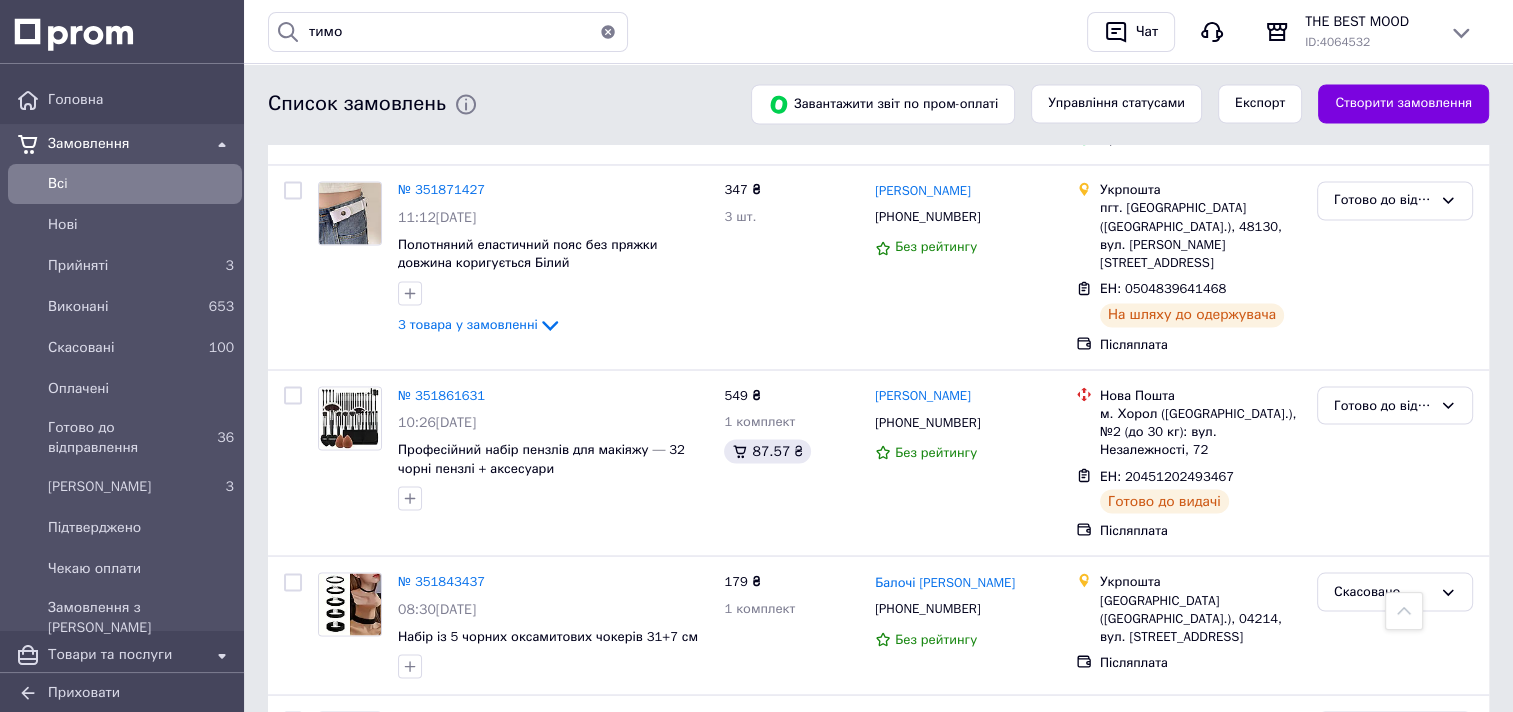 scroll, scrollTop: 3400, scrollLeft: 0, axis: vertical 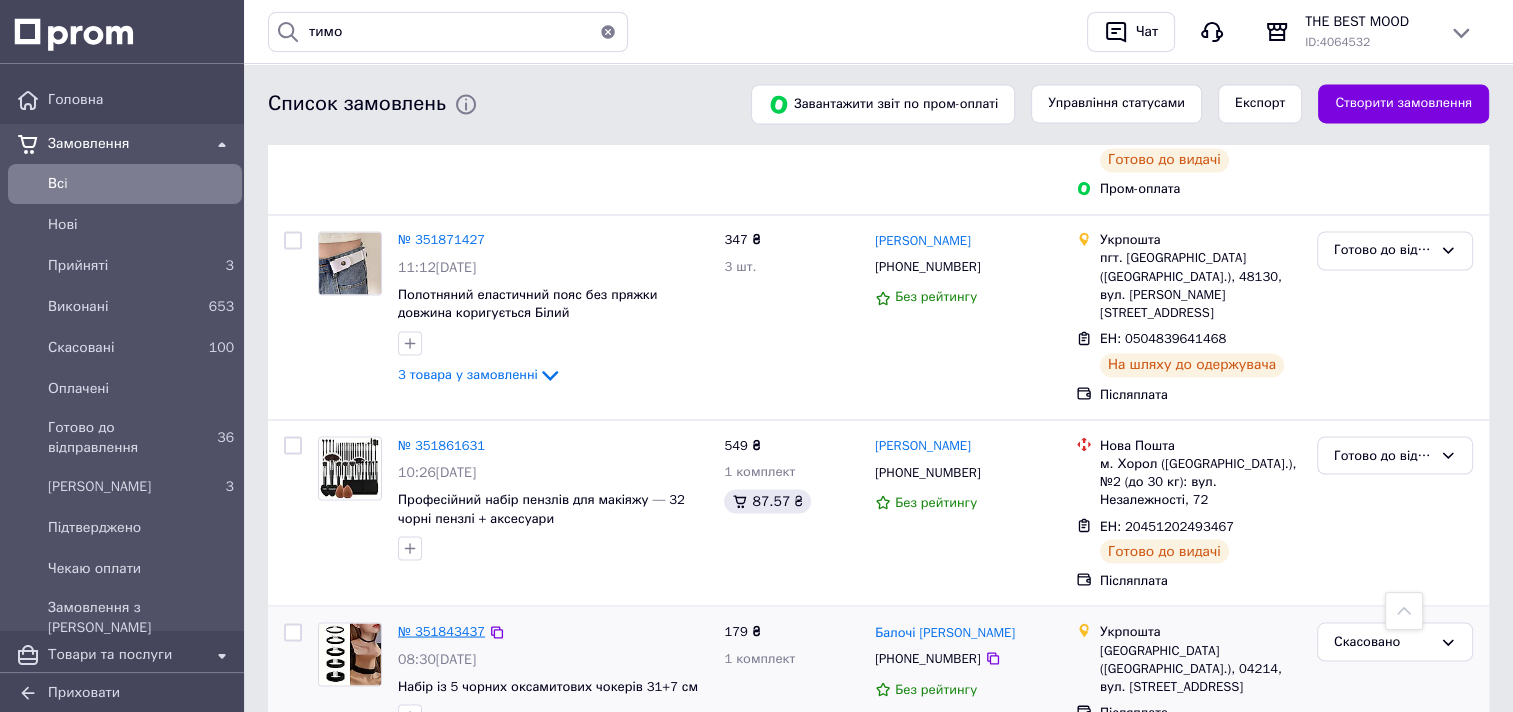click on "№ 351843437" at bounding box center [441, 630] 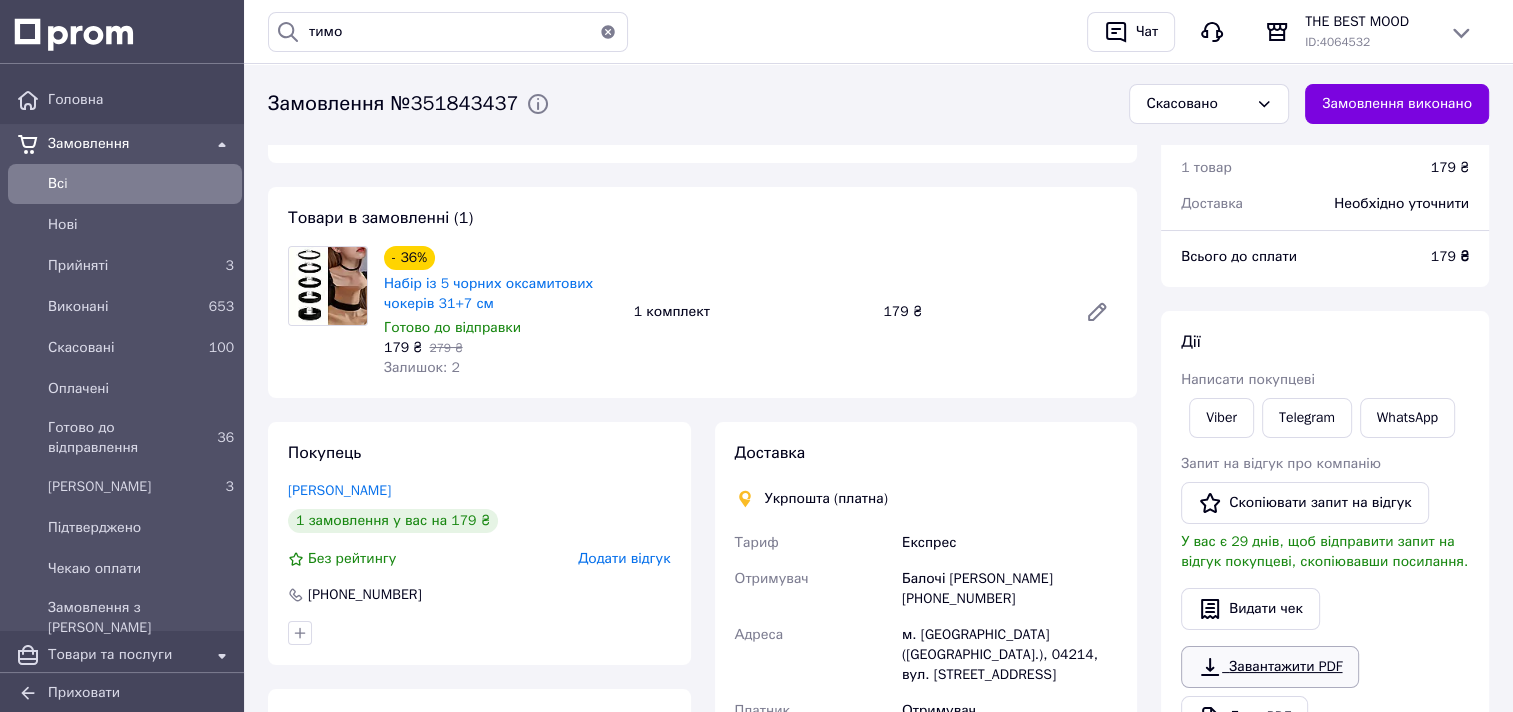 scroll, scrollTop: 0, scrollLeft: 0, axis: both 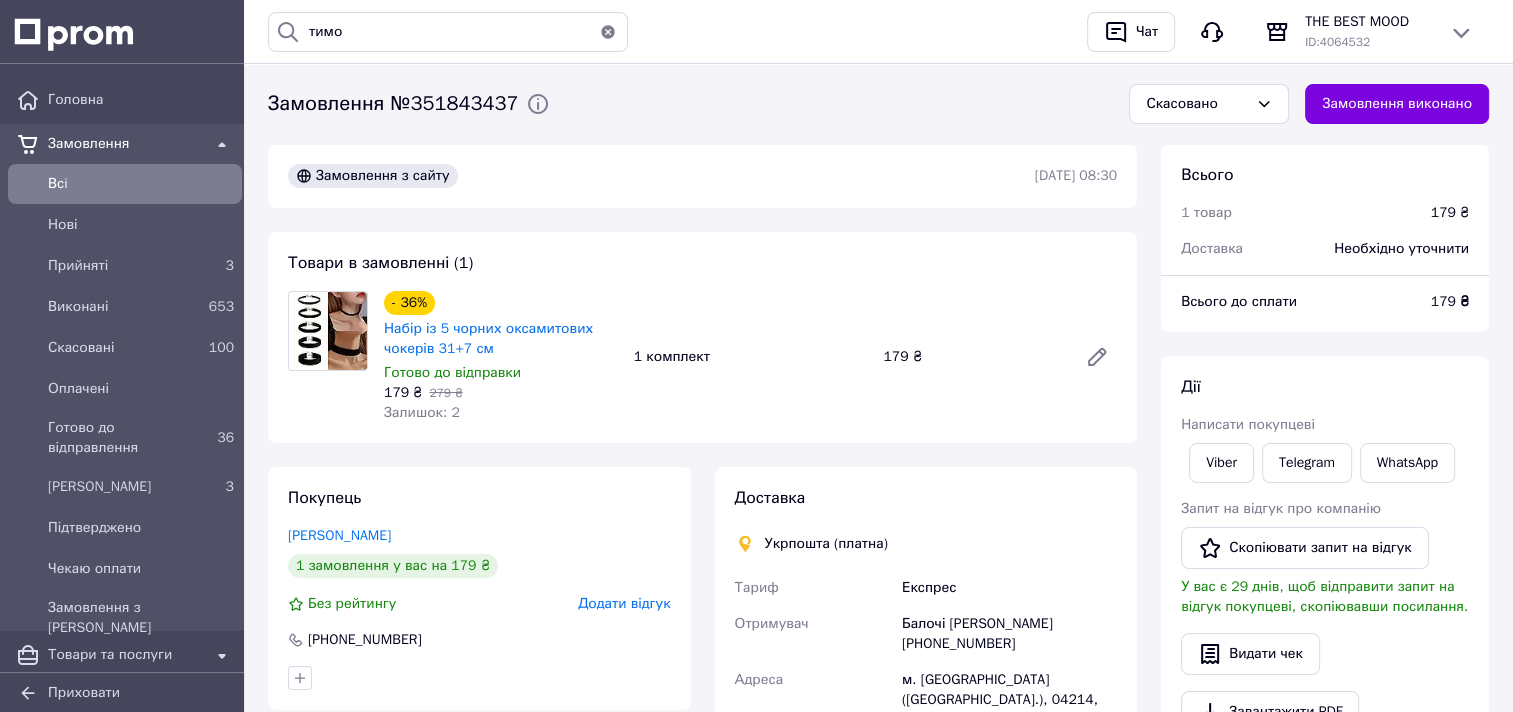 click on "Всi" at bounding box center (141, 184) 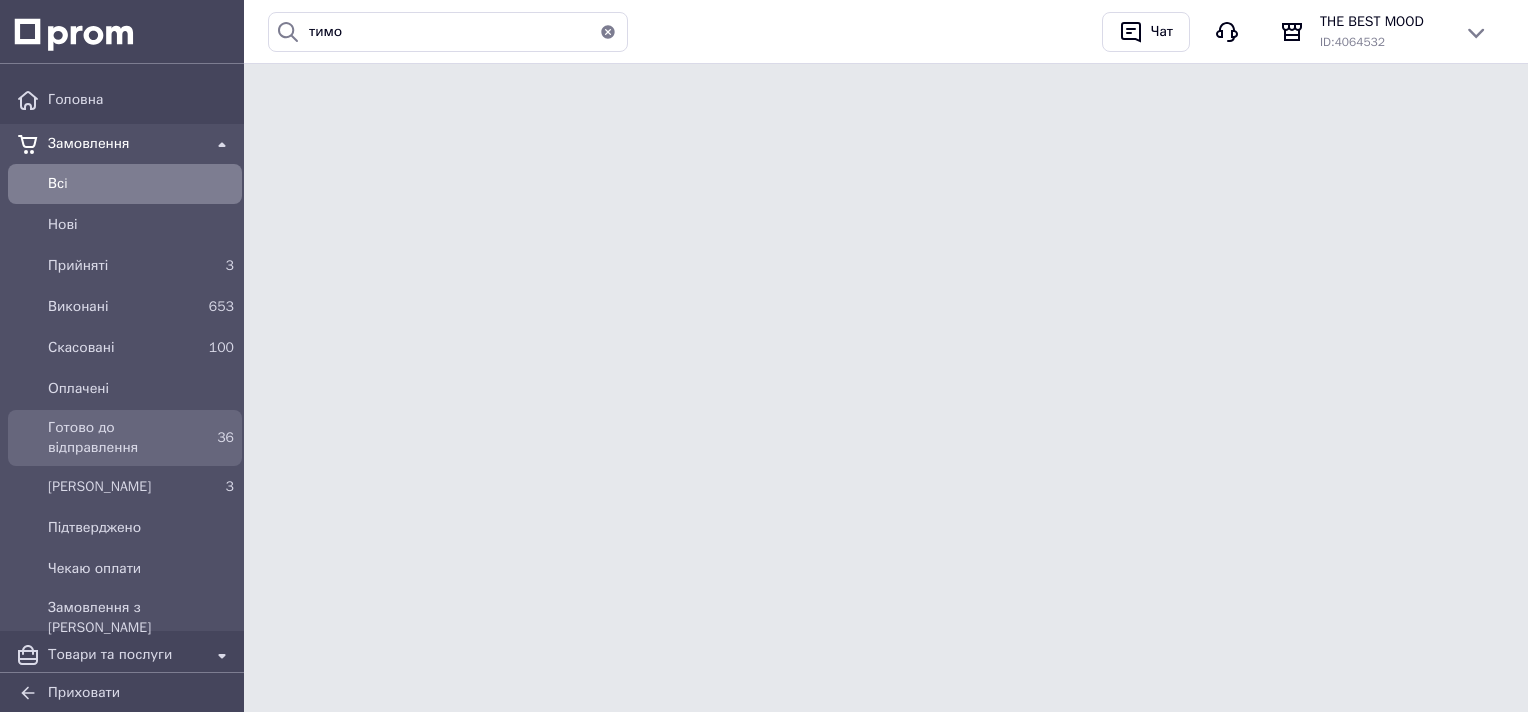 click on "Готово до відправлення" at bounding box center (121, 438) 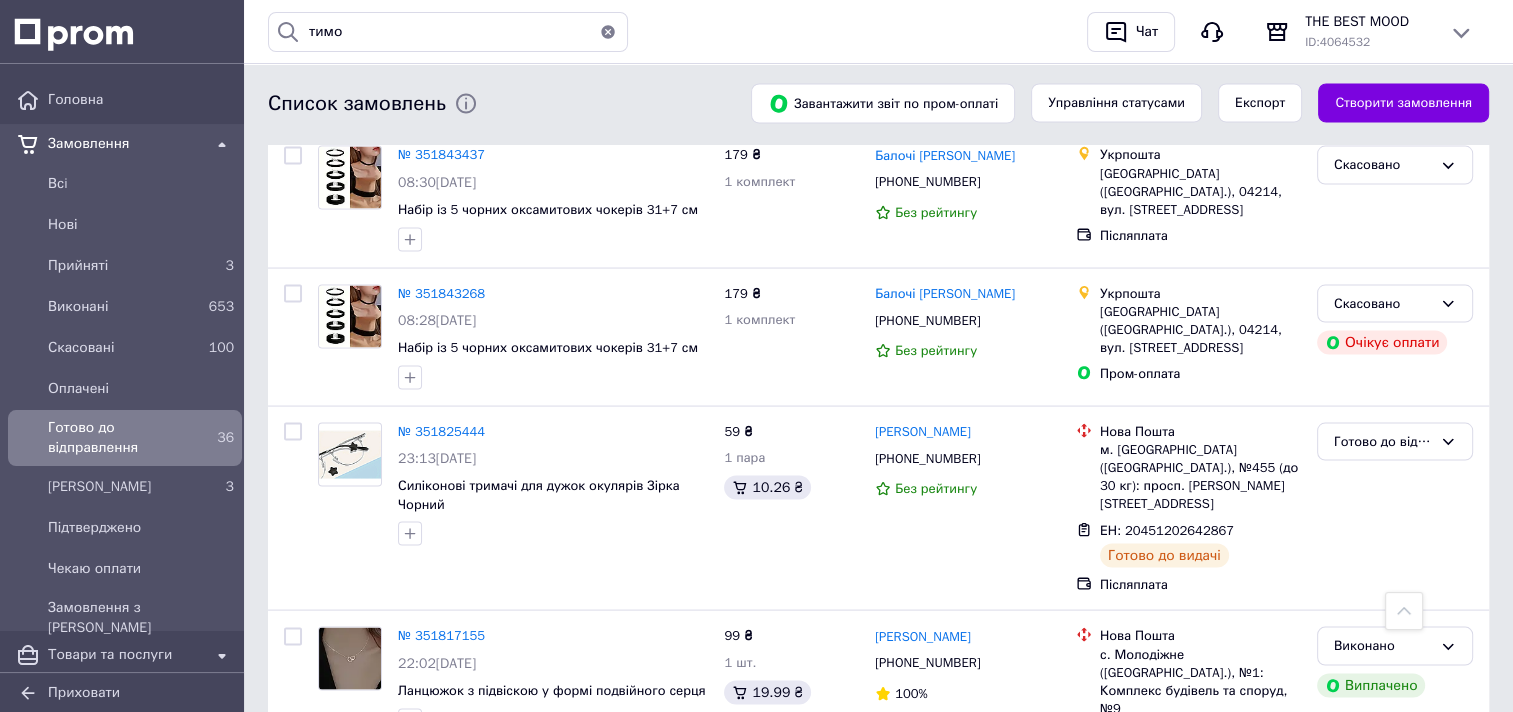 scroll, scrollTop: 4000, scrollLeft: 0, axis: vertical 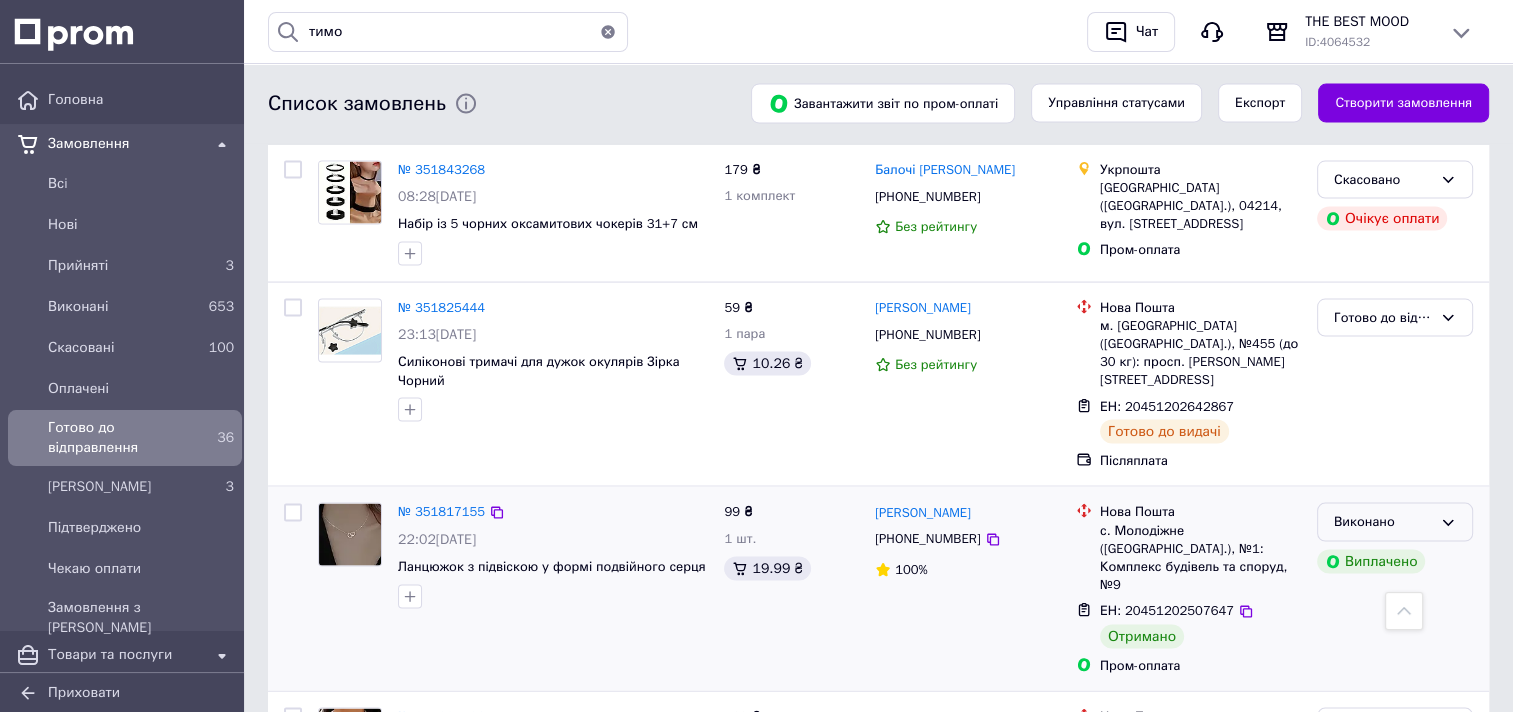 click 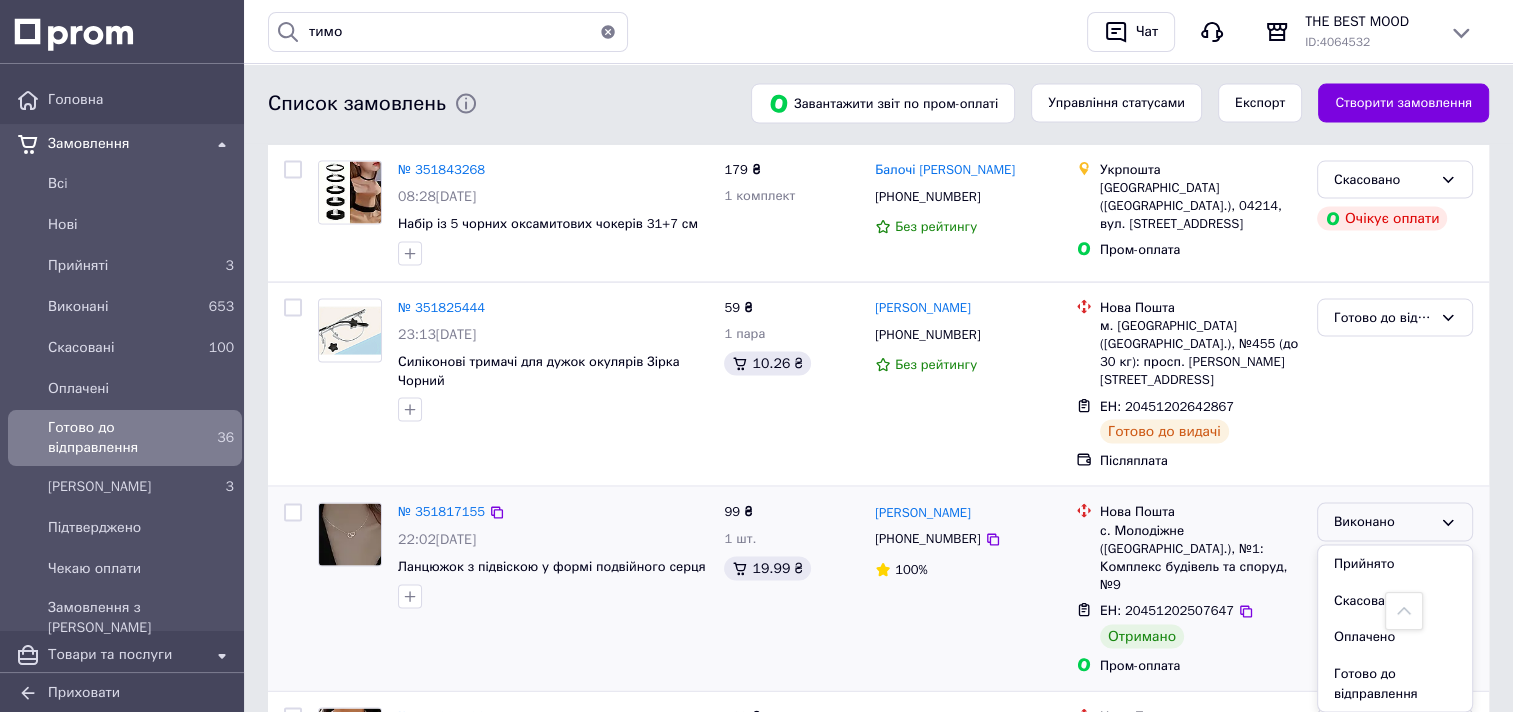 click on "Виконано" at bounding box center [1383, 522] 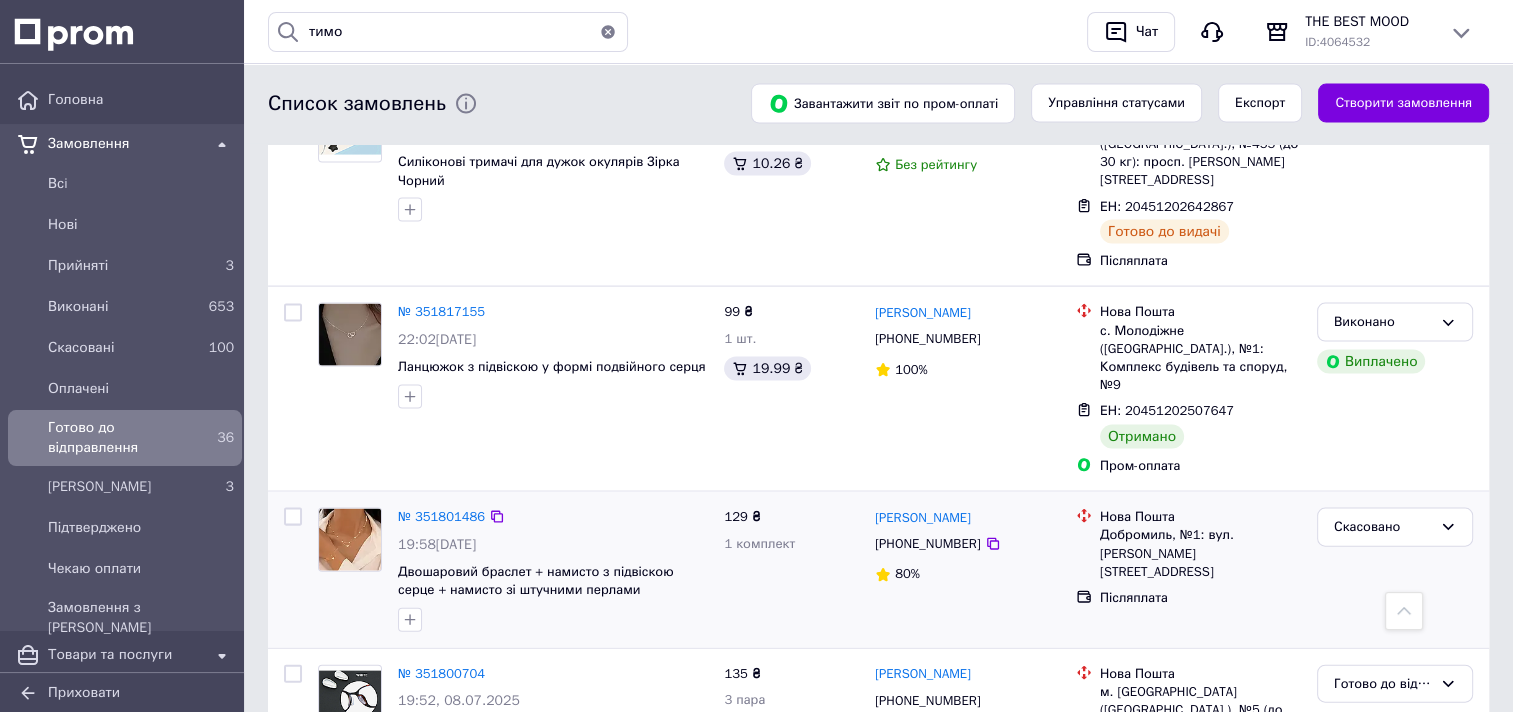 scroll, scrollTop: 4300, scrollLeft: 0, axis: vertical 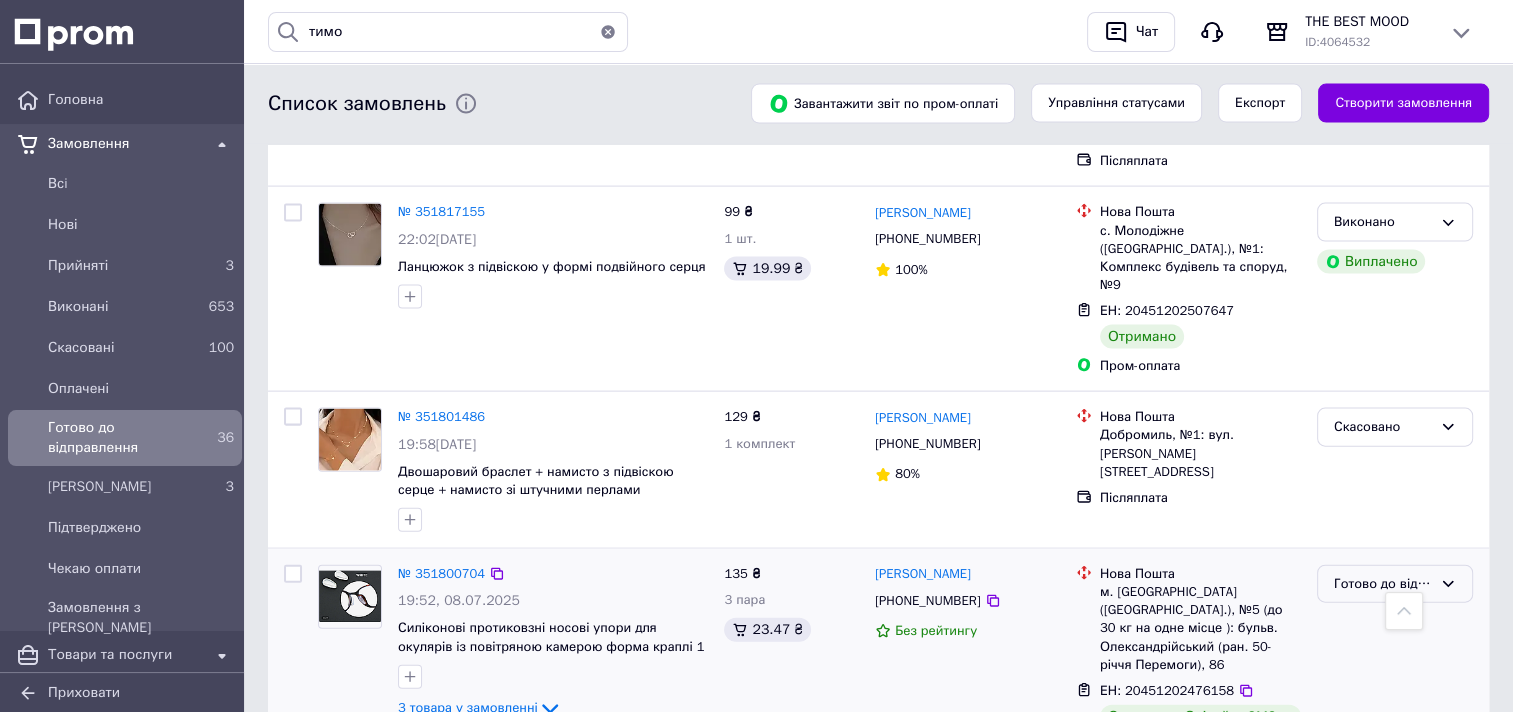 click 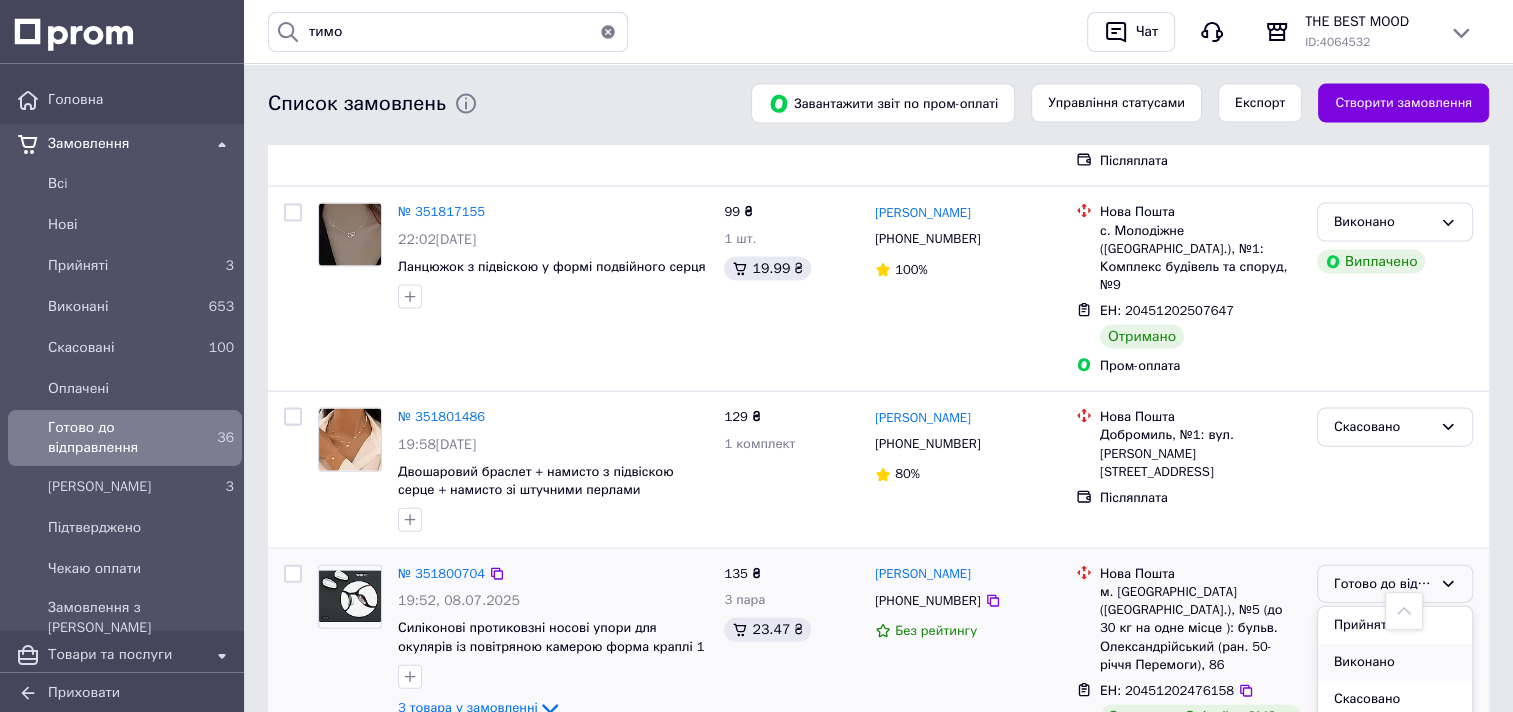 click on "Виконано" at bounding box center [1395, 662] 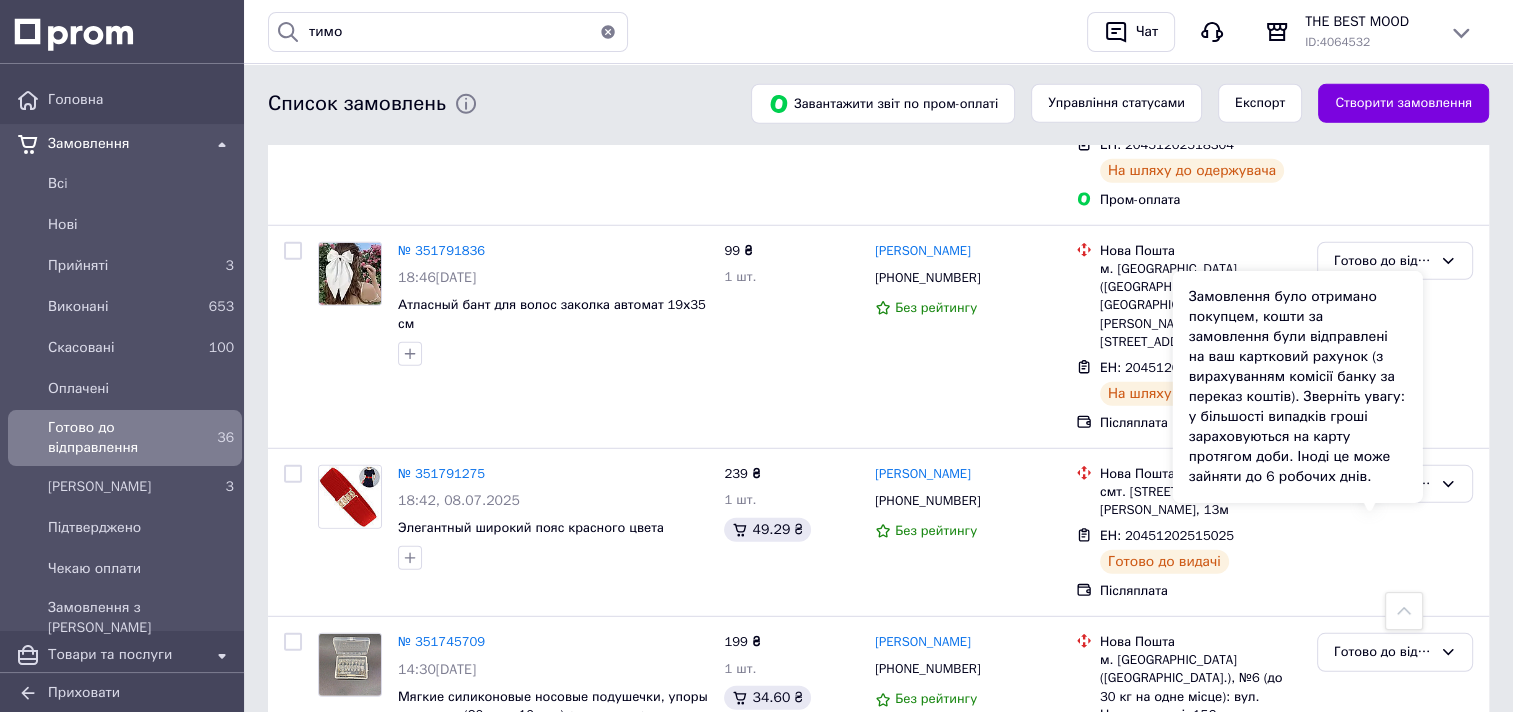 scroll, scrollTop: 5700, scrollLeft: 0, axis: vertical 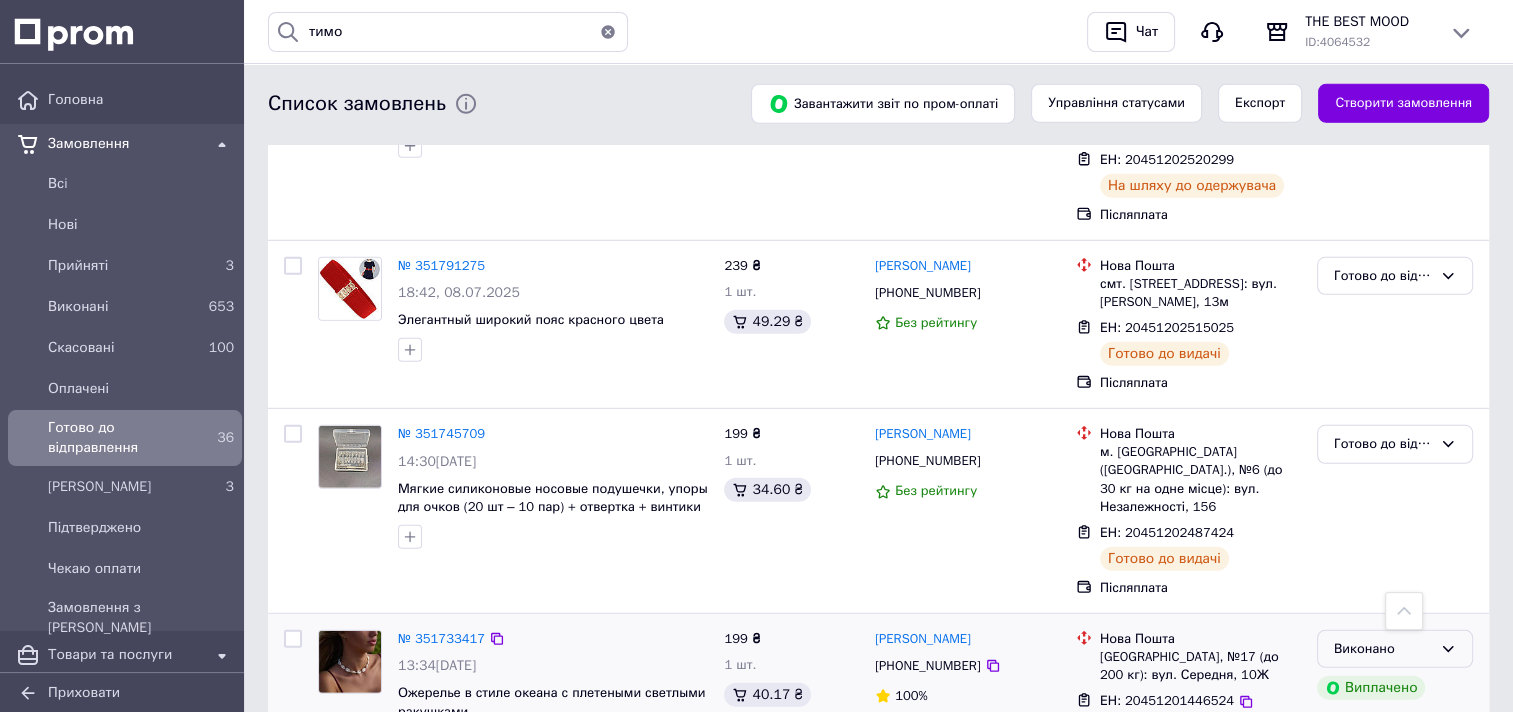 click 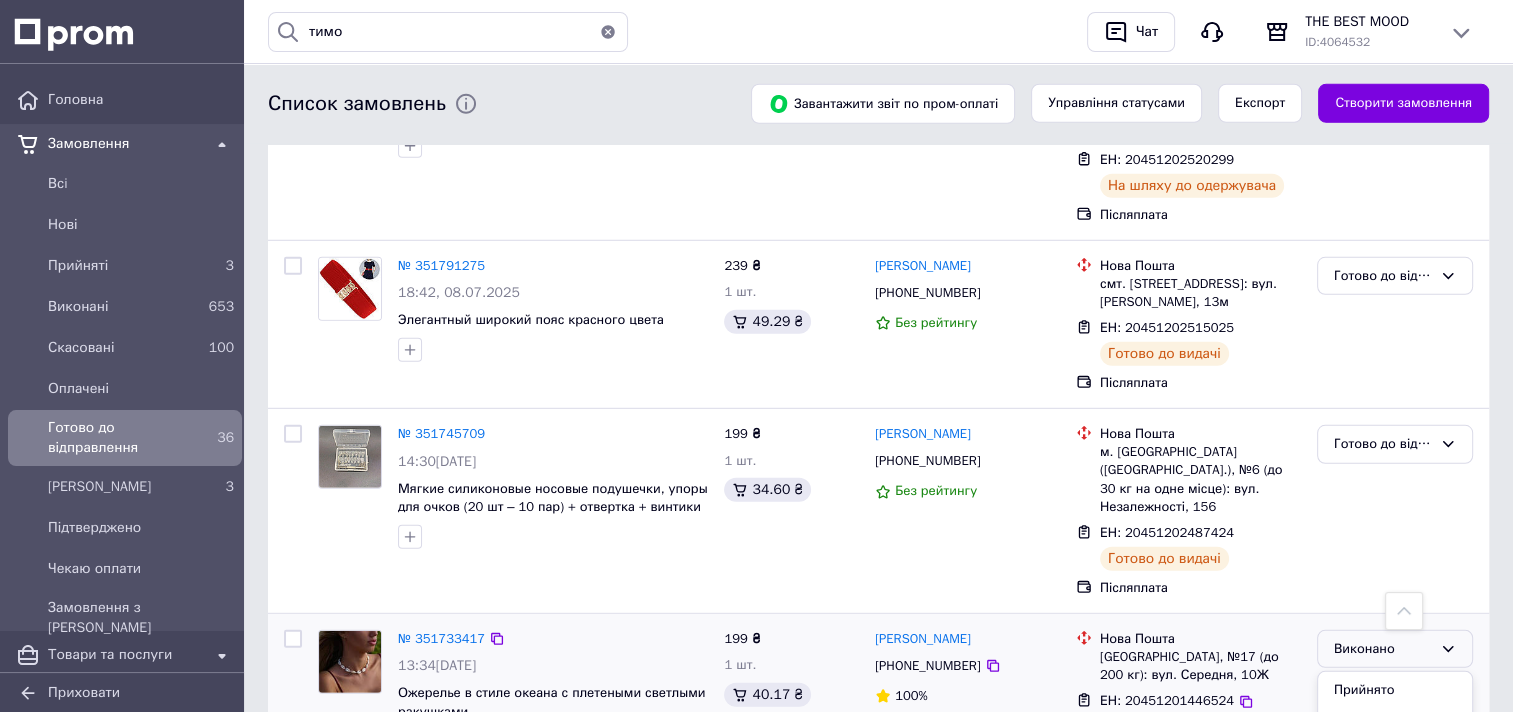 click on "Виконано" at bounding box center (1383, 649) 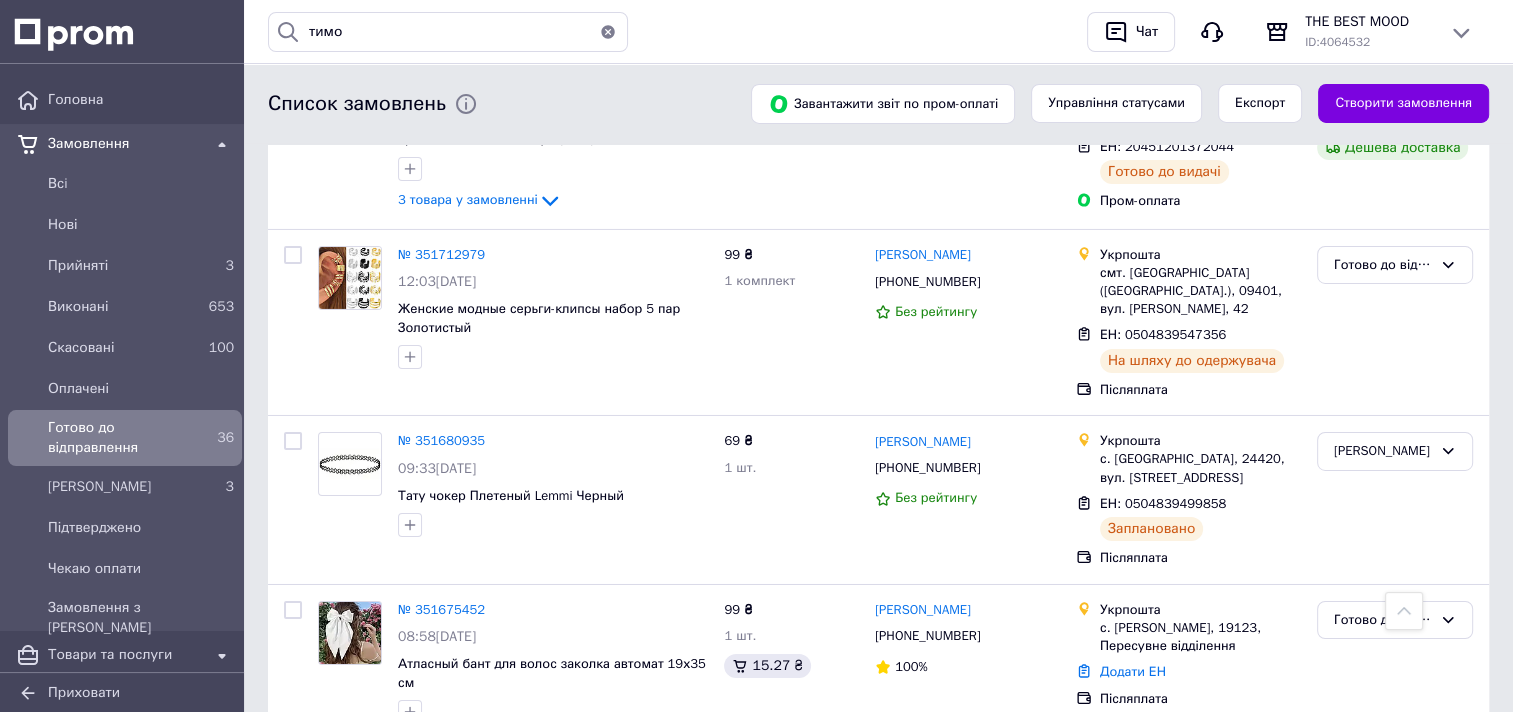 scroll, scrollTop: 6800, scrollLeft: 0, axis: vertical 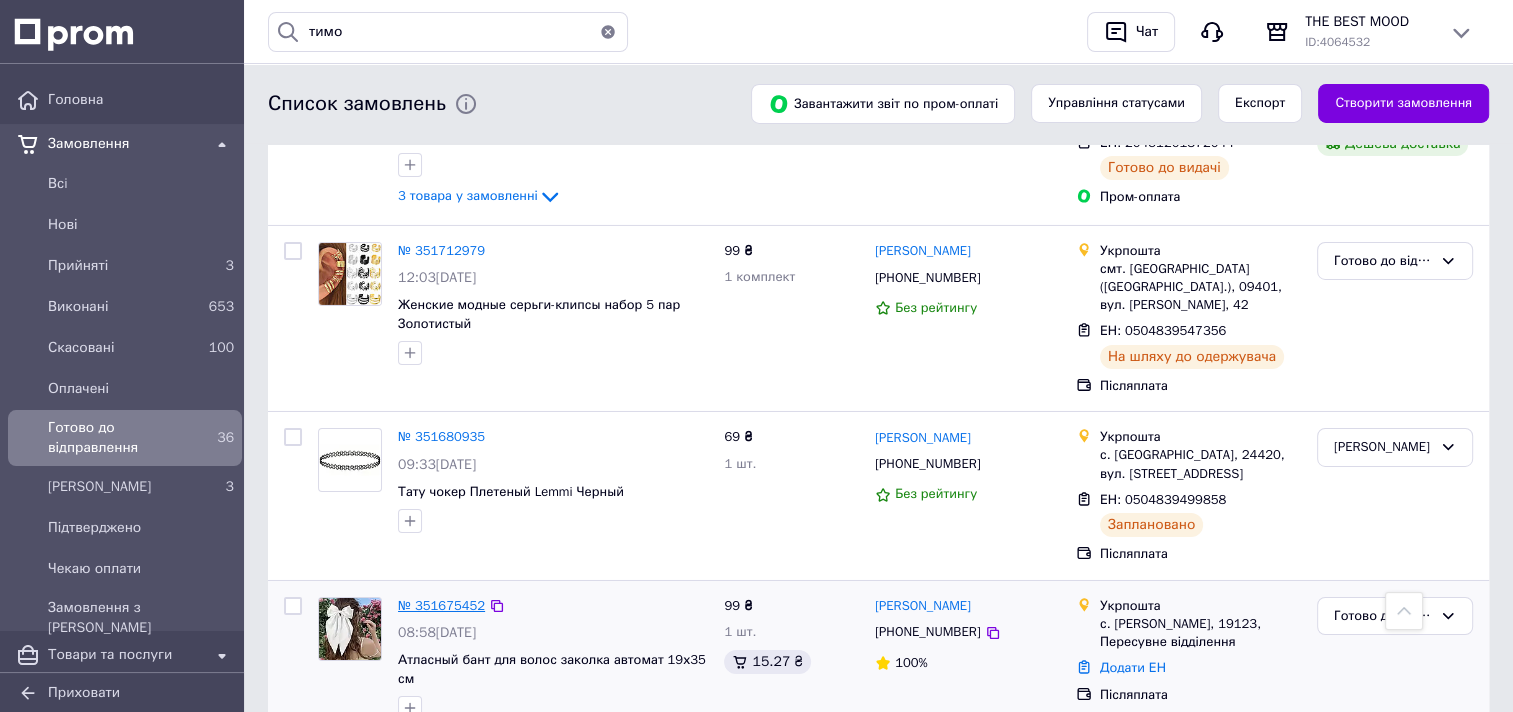click on "№ 351675452" at bounding box center (441, 605) 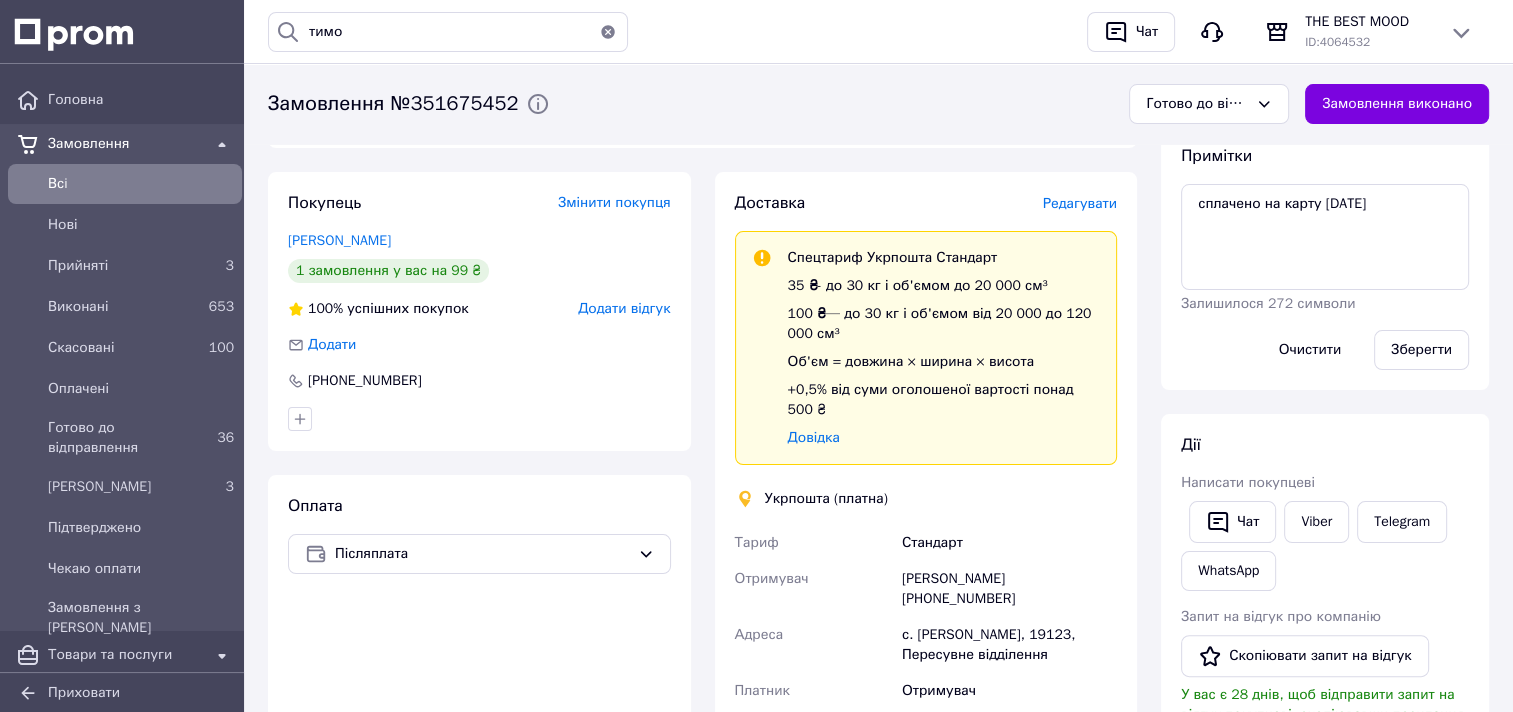 scroll, scrollTop: 300, scrollLeft: 0, axis: vertical 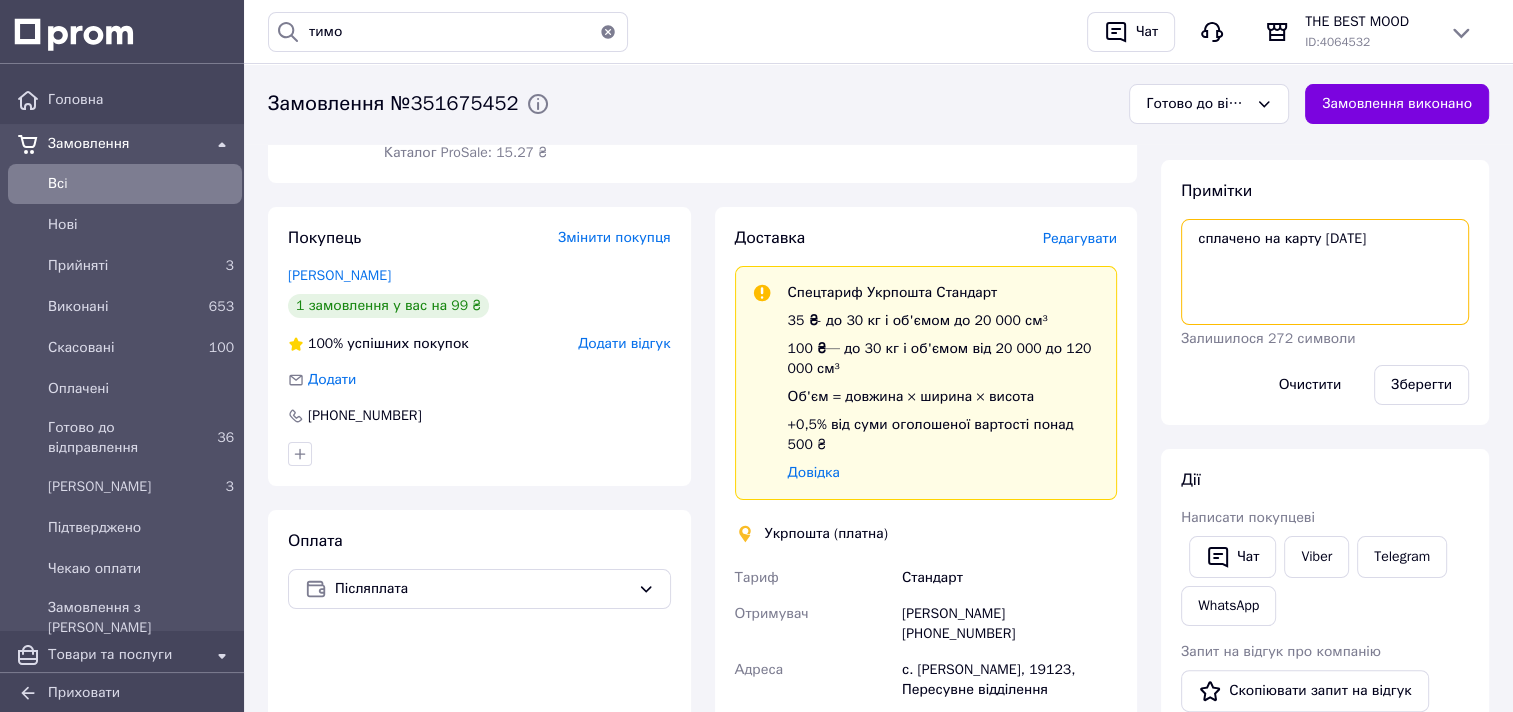 click on "сплачено на карту [DATE]" at bounding box center (1325, 272) 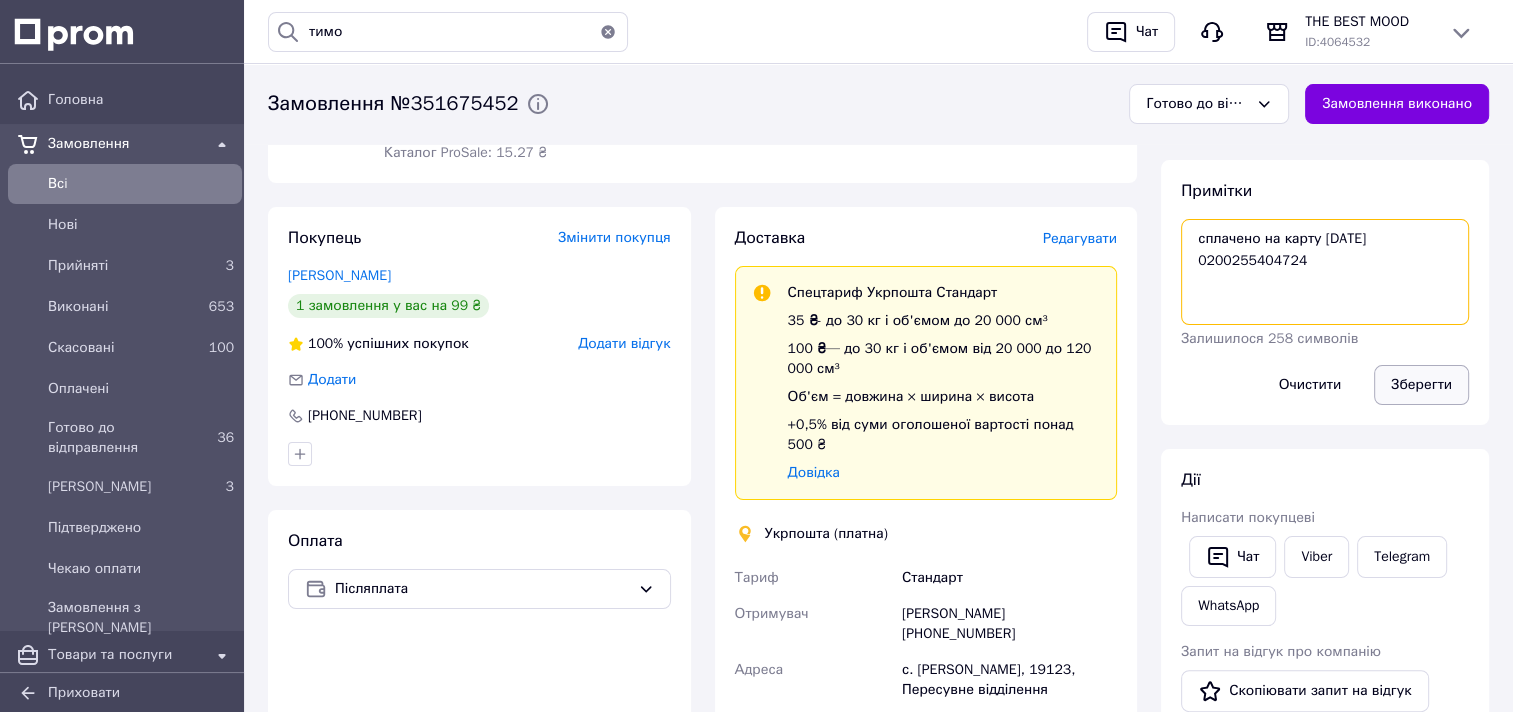 type on "сплачено на карту [DATE]
0200255404724" 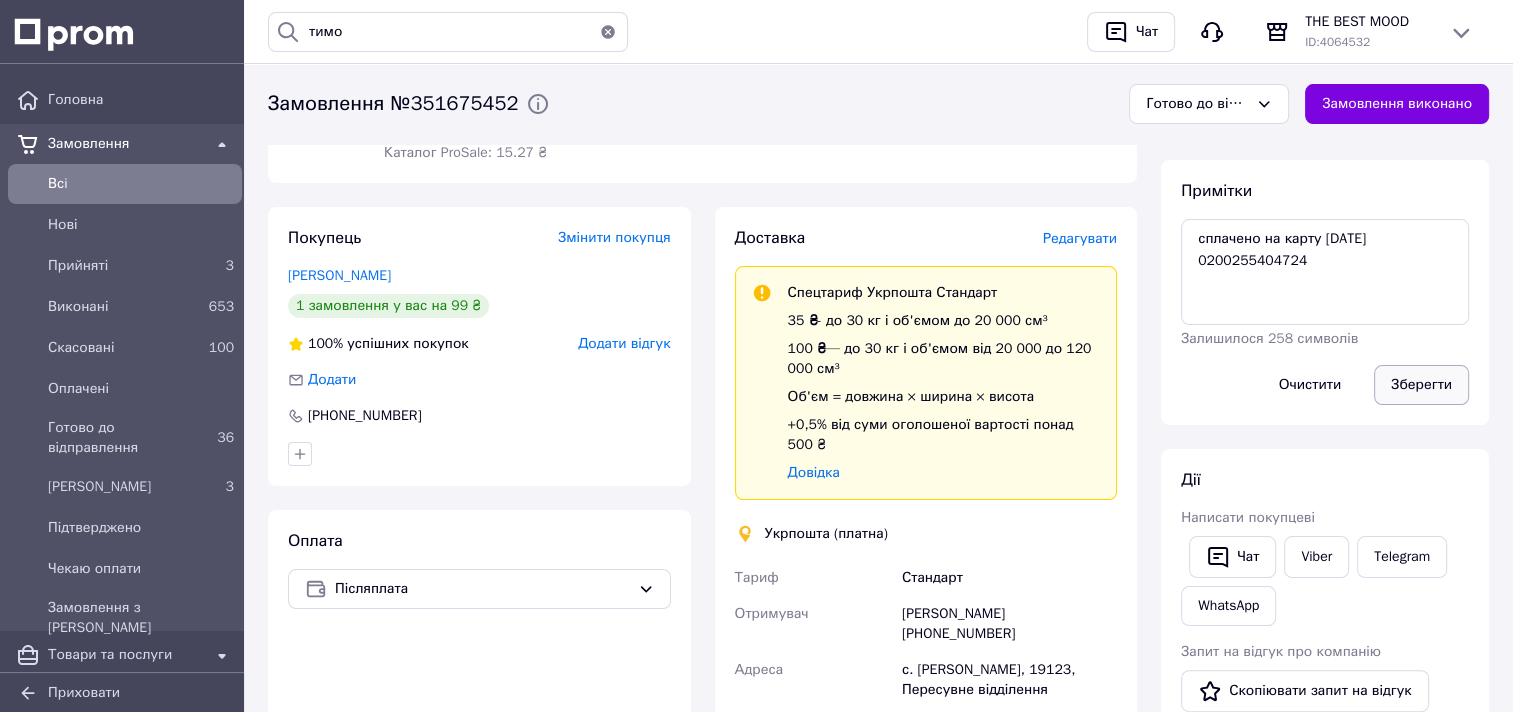click on "Зберегти" at bounding box center (1421, 385) 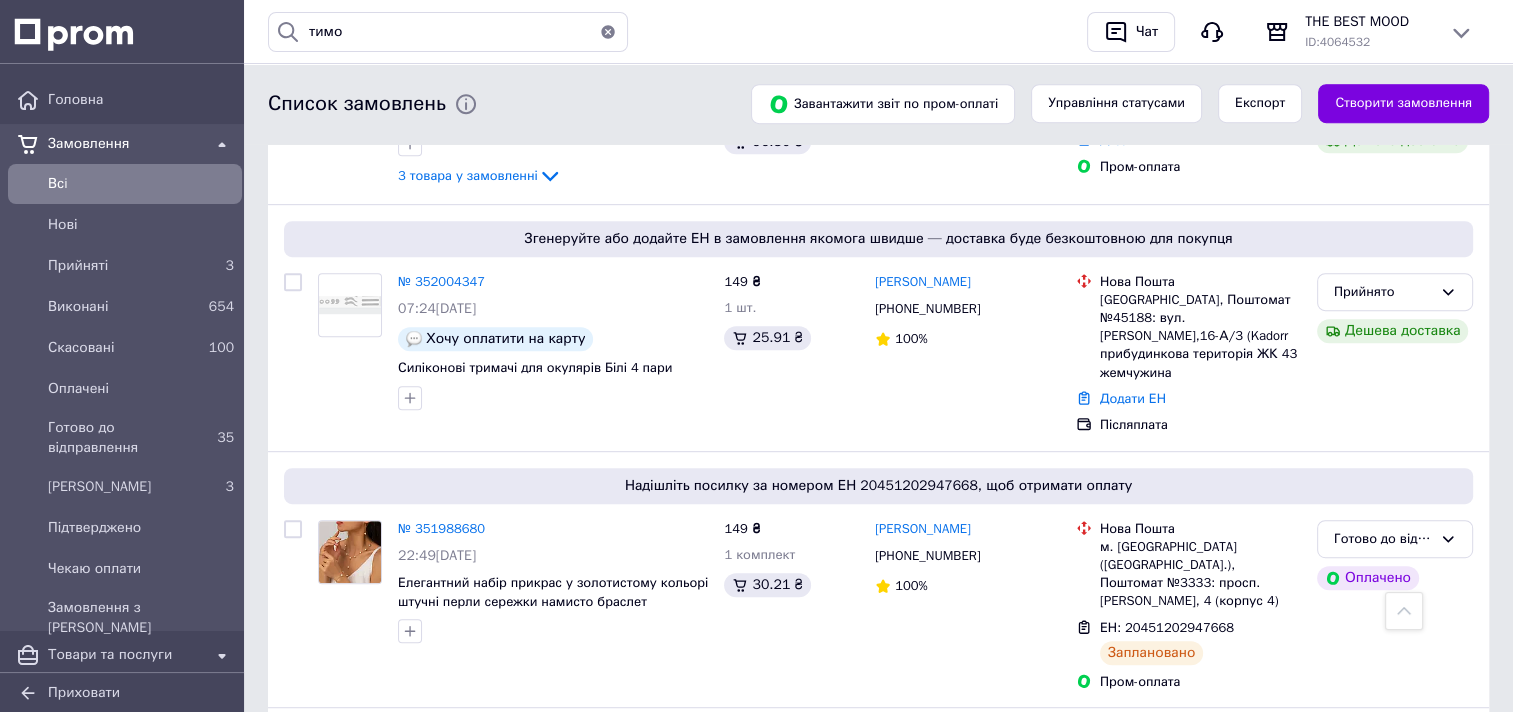 scroll, scrollTop: 1000, scrollLeft: 0, axis: vertical 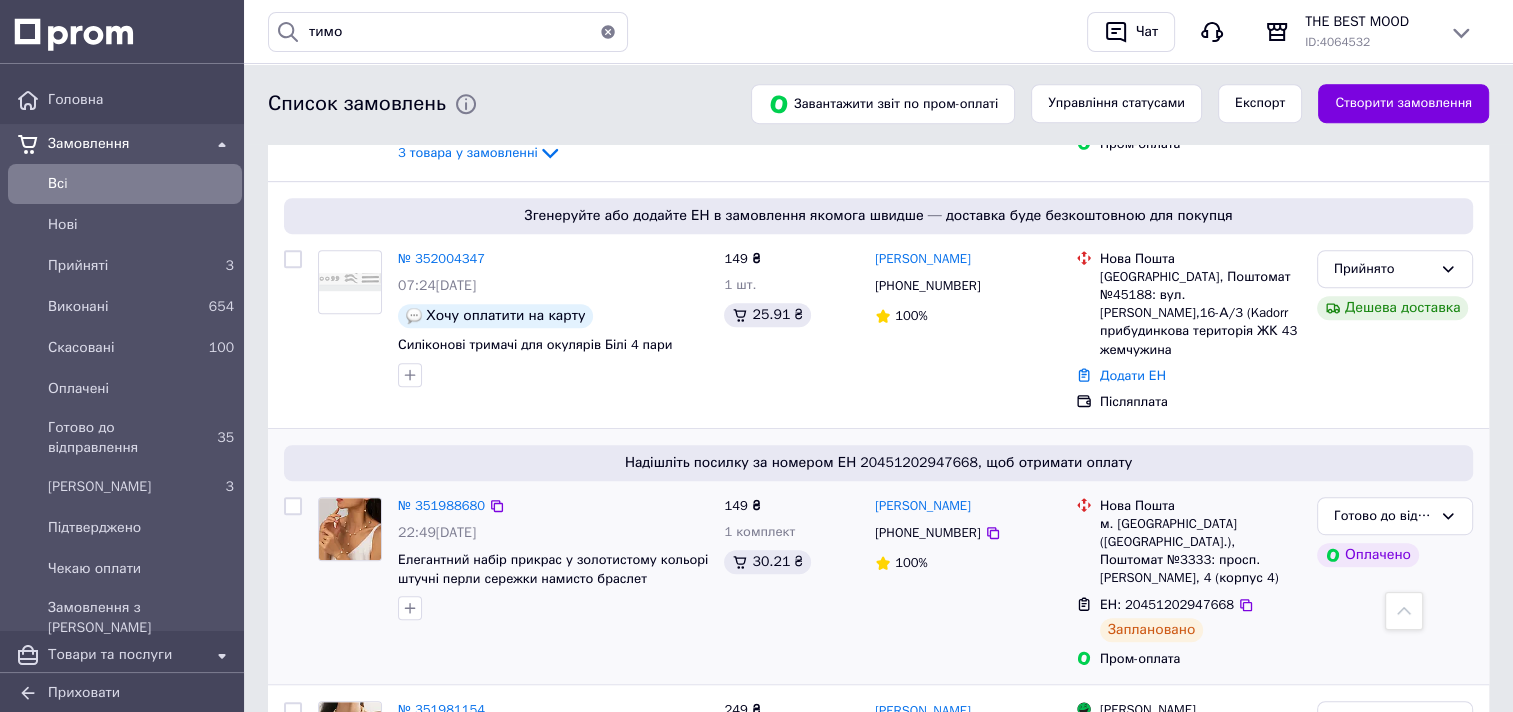 drag, startPoint x: 81, startPoint y: 444, endPoint x: 1146, endPoint y: 402, distance: 1065.8279 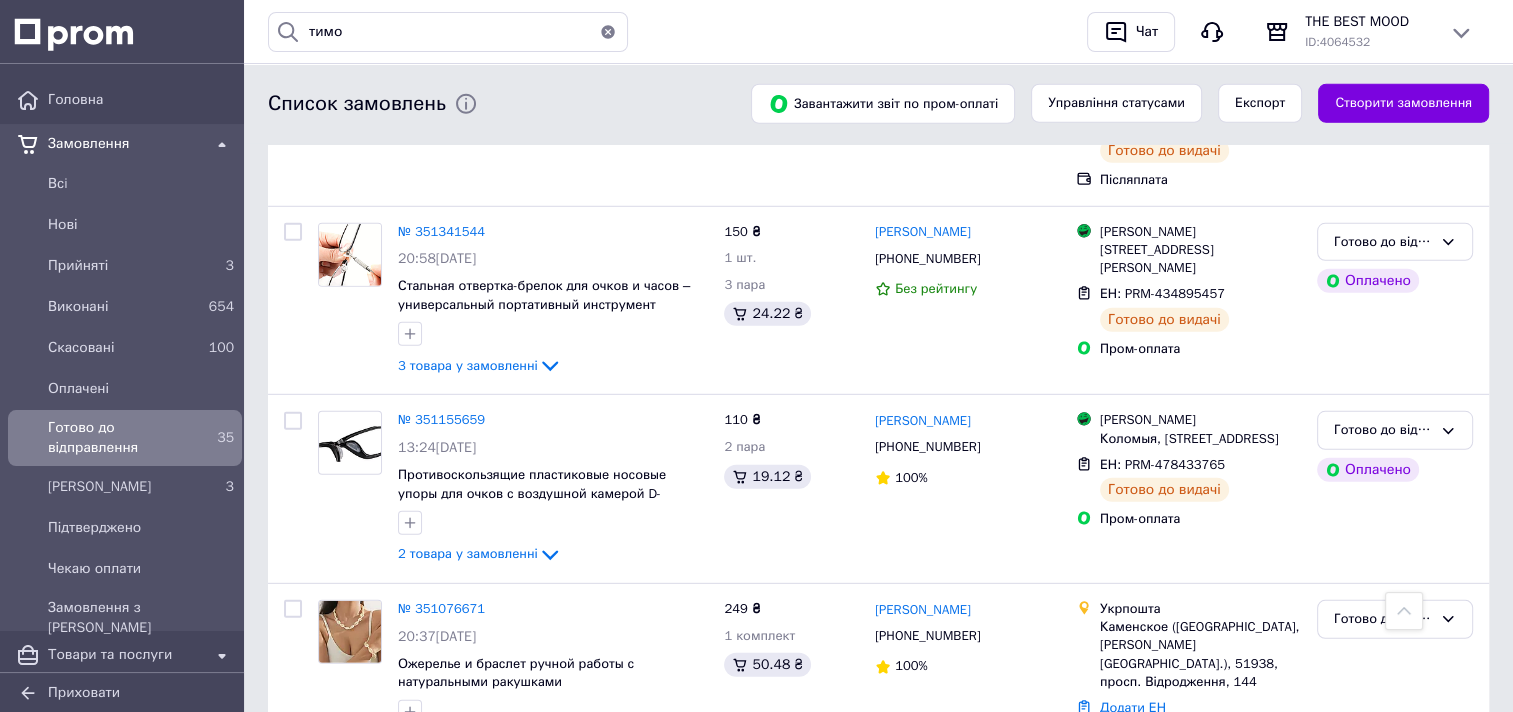 scroll, scrollTop: 5700, scrollLeft: 0, axis: vertical 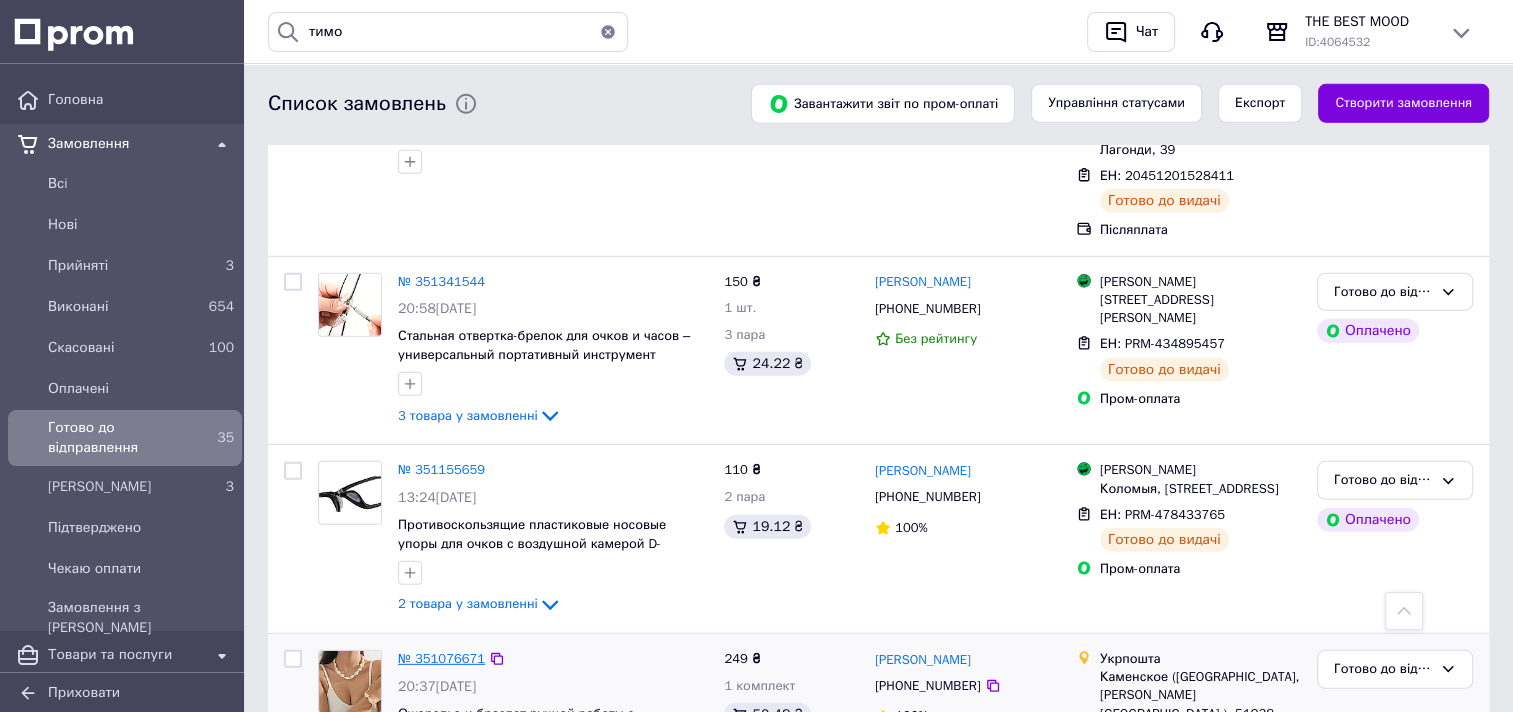 click on "№ 351076671" at bounding box center [441, 658] 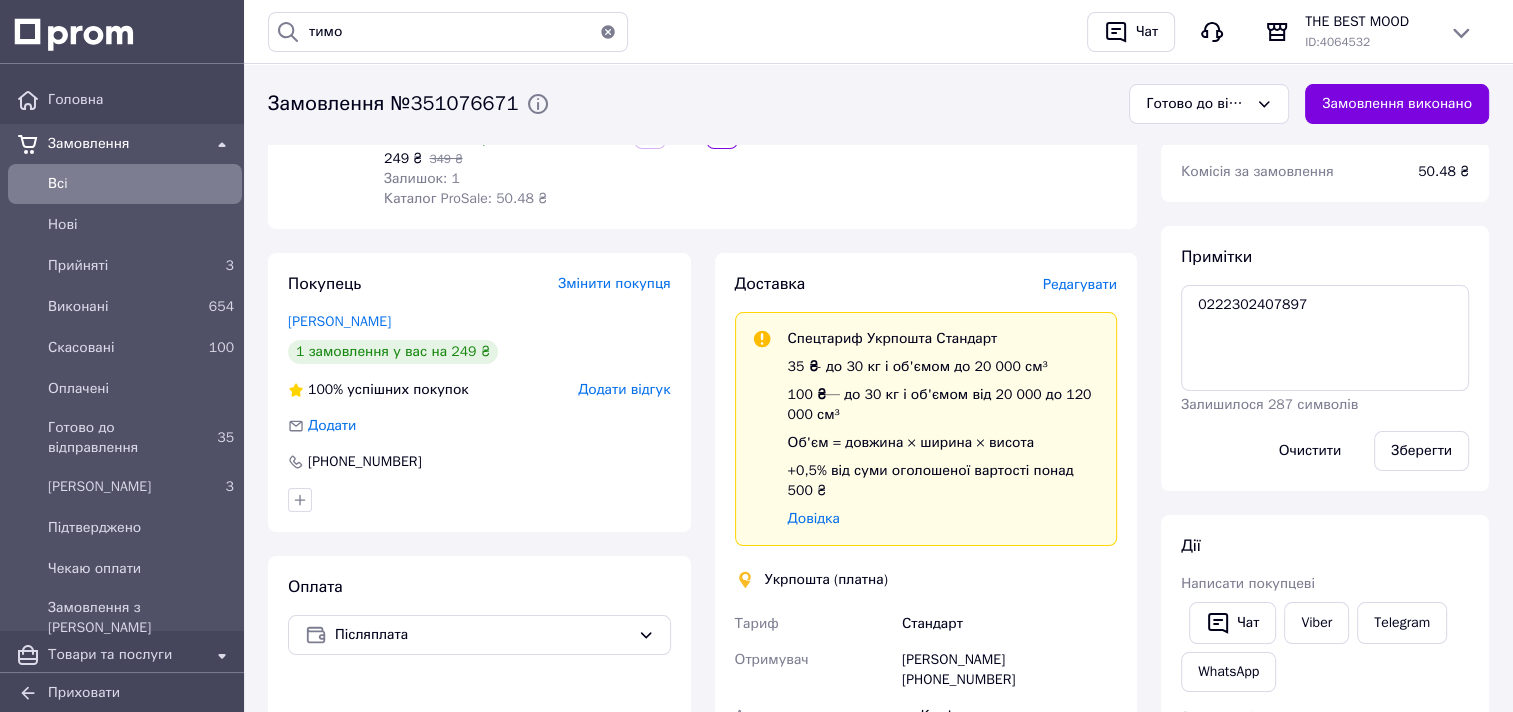 scroll, scrollTop: 200, scrollLeft: 0, axis: vertical 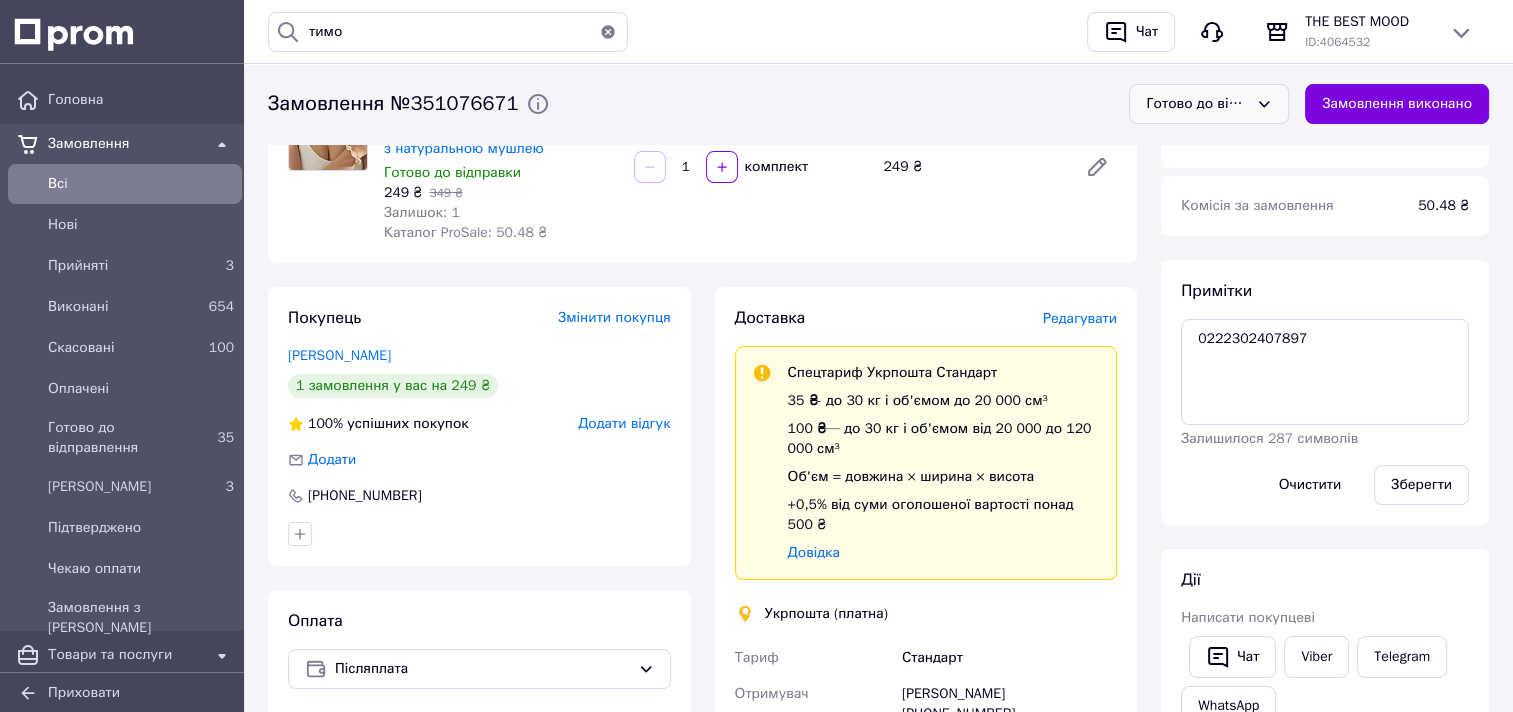 click 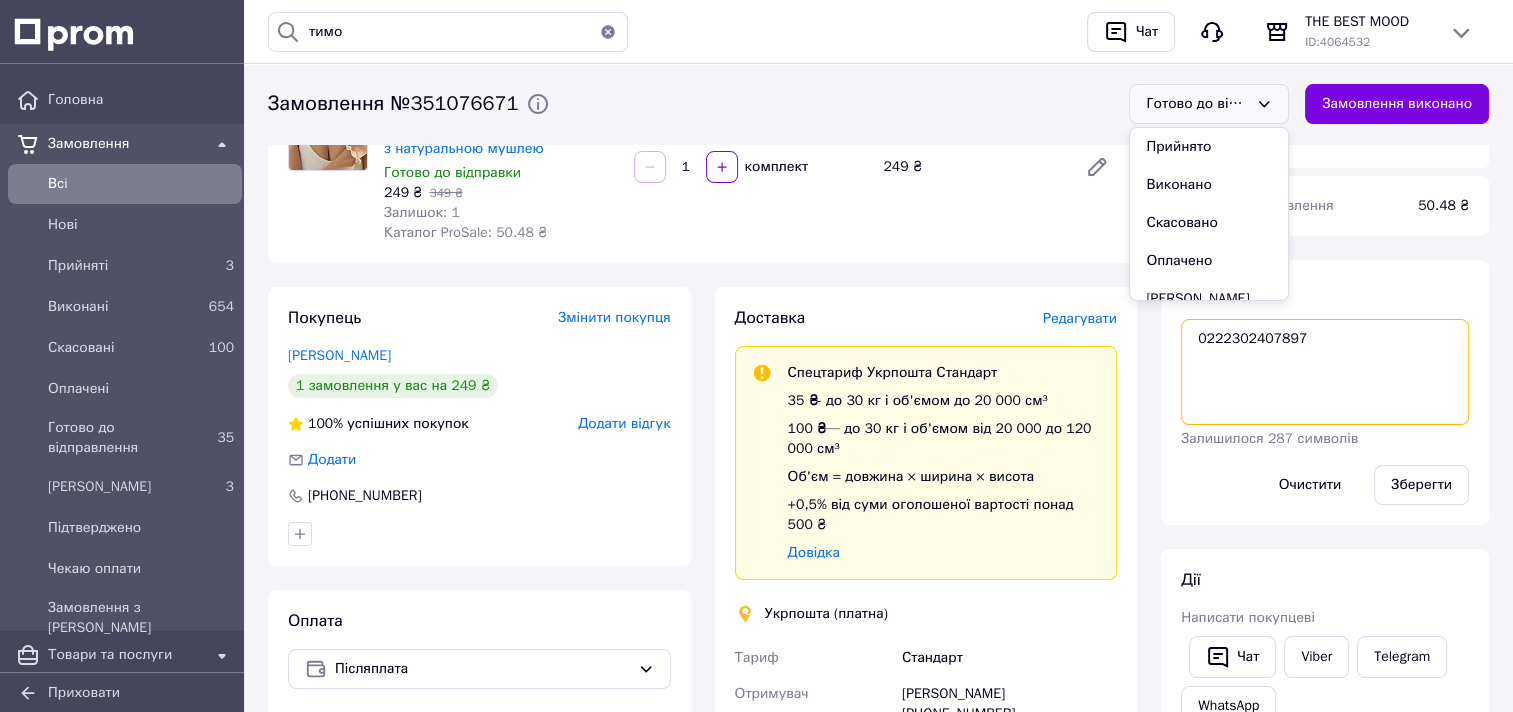 click on "0222302407897" at bounding box center [1325, 372] 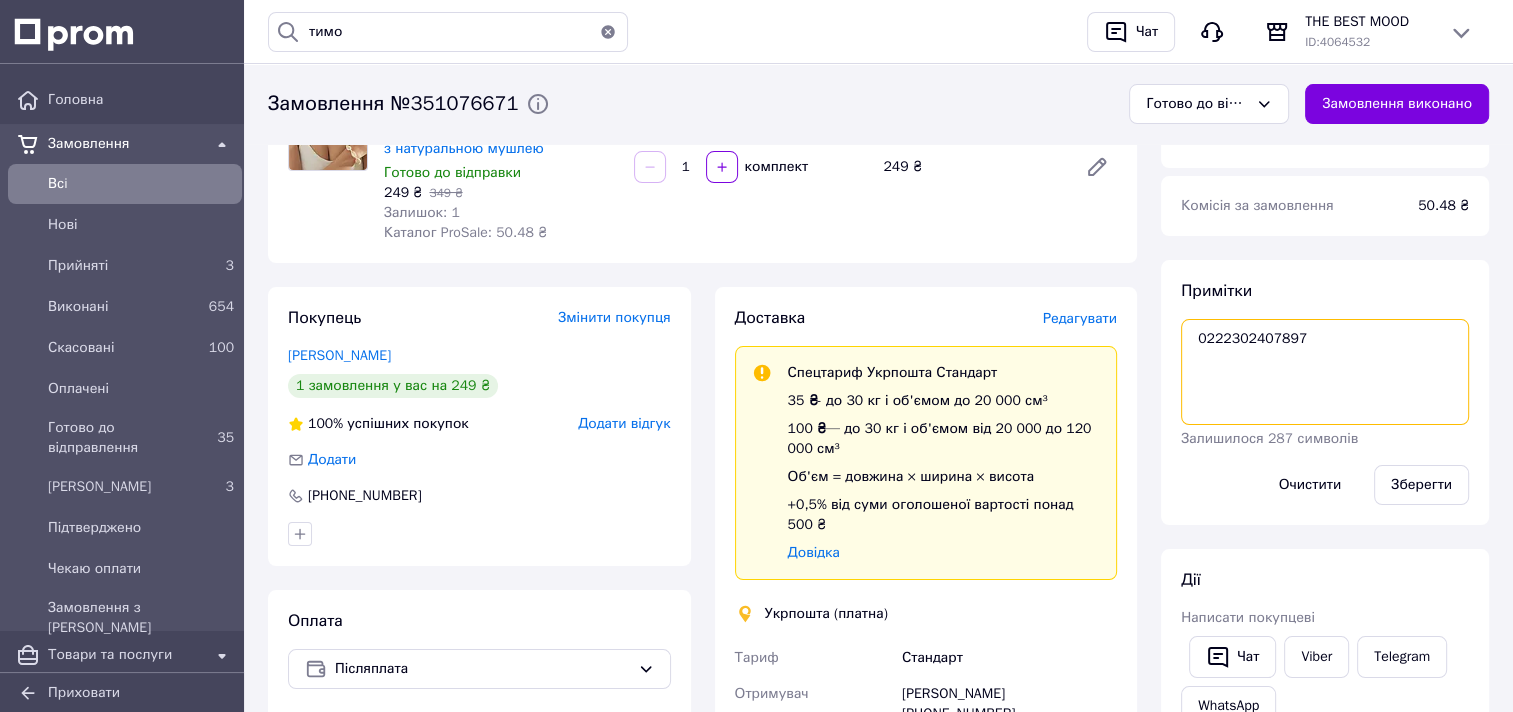 click on "0222302407897" at bounding box center [1325, 372] 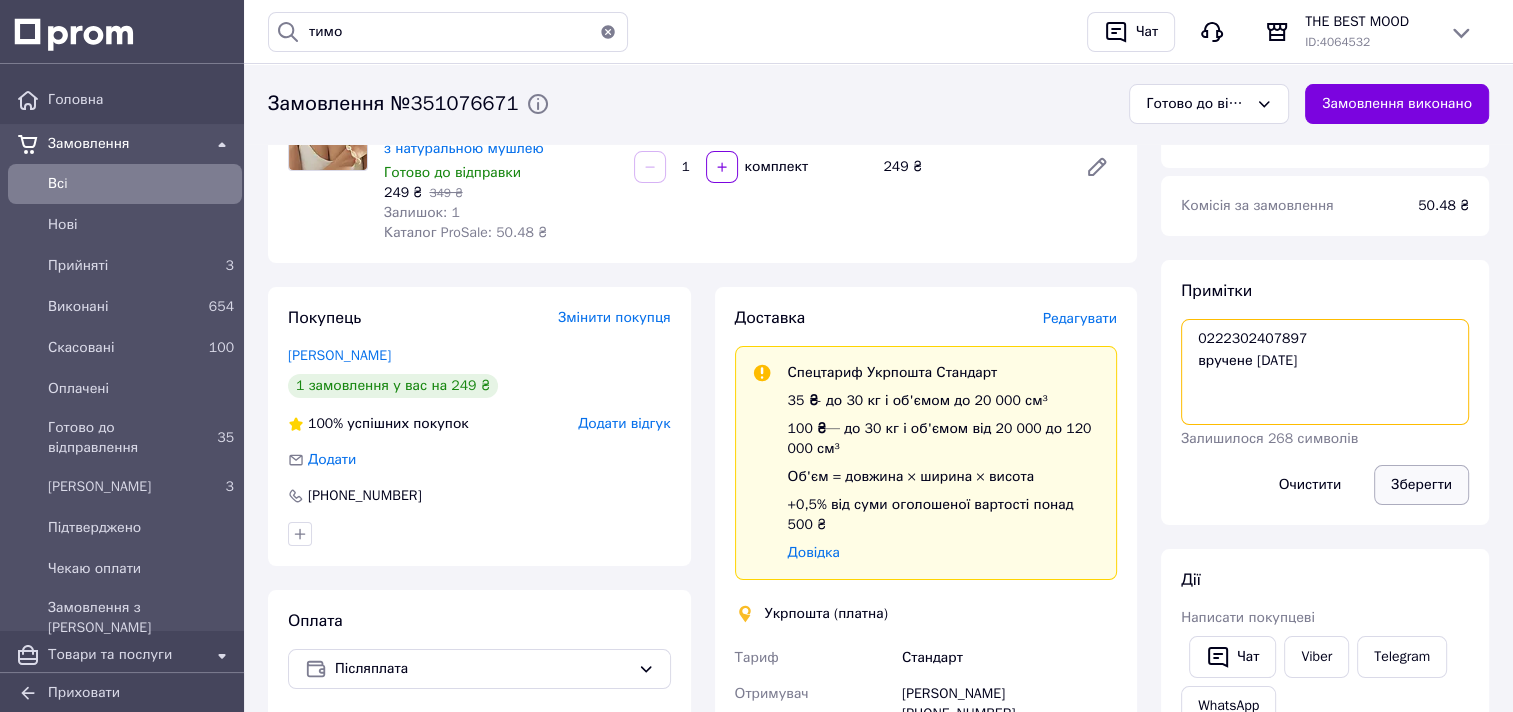 type on "0222302407897
вручене [DATE]" 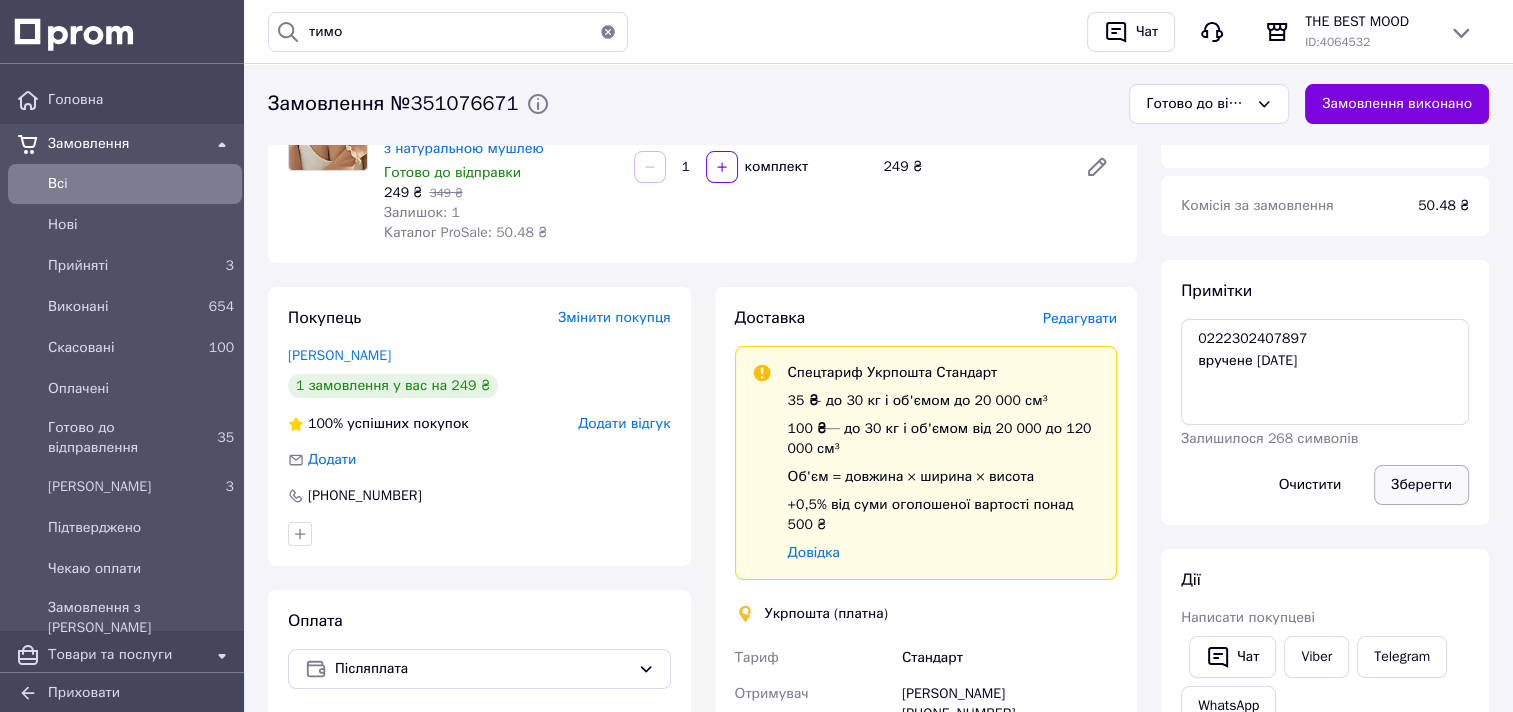 click on "Зберегти" at bounding box center [1421, 485] 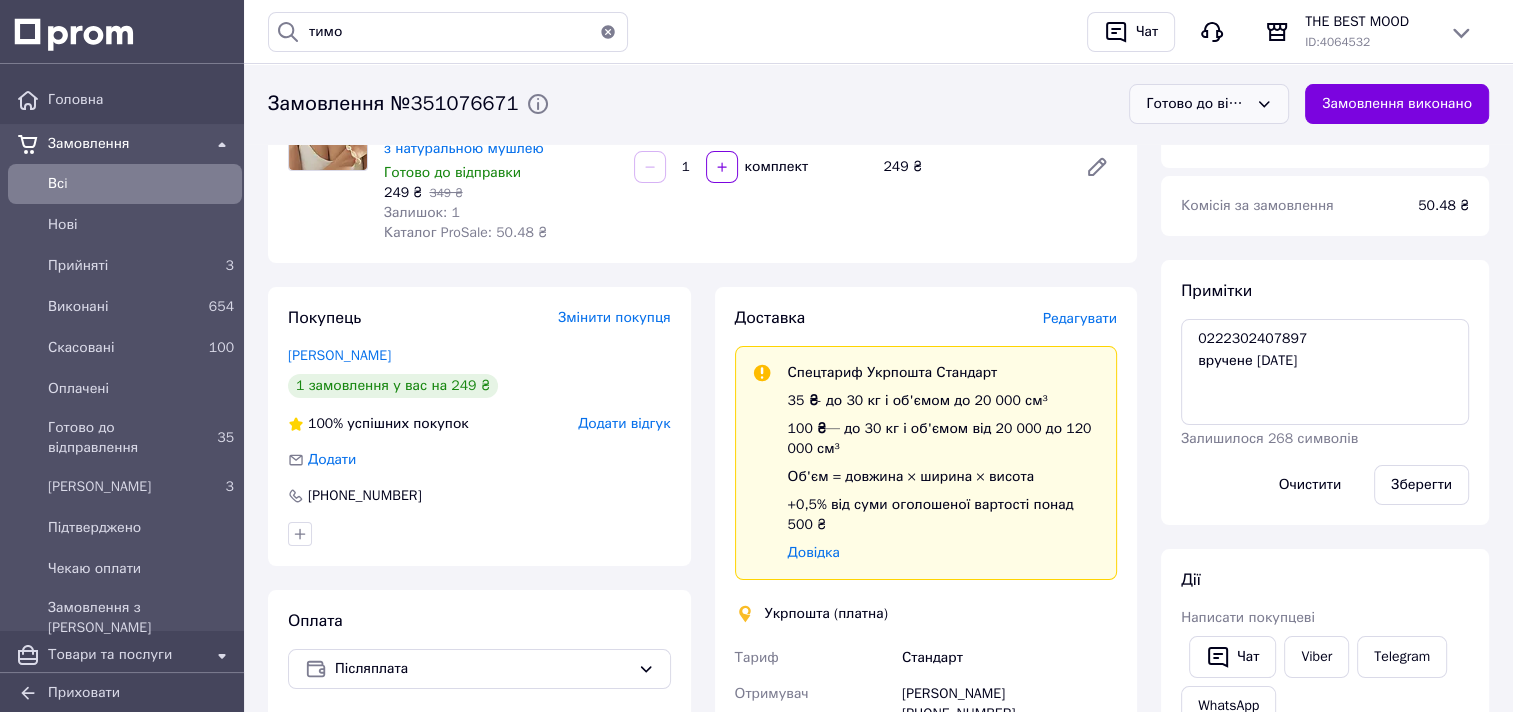click 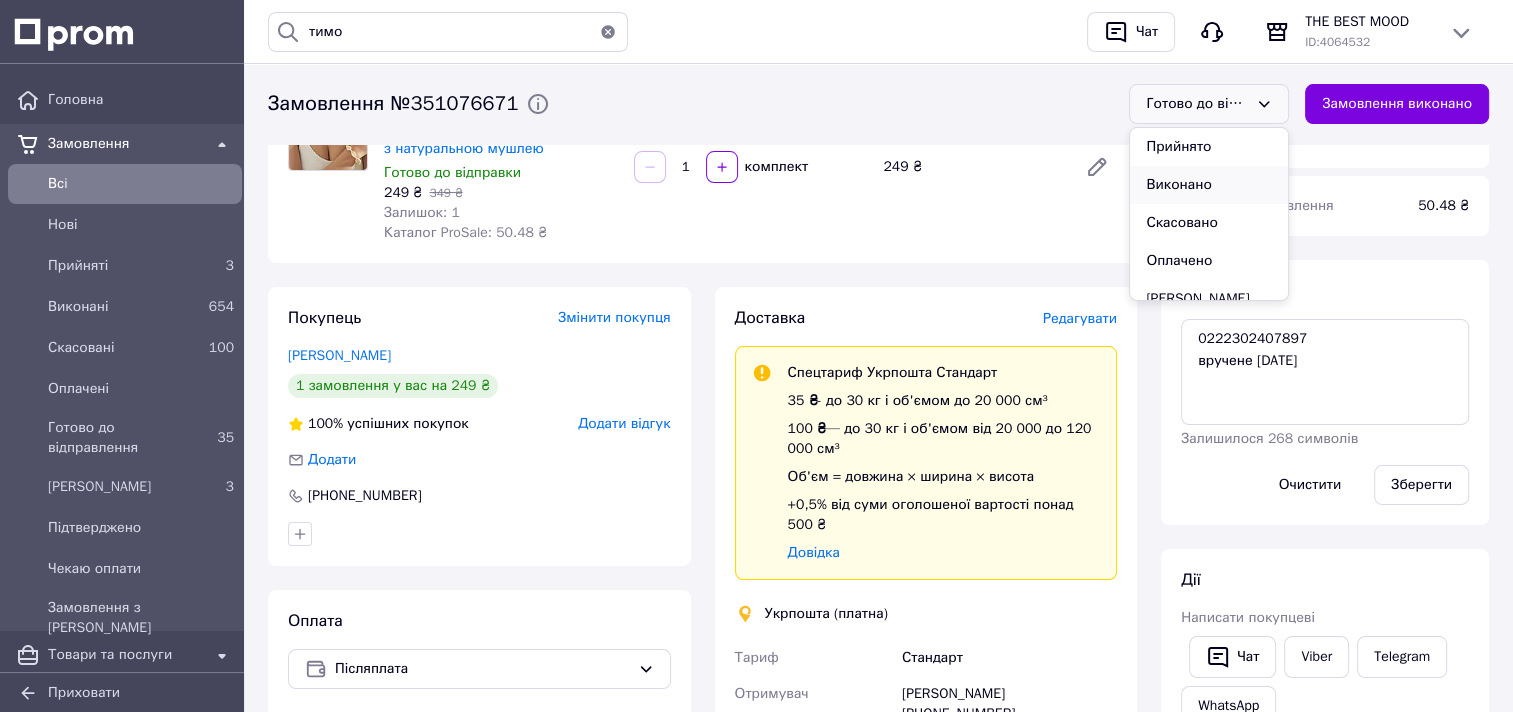 click on "Виконано" at bounding box center [1209, 185] 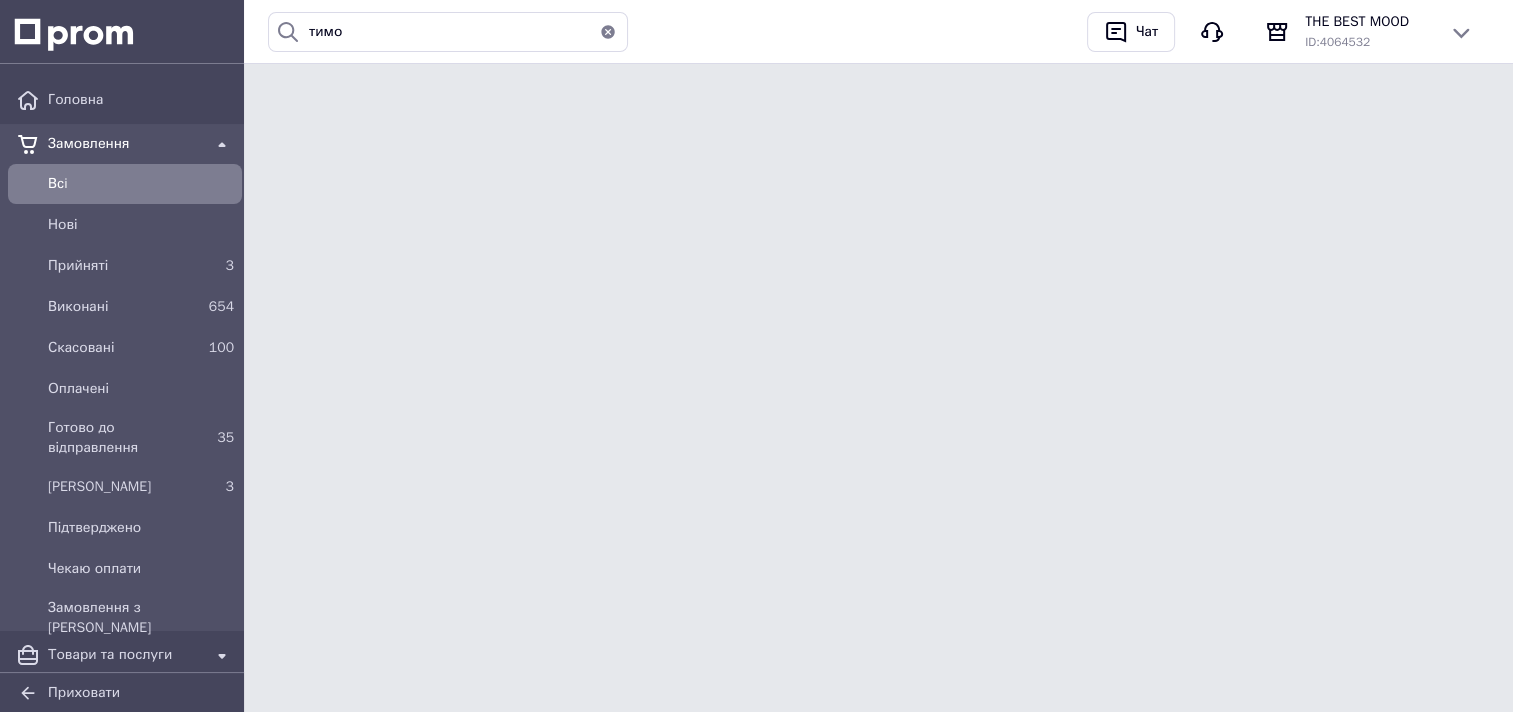 scroll, scrollTop: 0, scrollLeft: 0, axis: both 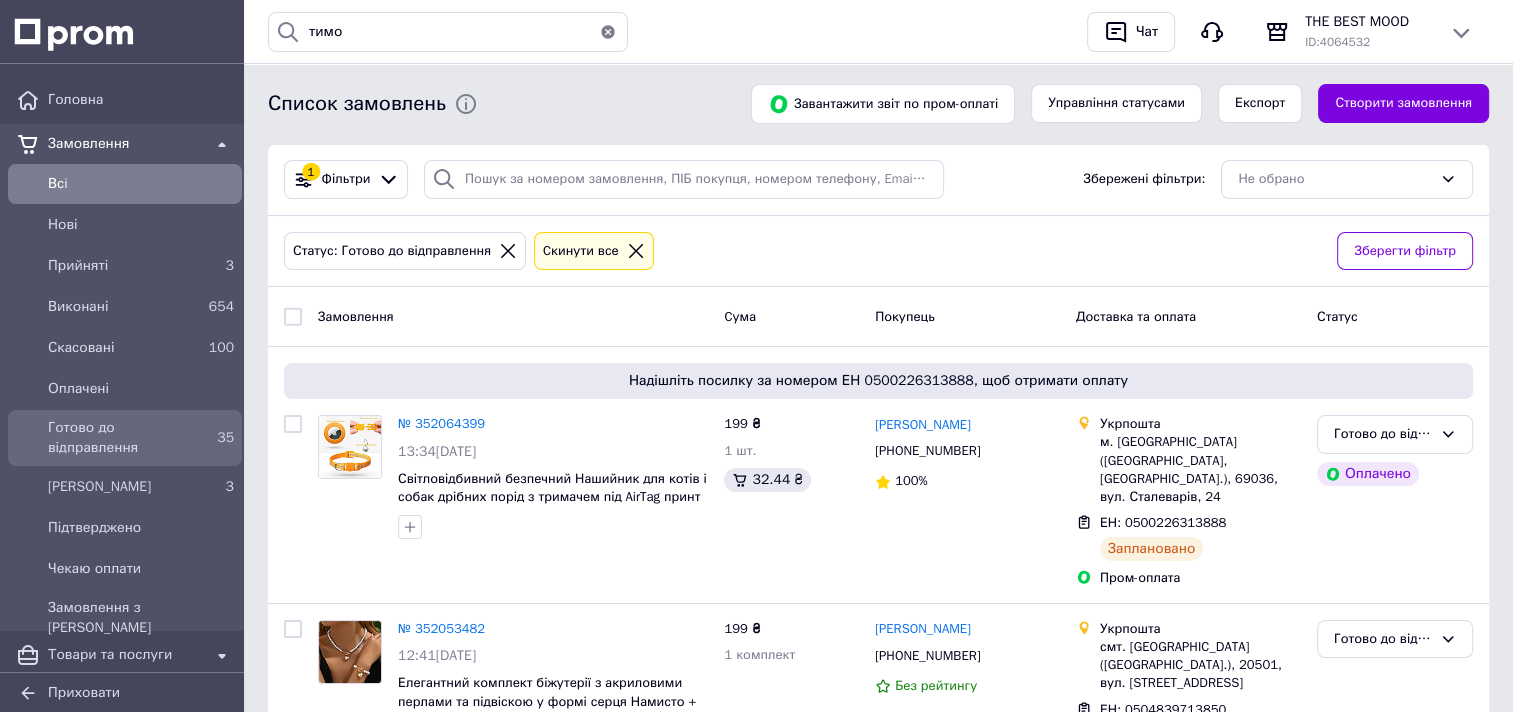 click on "Готово до відправлення" at bounding box center [121, 438] 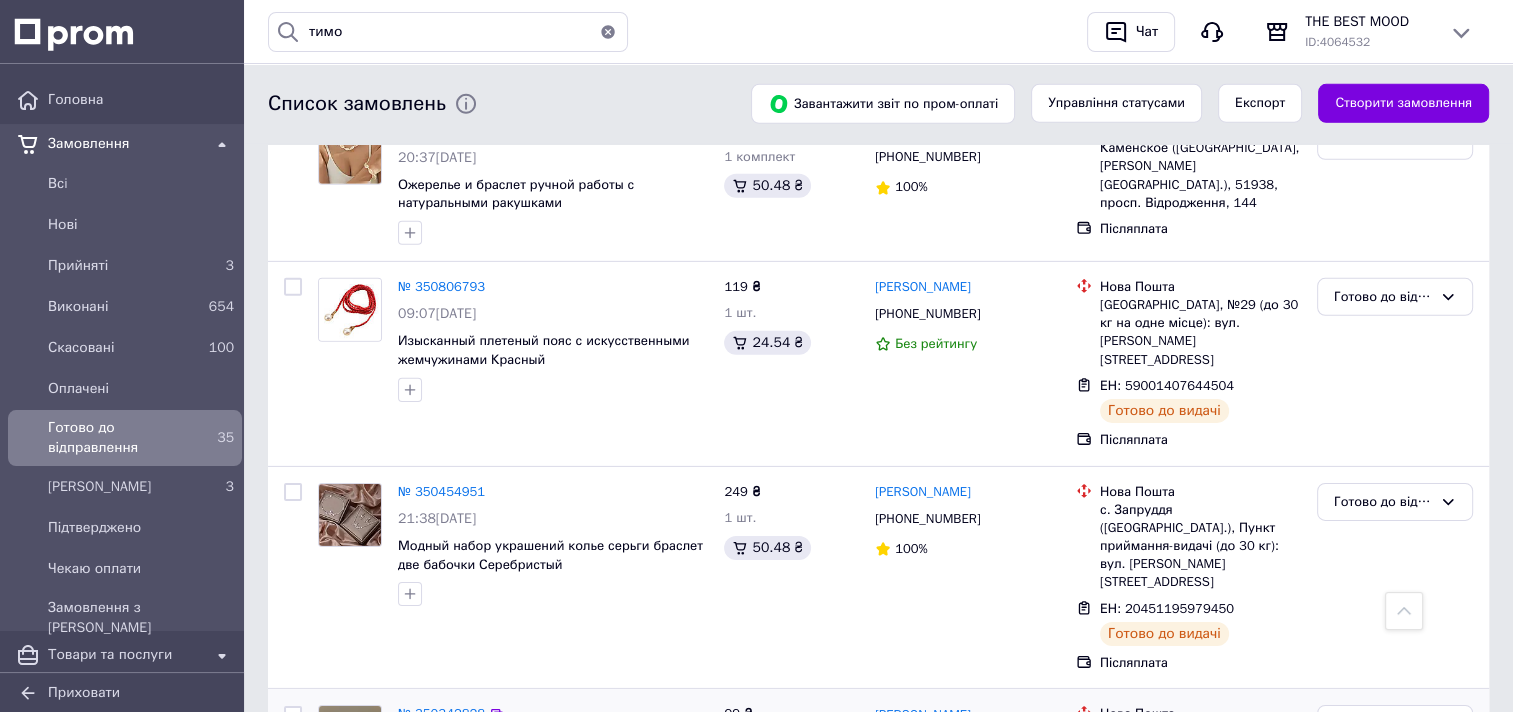 scroll, scrollTop: 6276, scrollLeft: 0, axis: vertical 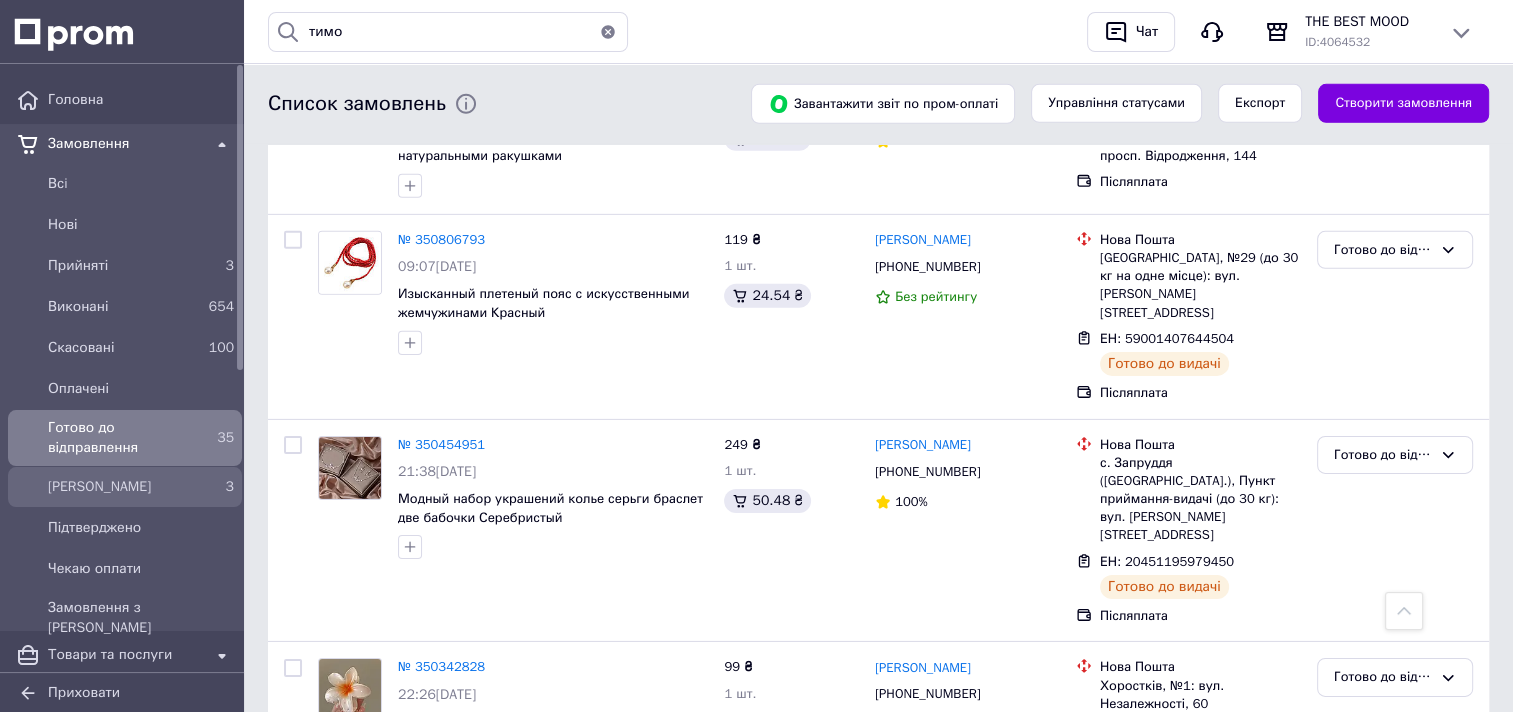 click on "[PERSON_NAME]" at bounding box center (121, 487) 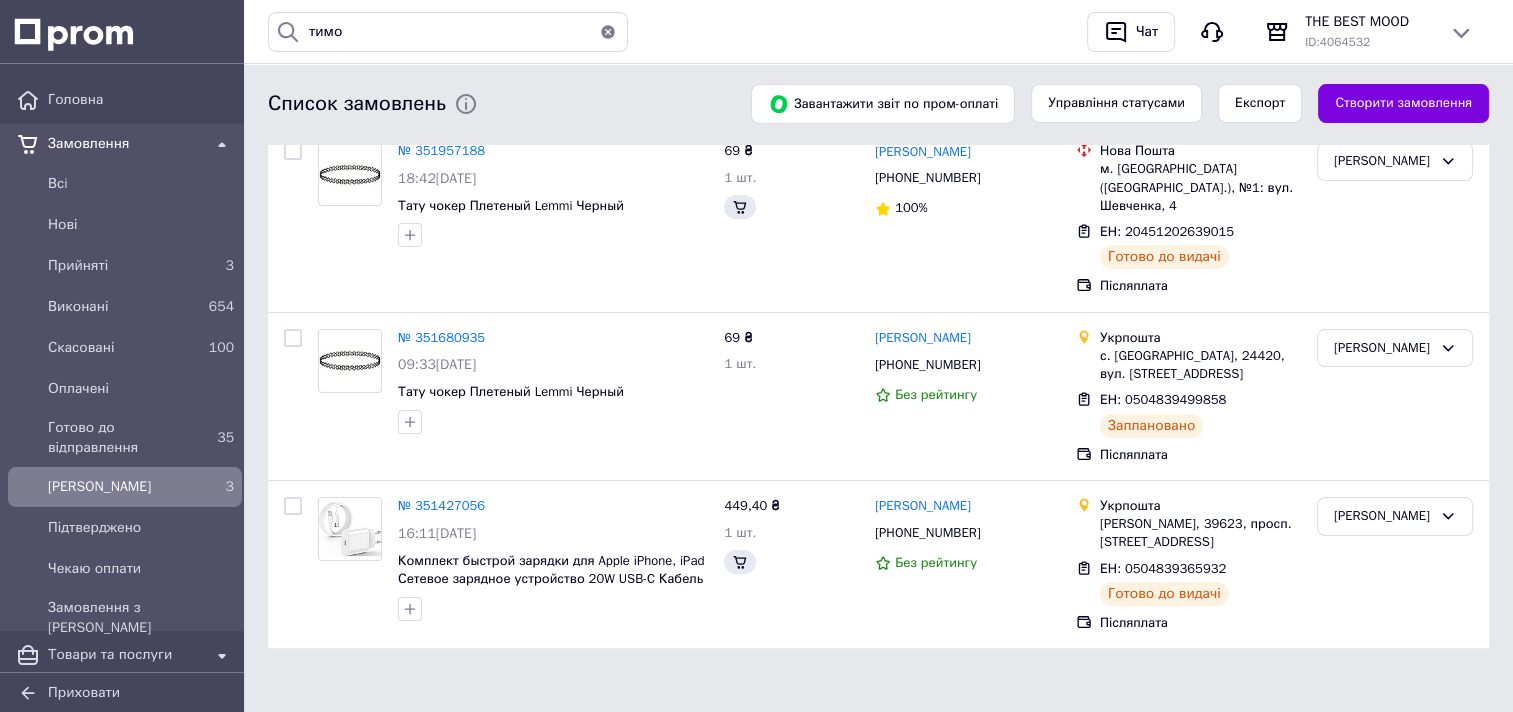 scroll, scrollTop: 0, scrollLeft: 0, axis: both 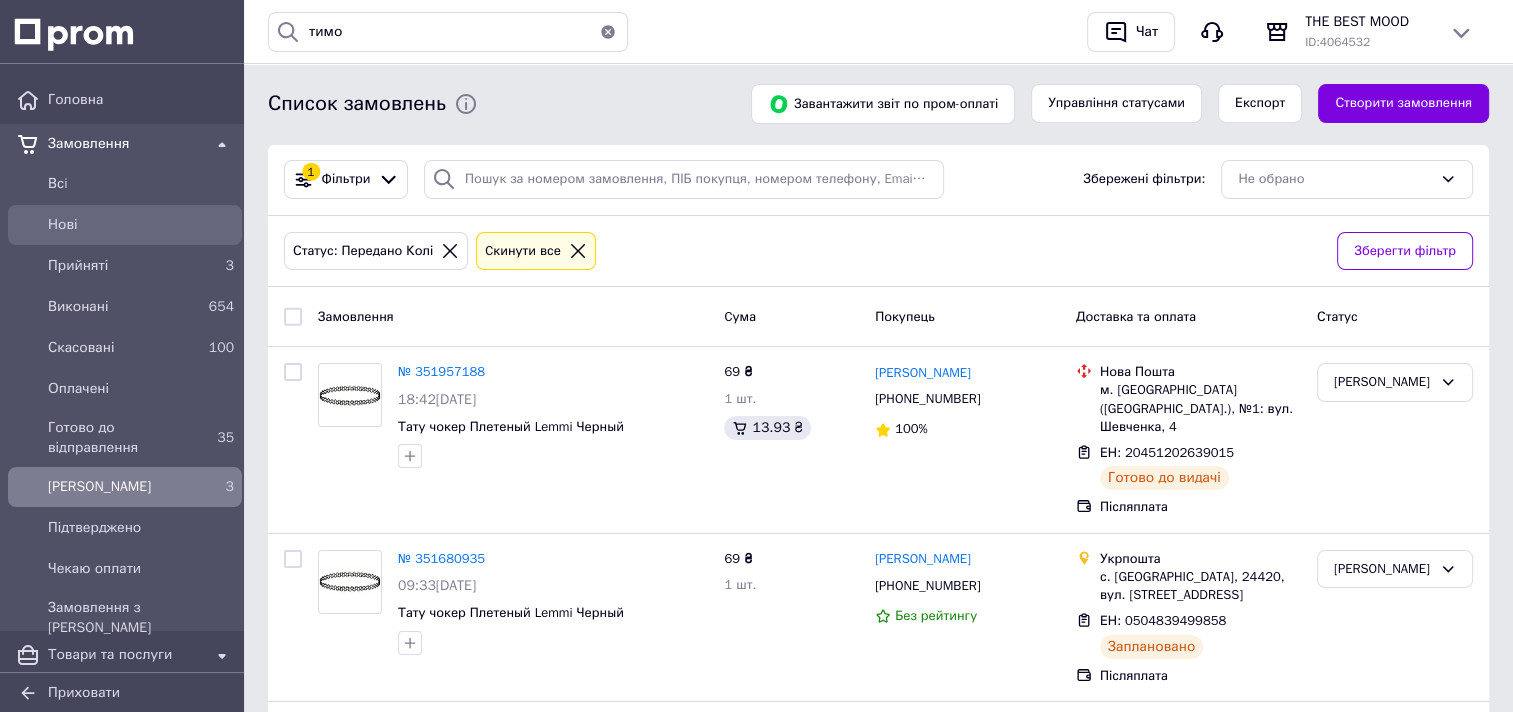 click on "Нові" at bounding box center (141, 225) 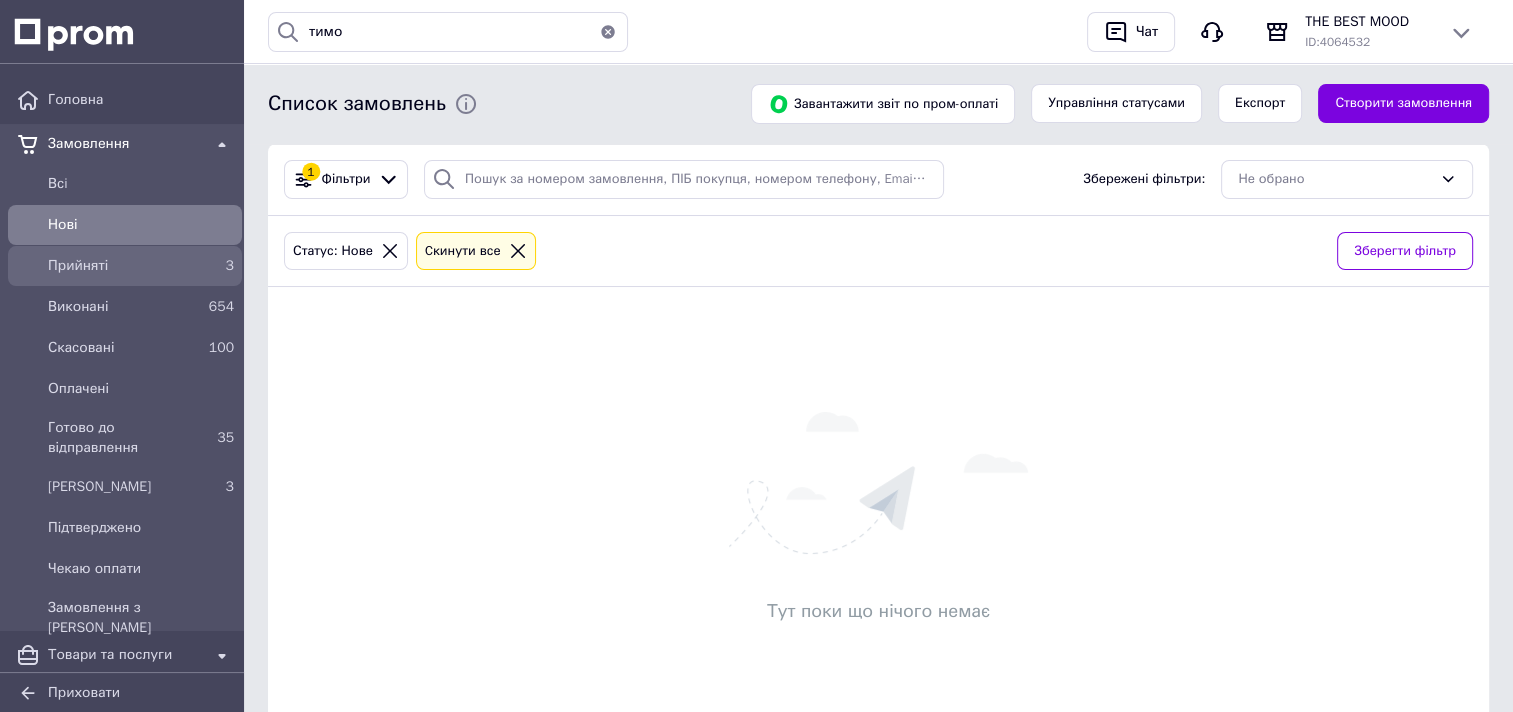 click on "Прийняті" at bounding box center (121, 266) 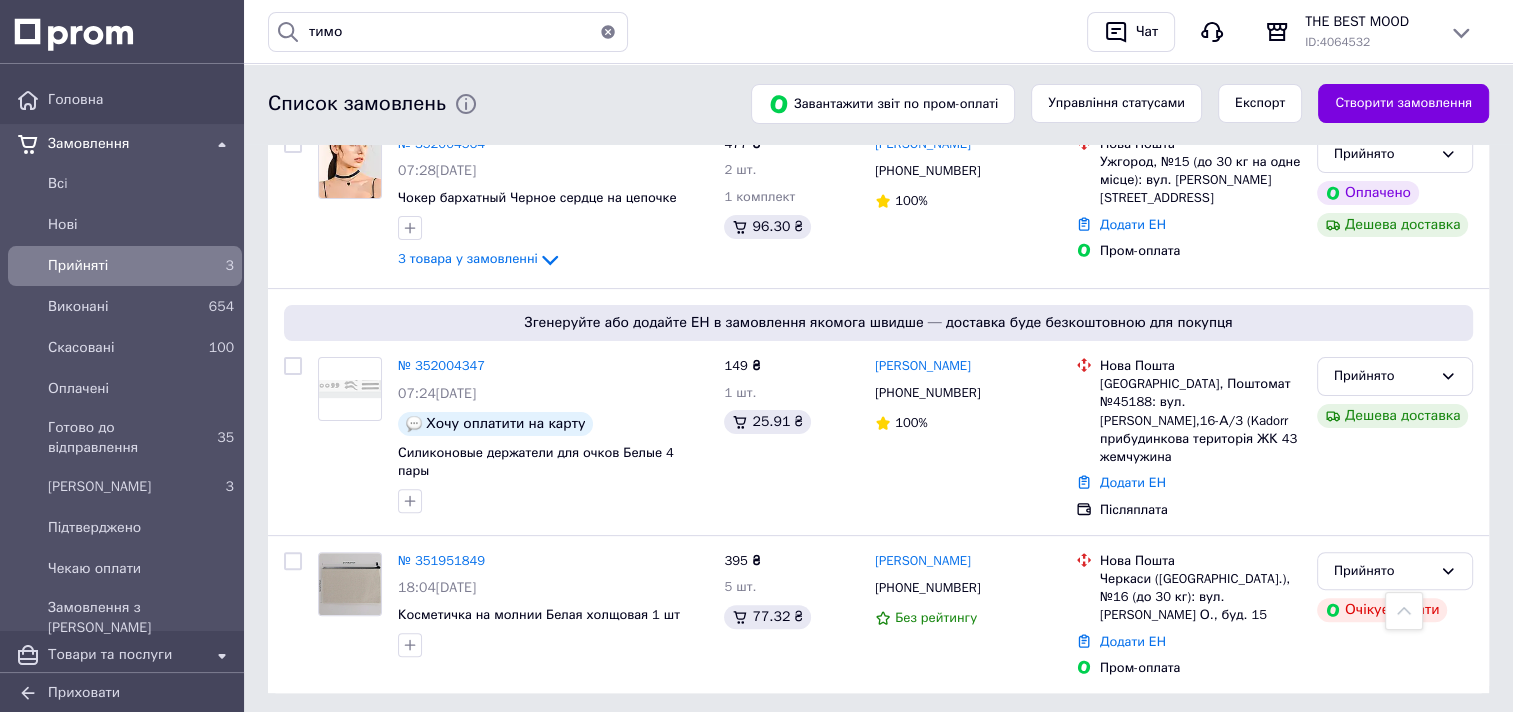scroll, scrollTop: 464, scrollLeft: 0, axis: vertical 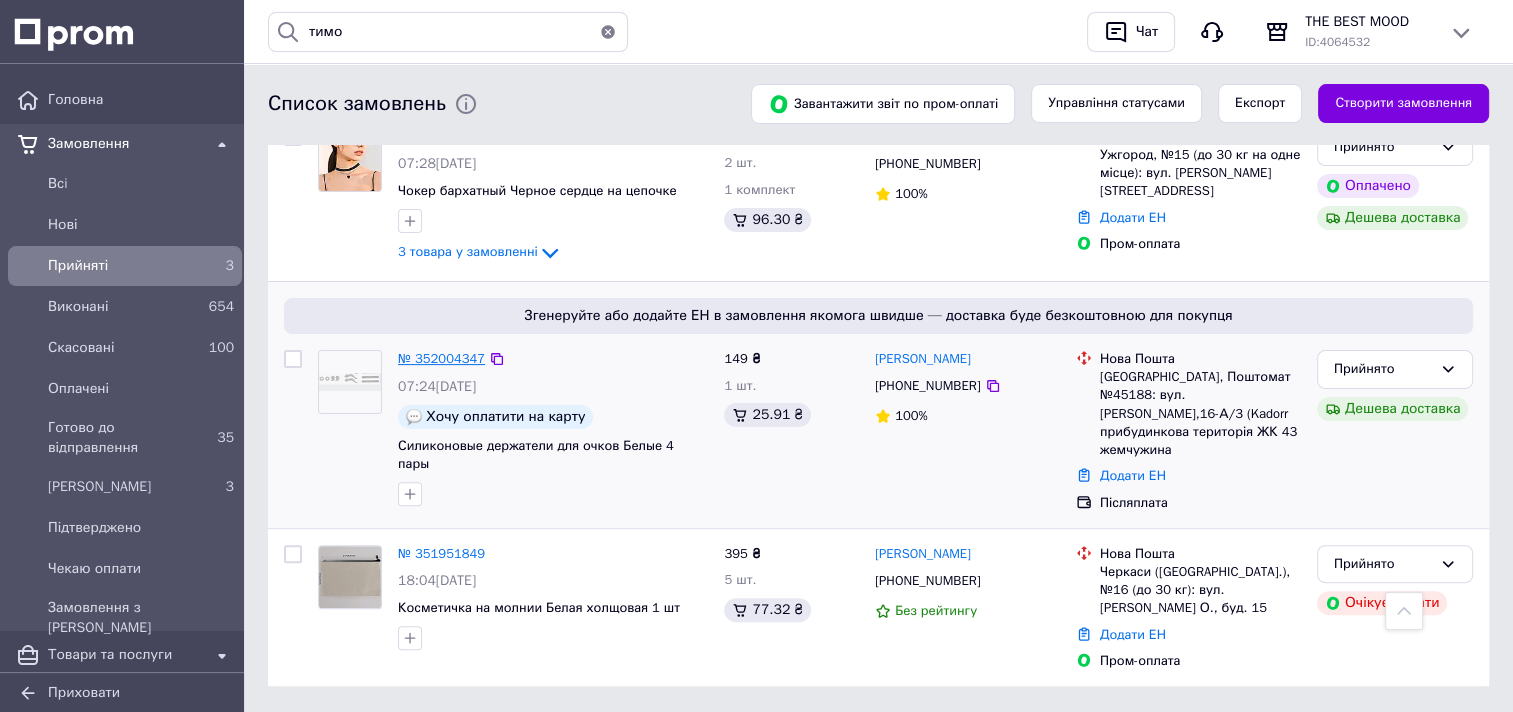 click on "№ 352004347" at bounding box center (441, 358) 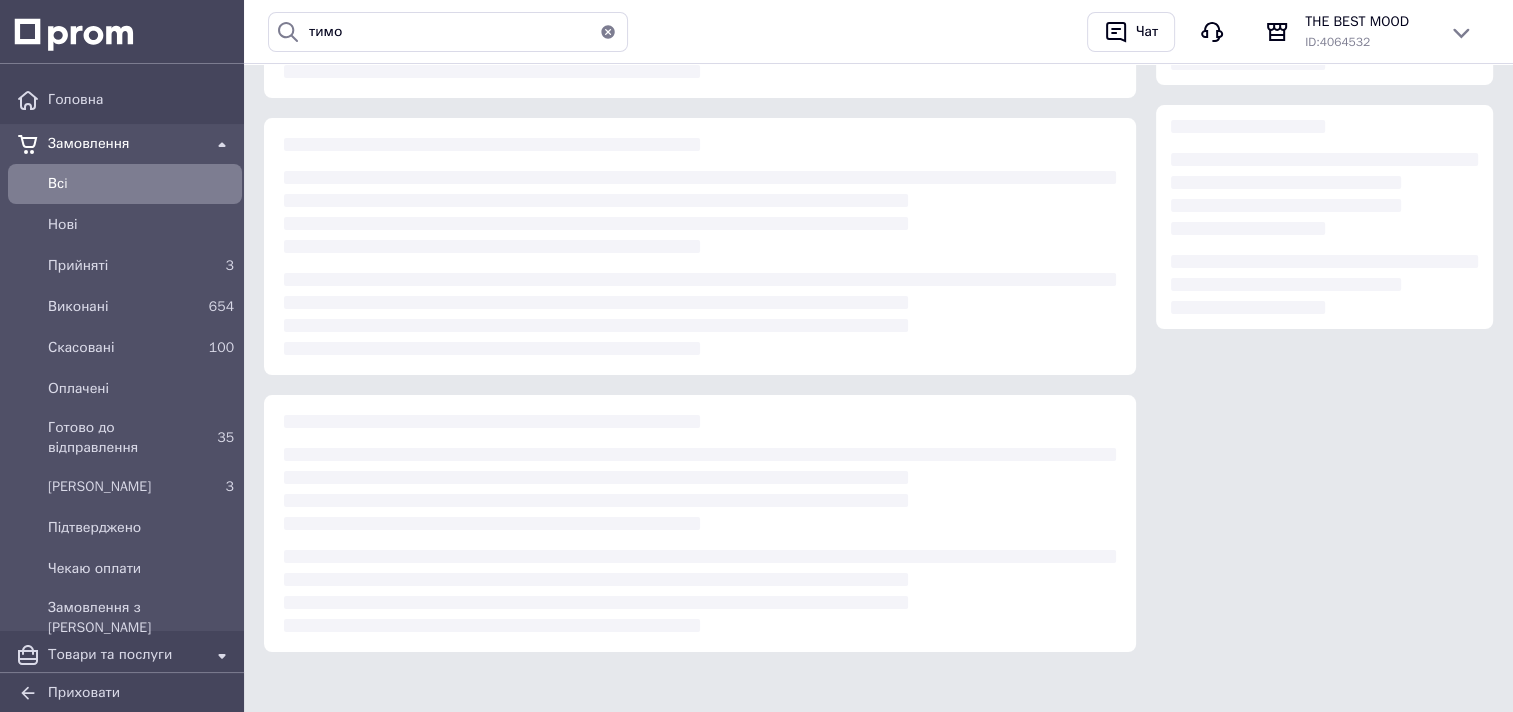 scroll, scrollTop: 0, scrollLeft: 0, axis: both 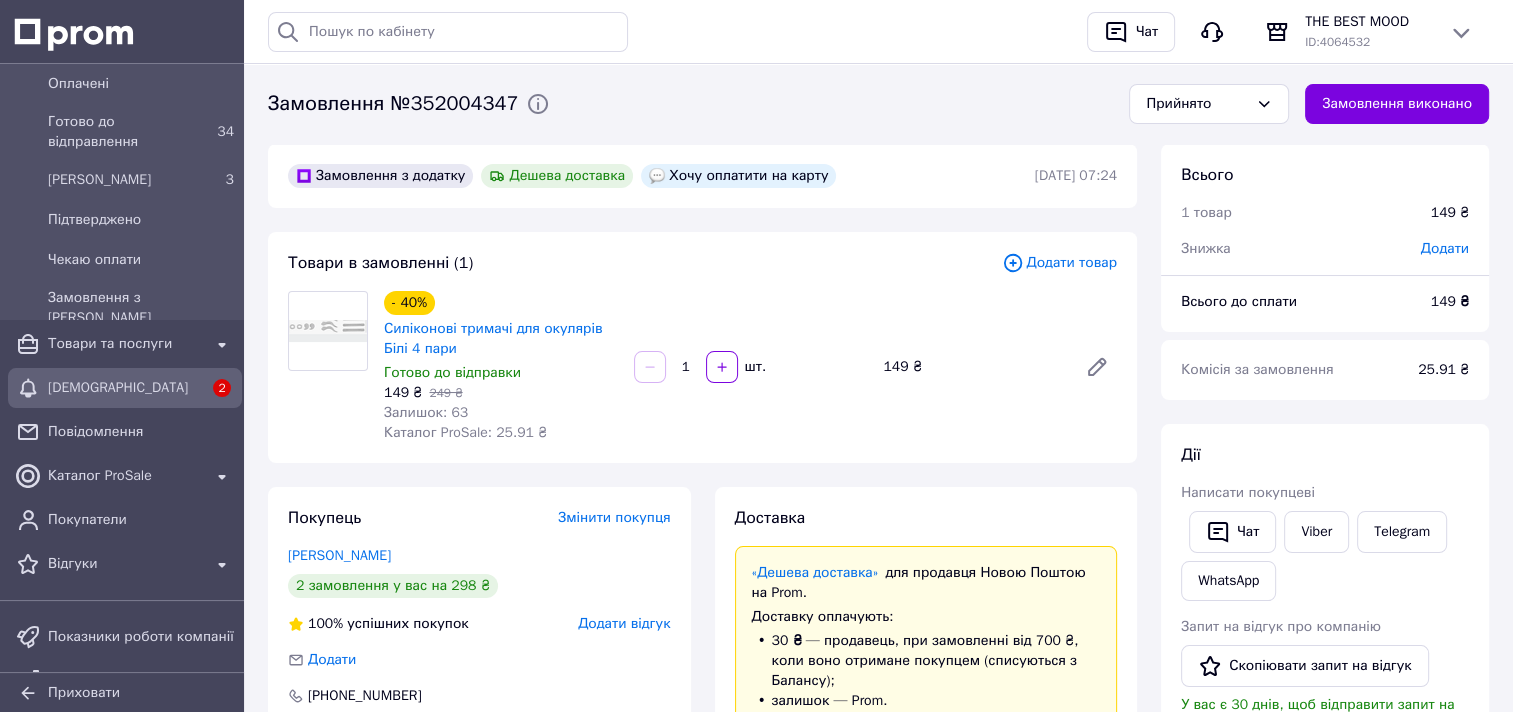 click on "[DEMOGRAPHIC_DATA]" at bounding box center [125, 388] 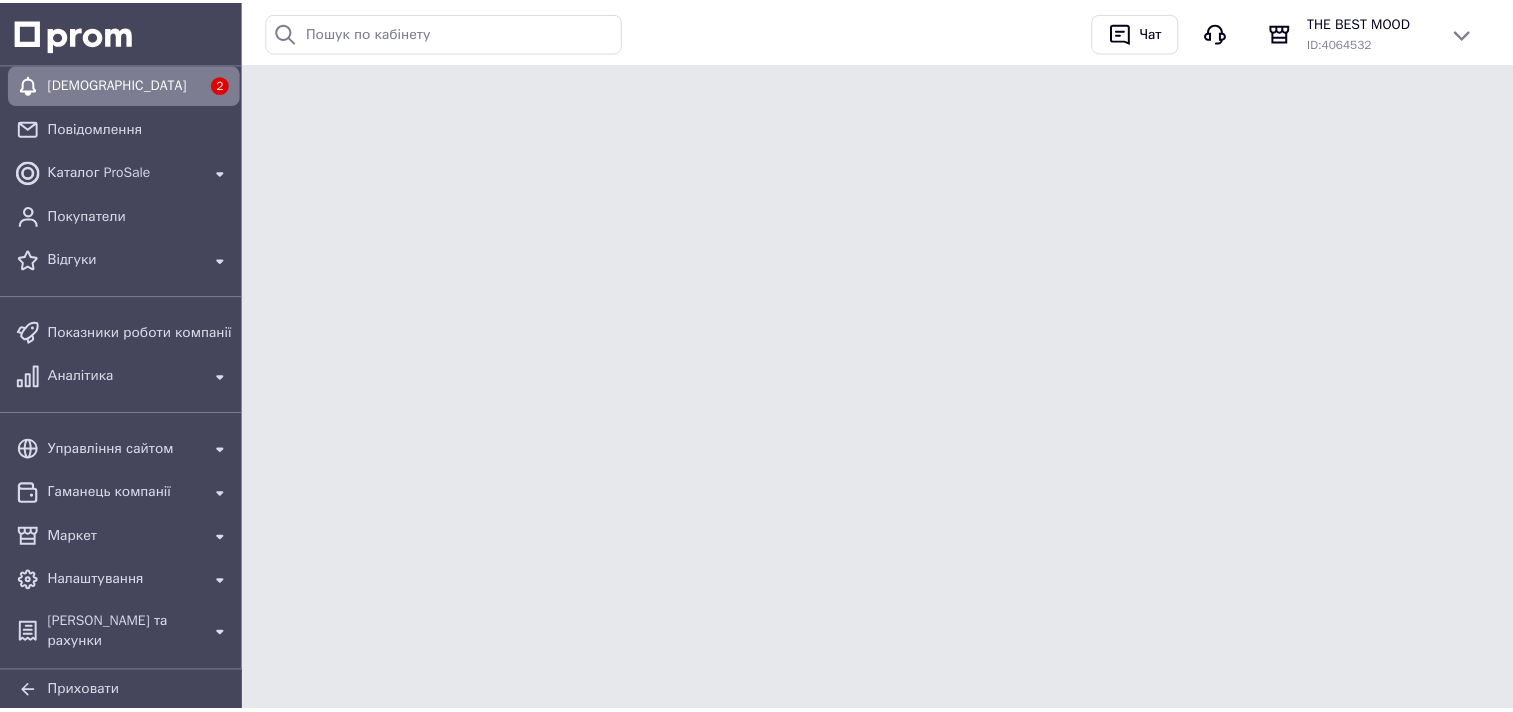 scroll, scrollTop: 136, scrollLeft: 0, axis: vertical 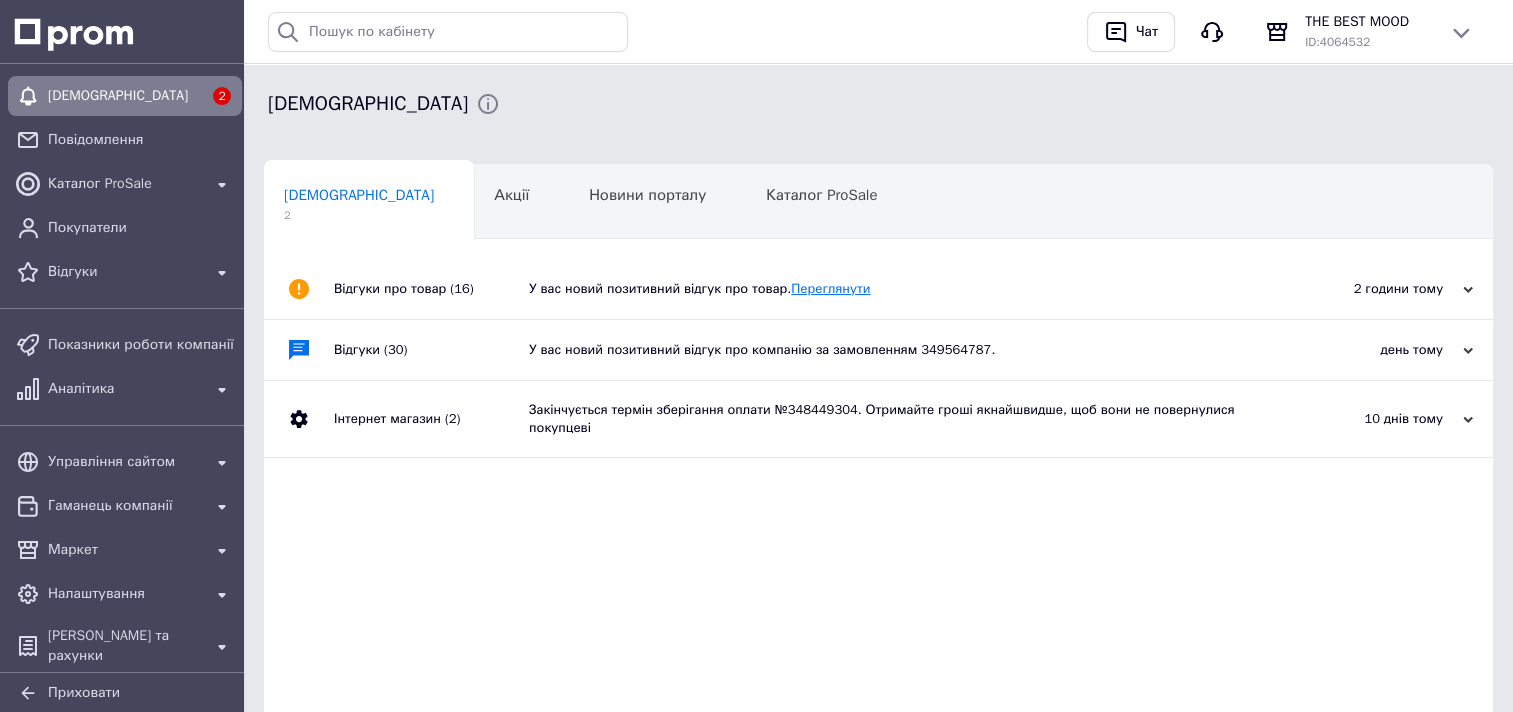 click on "Переглянути" at bounding box center (830, 288) 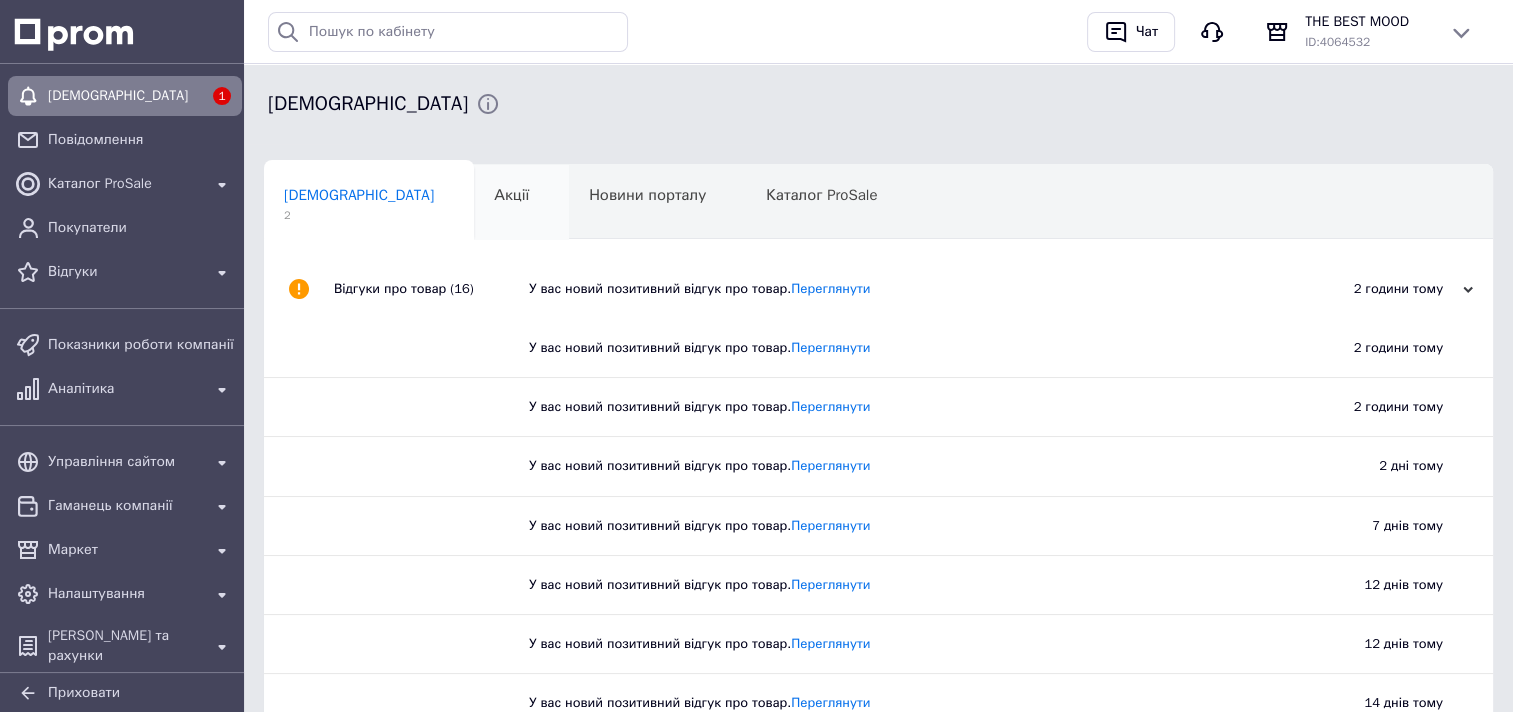 click on "Акції 0" at bounding box center (521, 203) 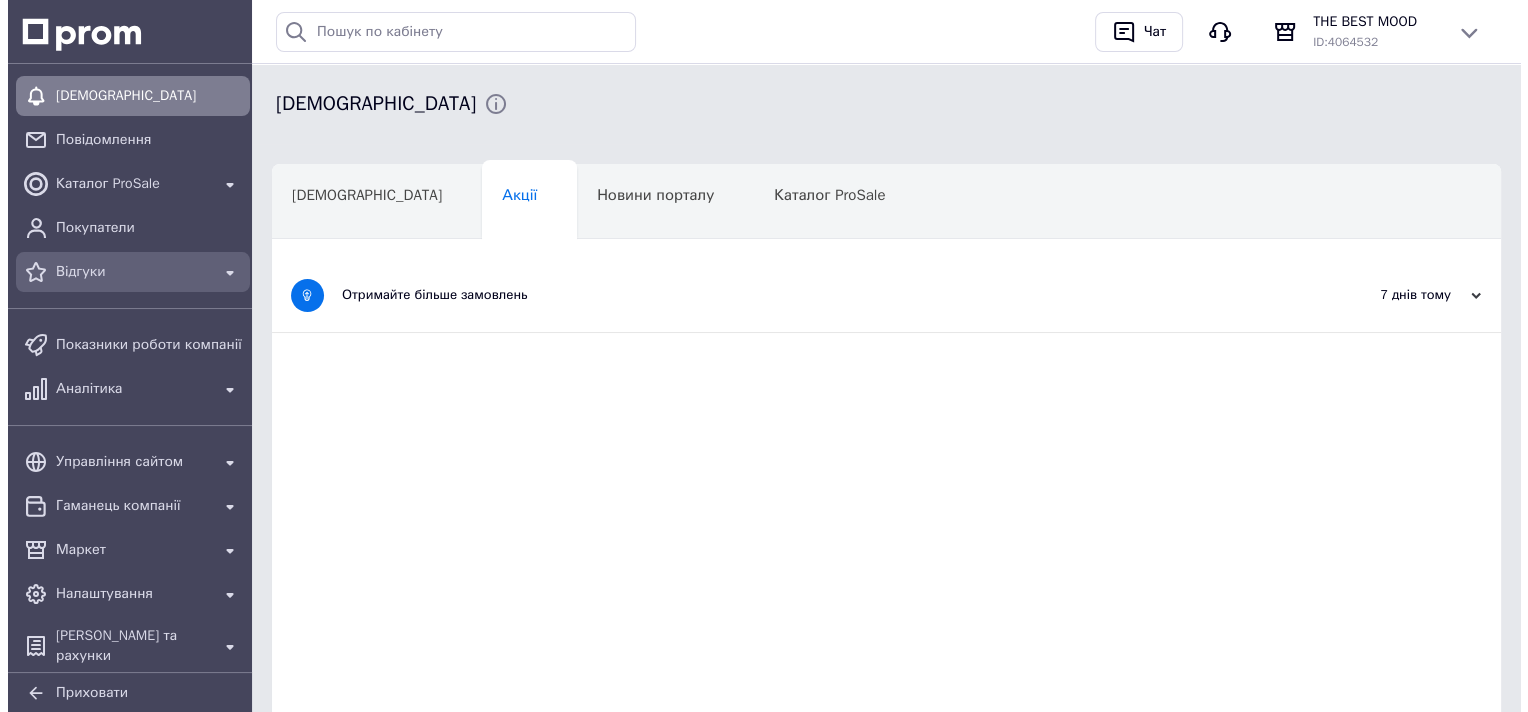 scroll, scrollTop: 0, scrollLeft: 0, axis: both 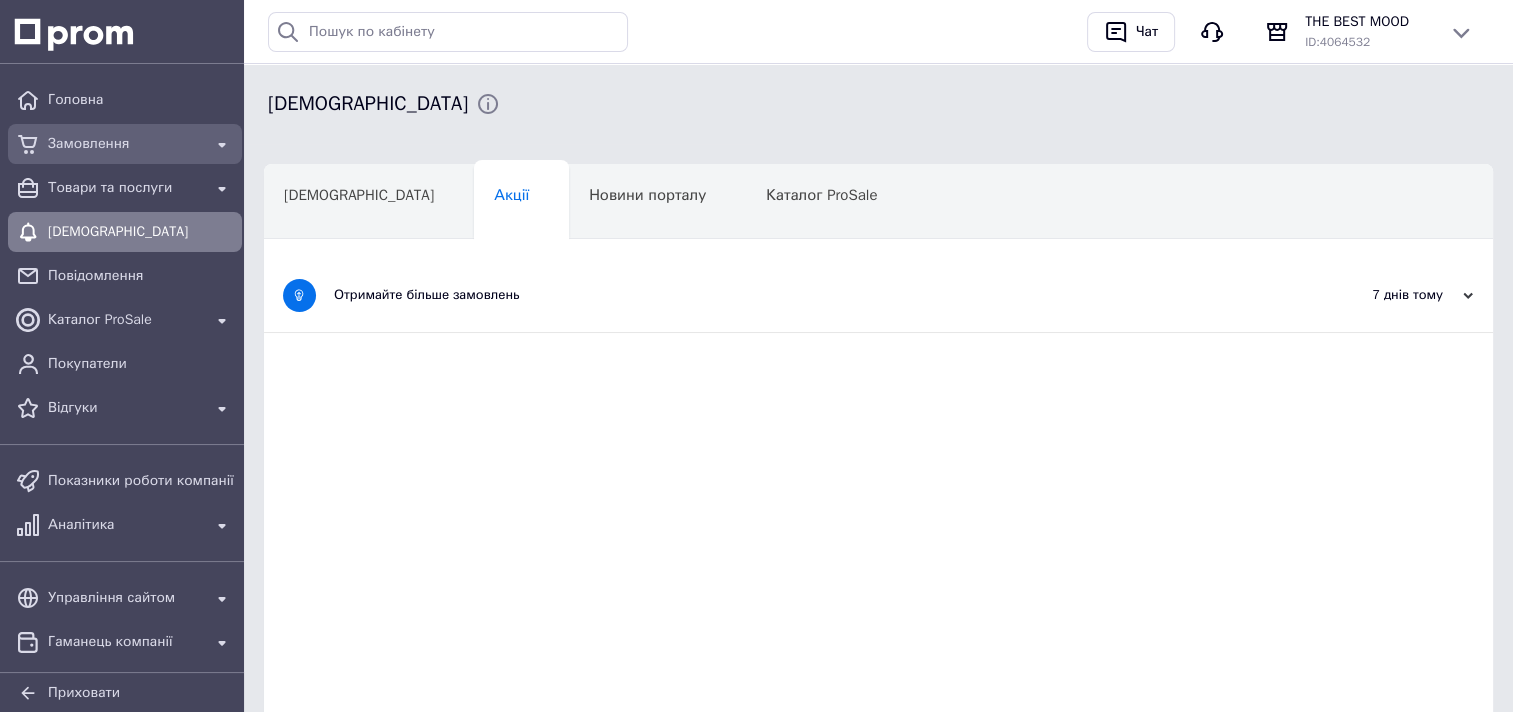 click on "Замовлення" at bounding box center [125, 144] 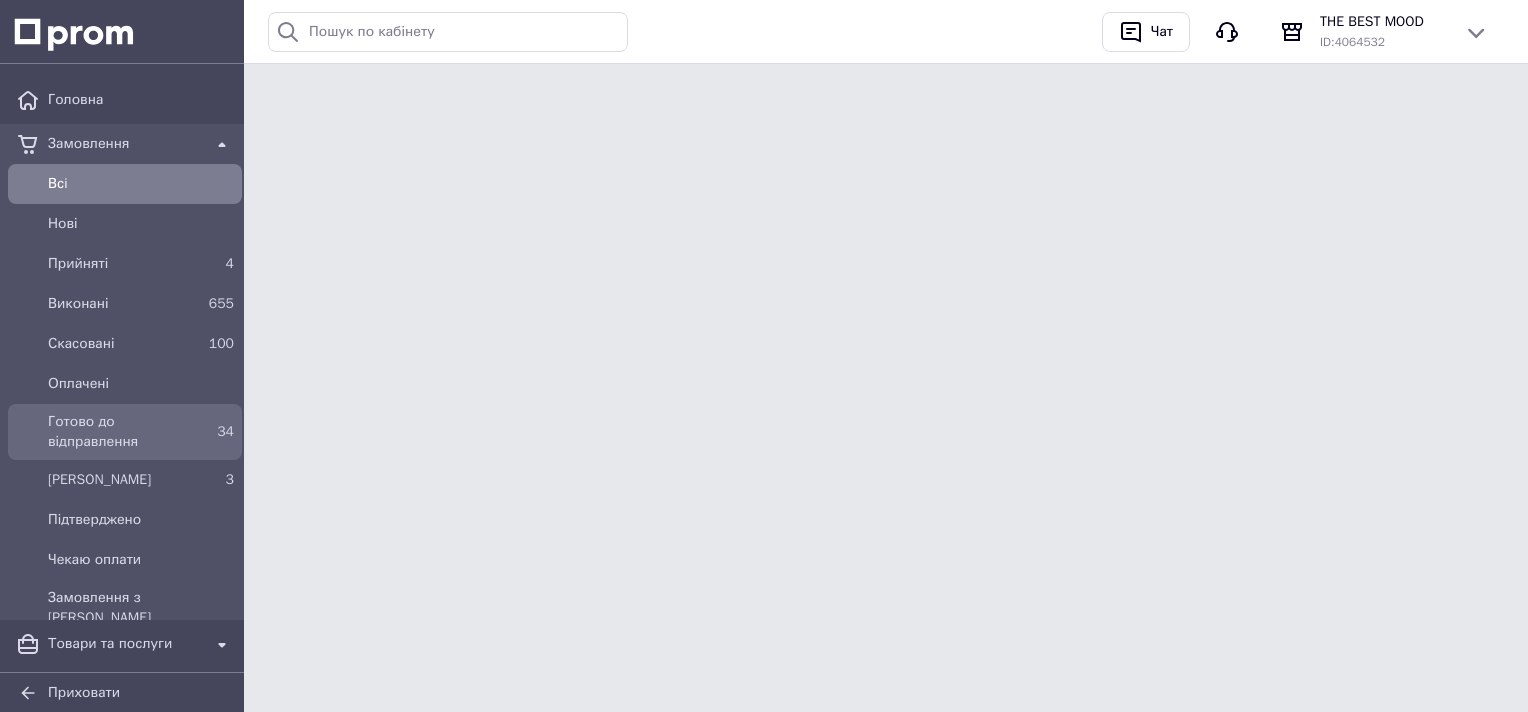 click on "Готово до відправлення" at bounding box center [121, 432] 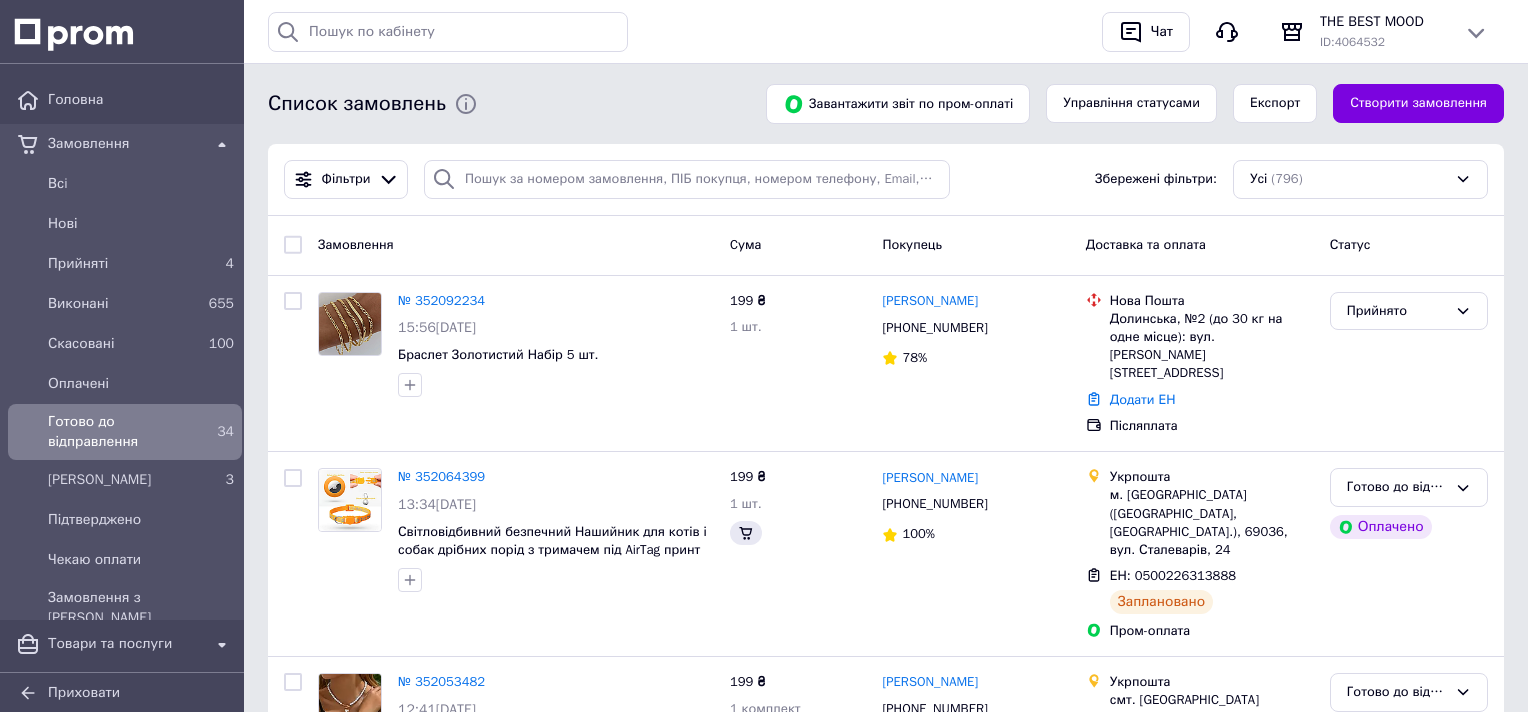 click on "Готово до відправлення" at bounding box center [121, 432] 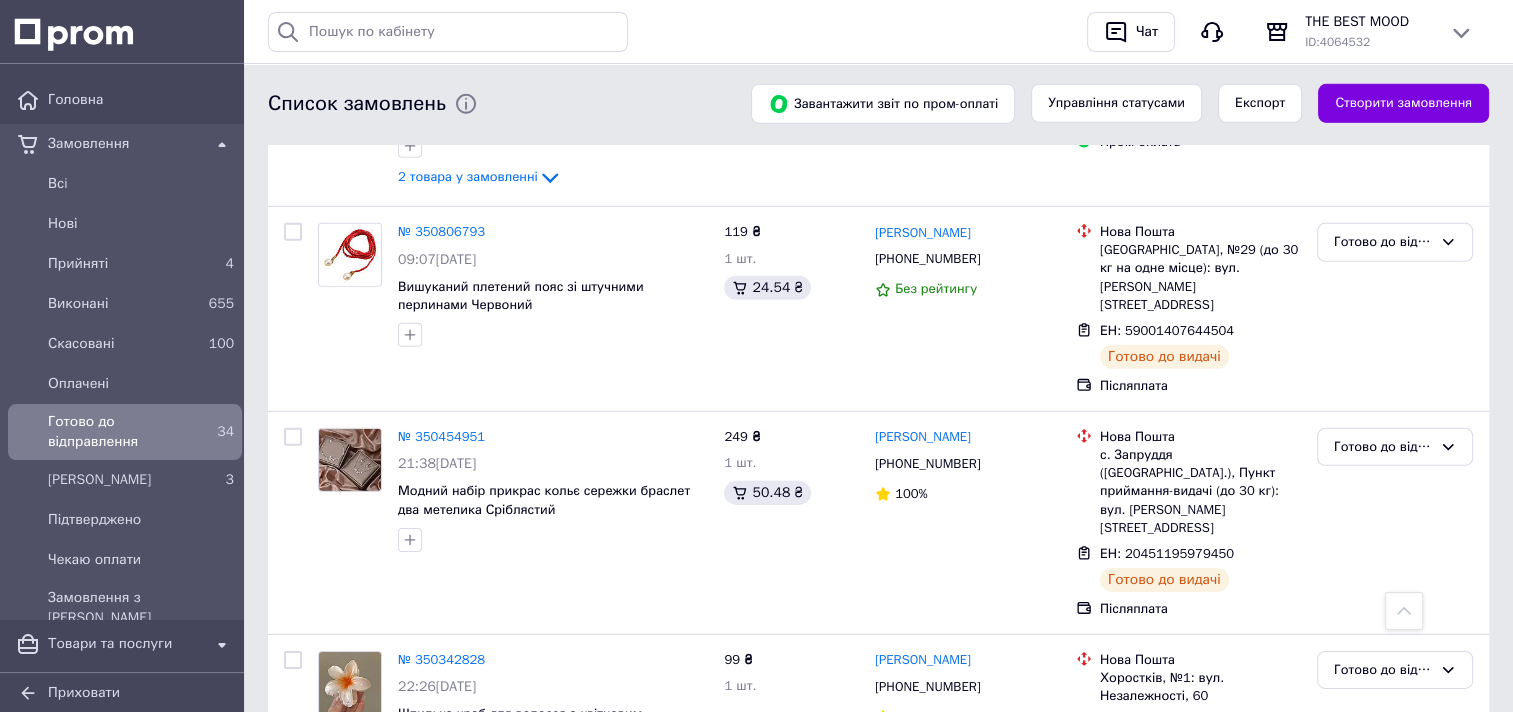 scroll, scrollTop: 6136, scrollLeft: 0, axis: vertical 